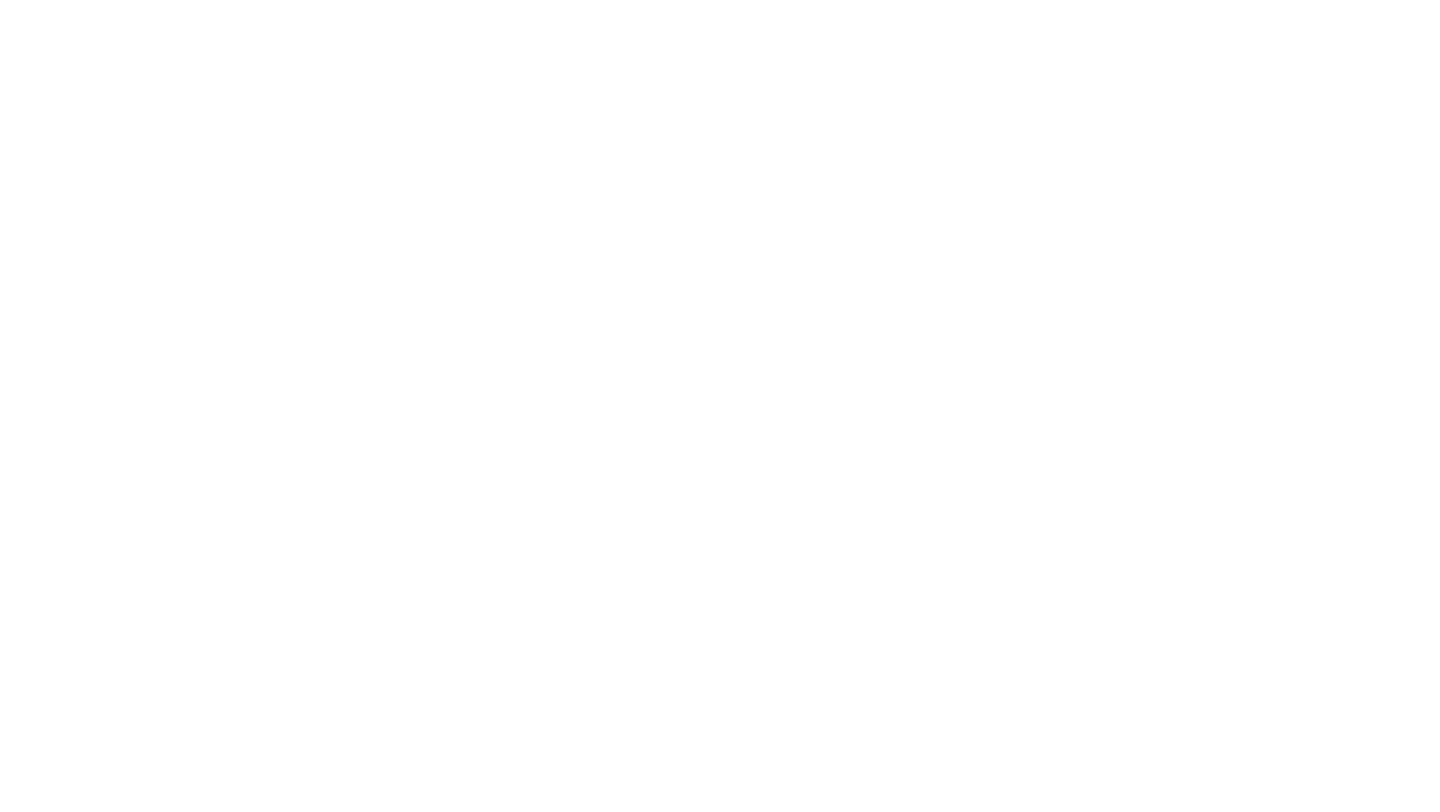 scroll, scrollTop: 0, scrollLeft: 0, axis: both 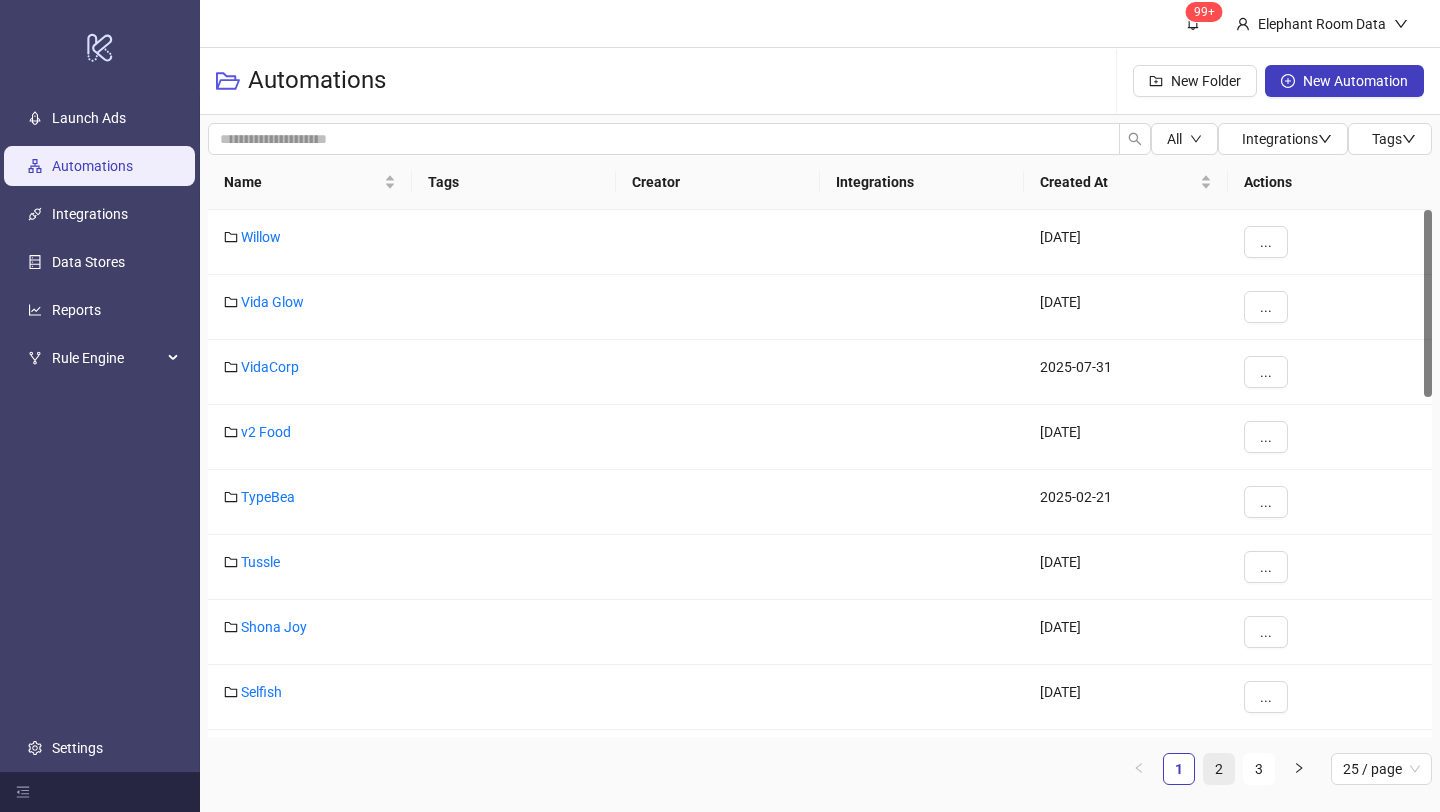 click on "2" at bounding box center [1219, 769] 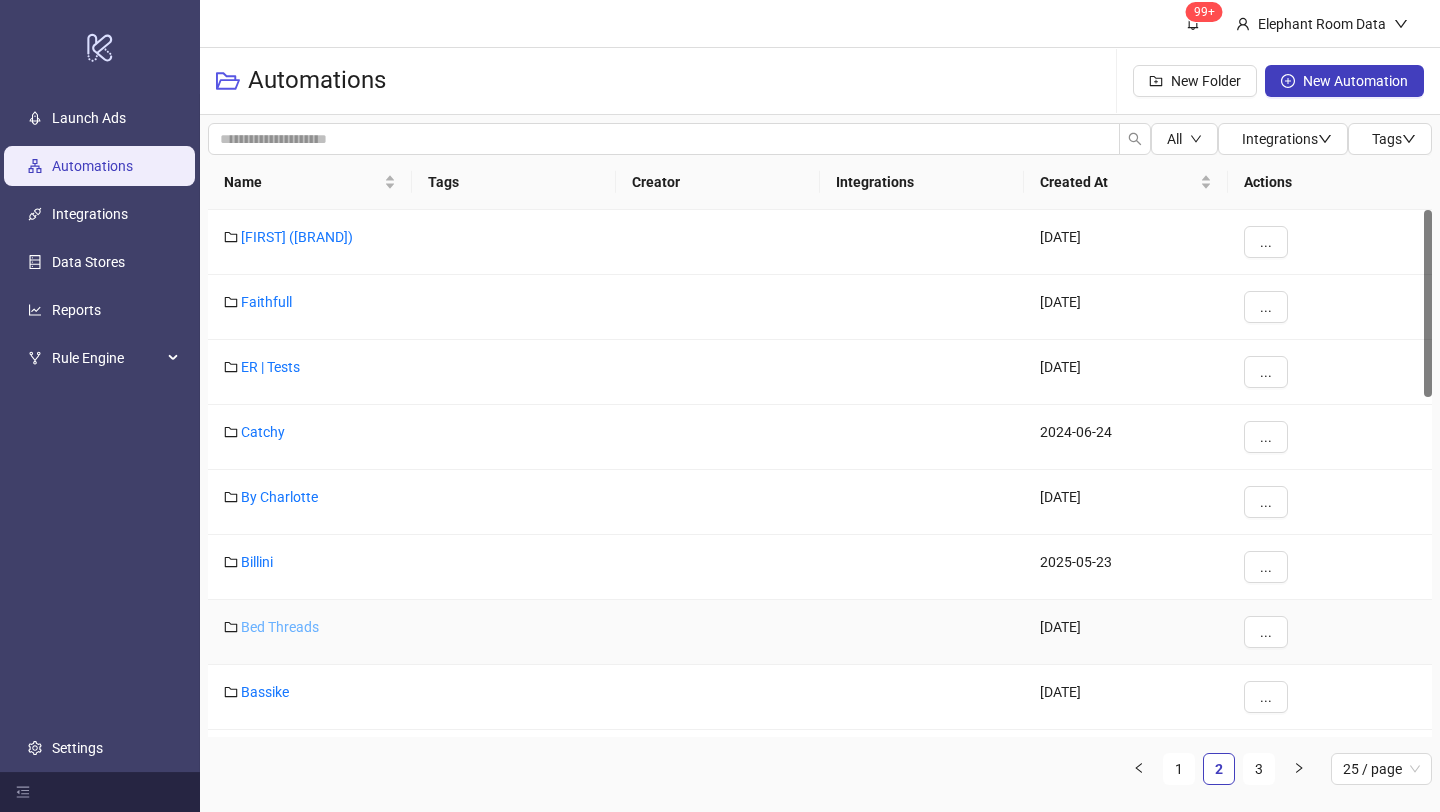 click on "Bed Threads" at bounding box center [280, 627] 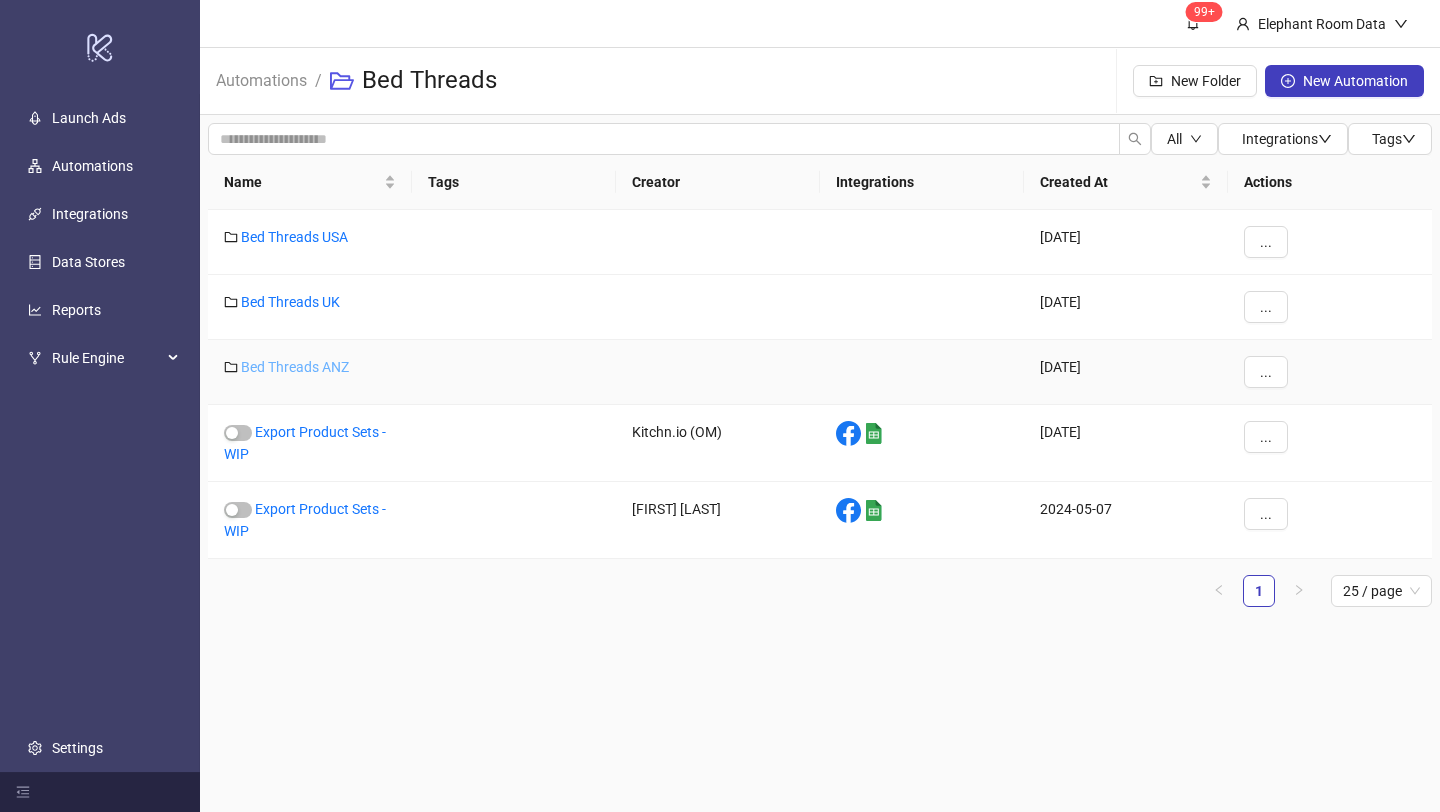 click on "Bed Threads ANZ" at bounding box center [295, 367] 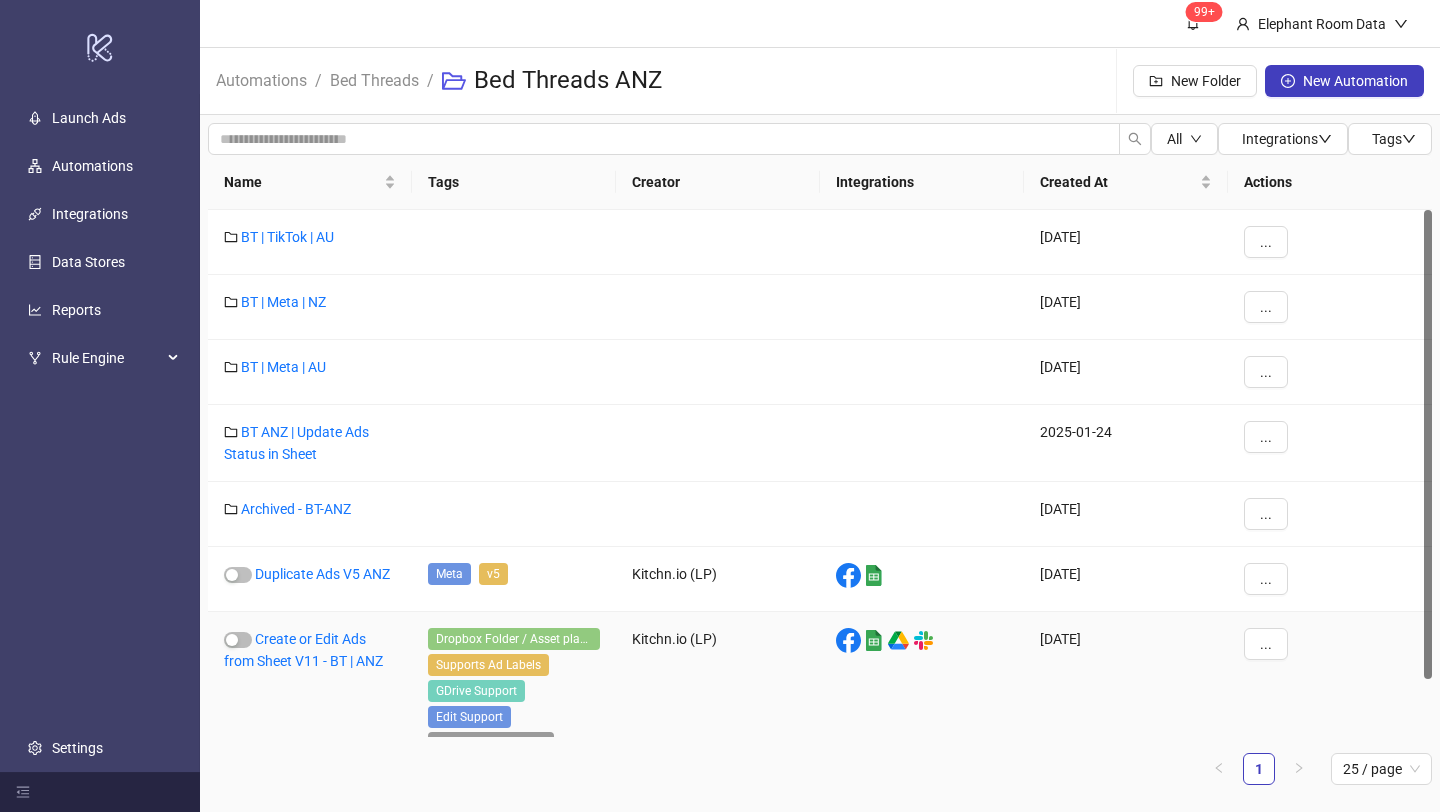 click on "Create or Edit Ads from Sheet V11 - BT | ANZ" at bounding box center (310, 706) 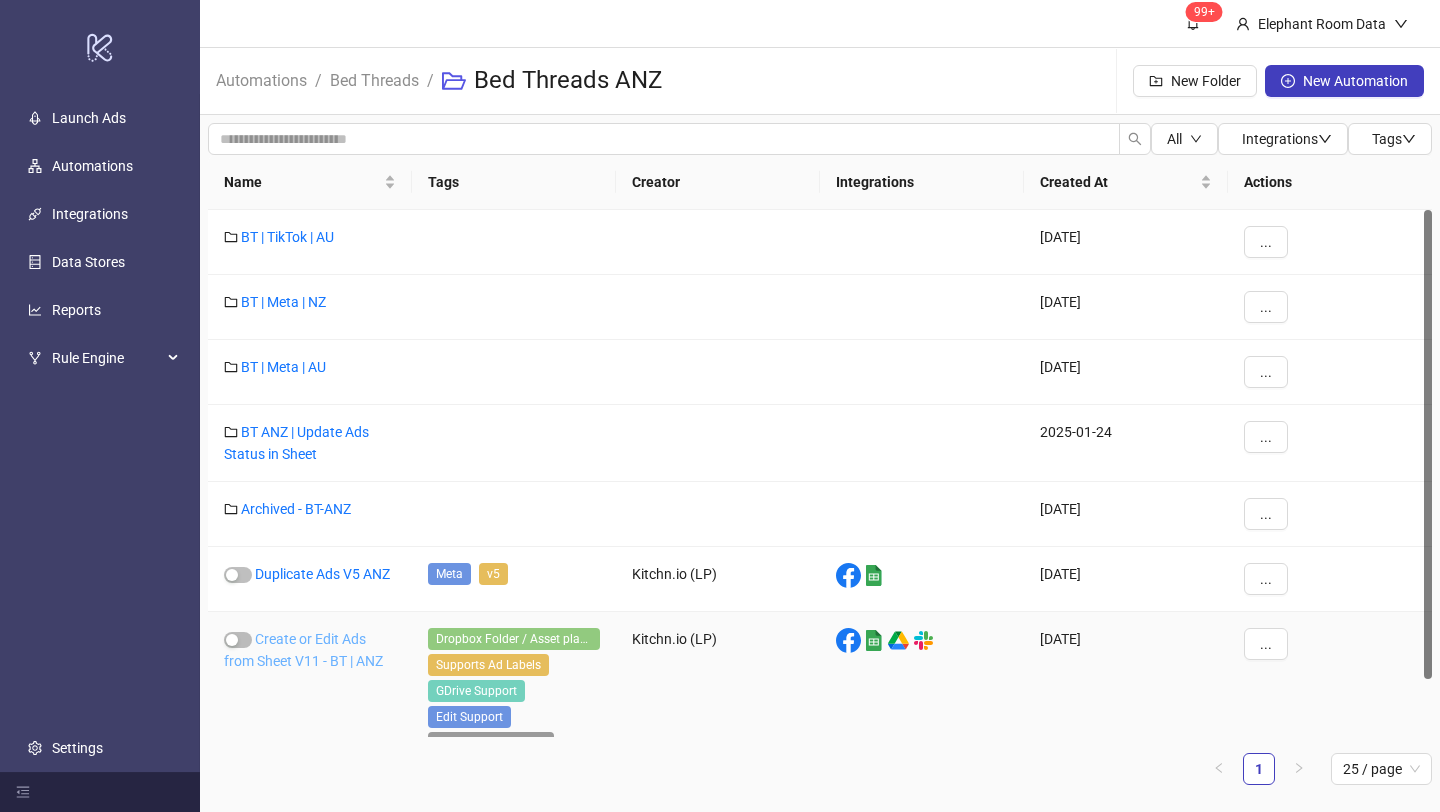 click on "Create or Edit Ads from Sheet V11 - BT | ANZ" at bounding box center [303, 650] 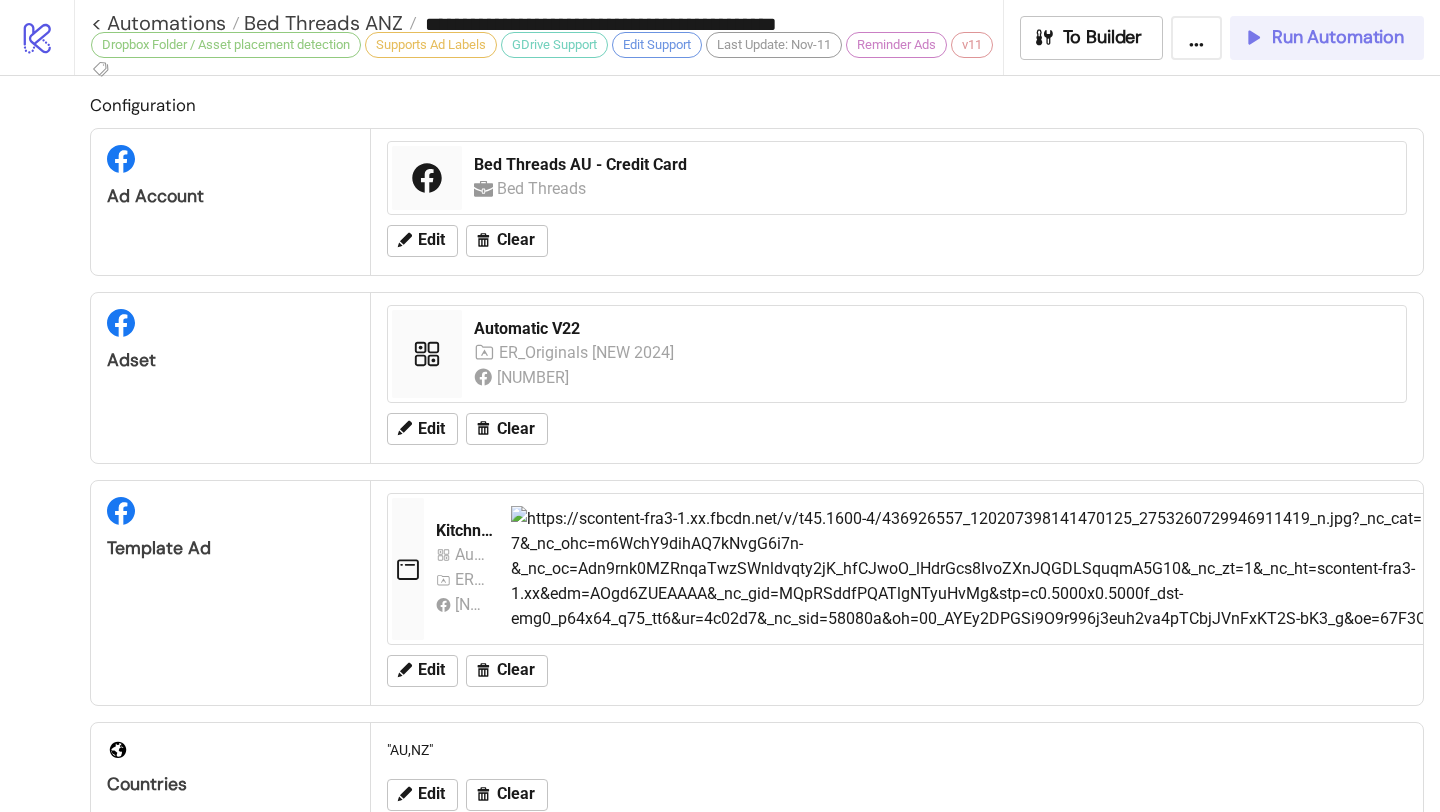 click on "Run Automation" at bounding box center (1338, 37) 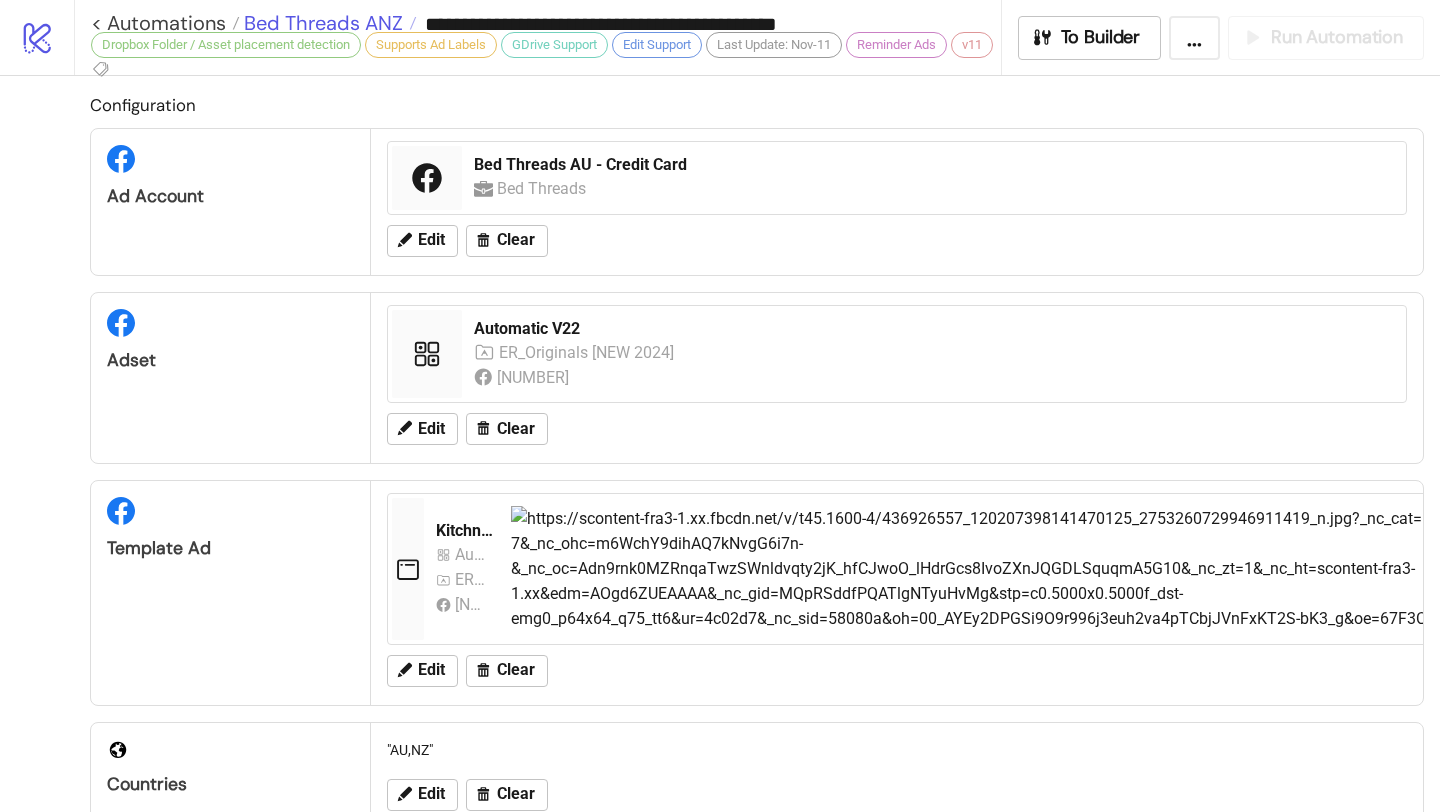 click on "Bed Threads ANZ" at bounding box center (321, 23) 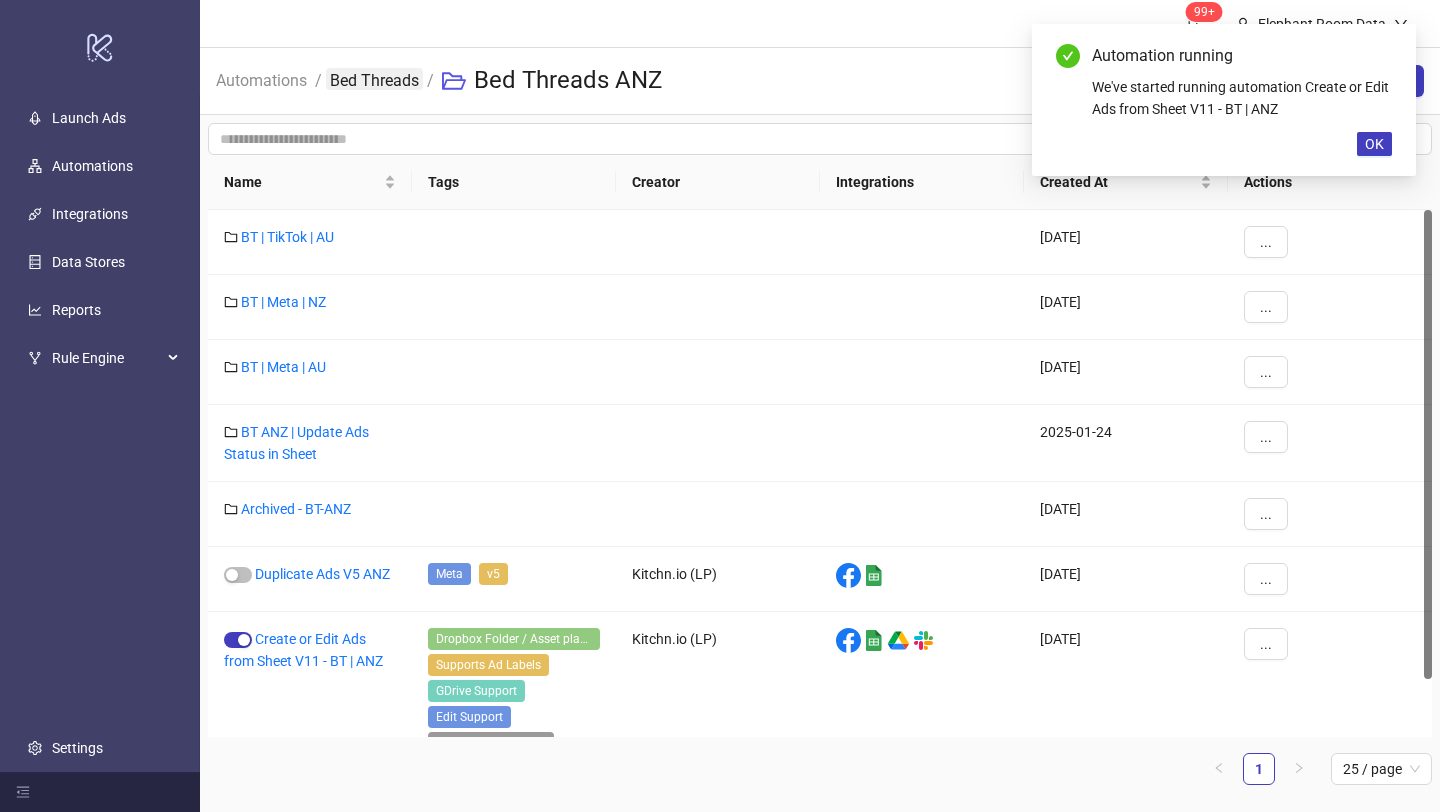 click on "Bed Threads" at bounding box center [374, 79] 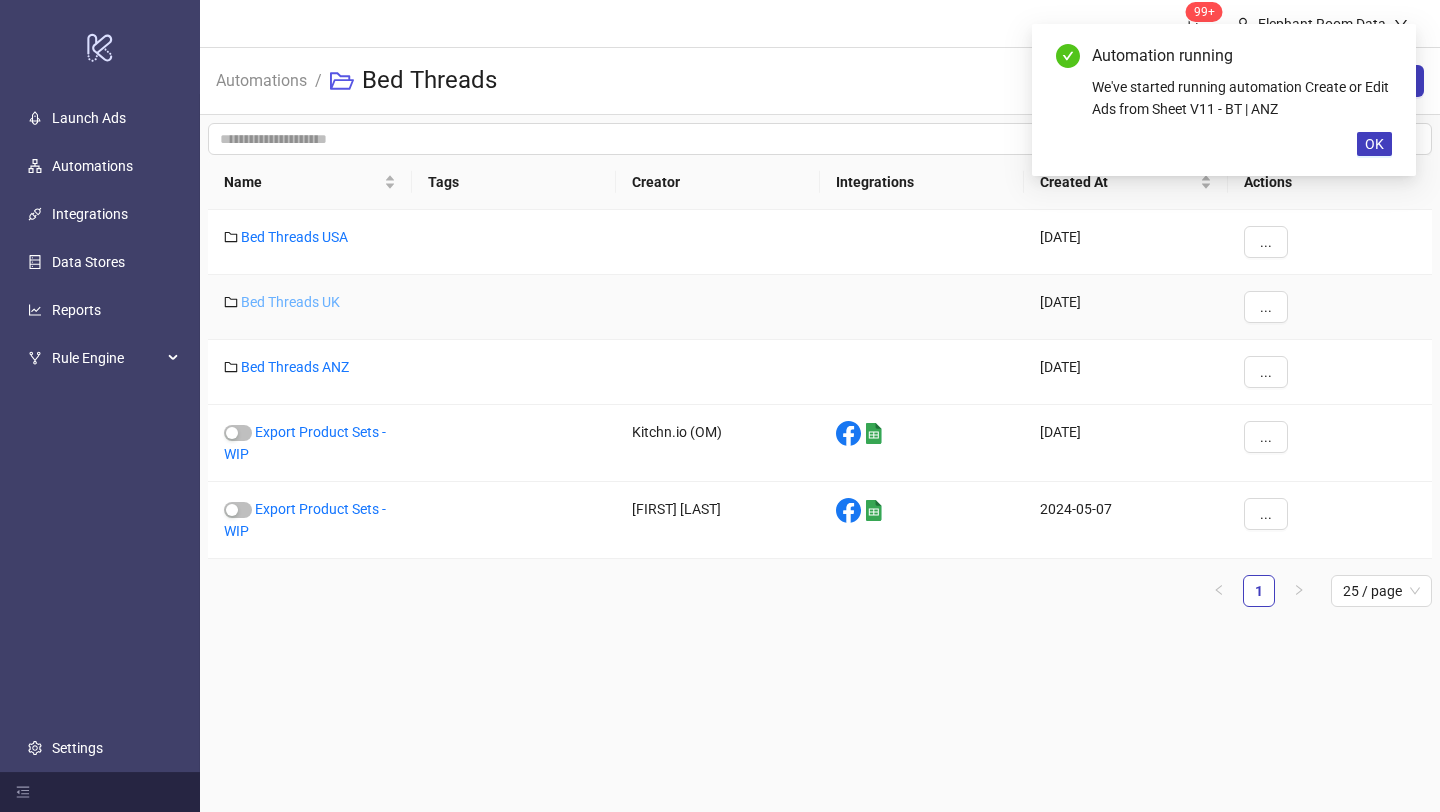 click on "Bed Threads UK" at bounding box center (290, 302) 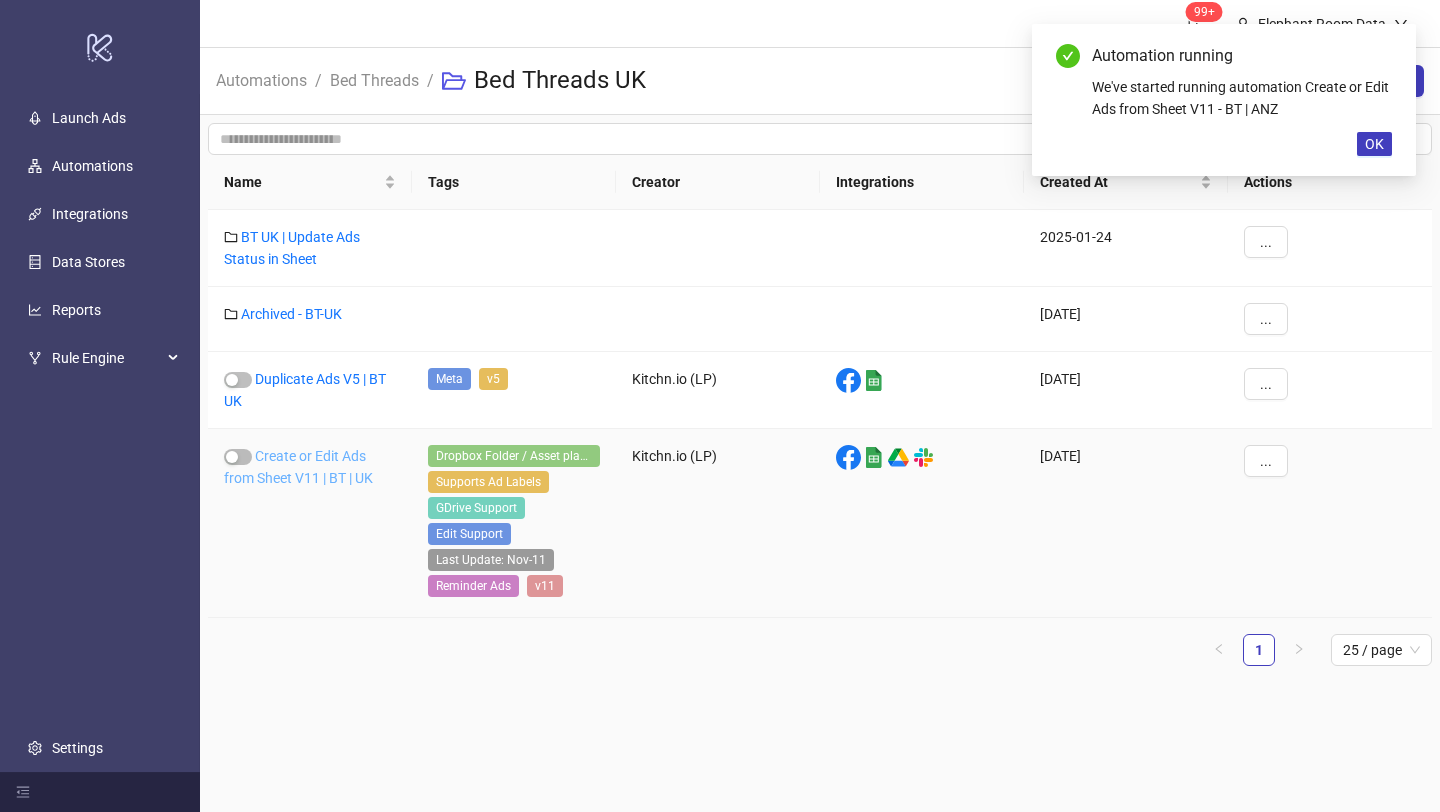 click on "Create or Edit Ads from Sheet V11  |  BT | UK" at bounding box center (298, 467) 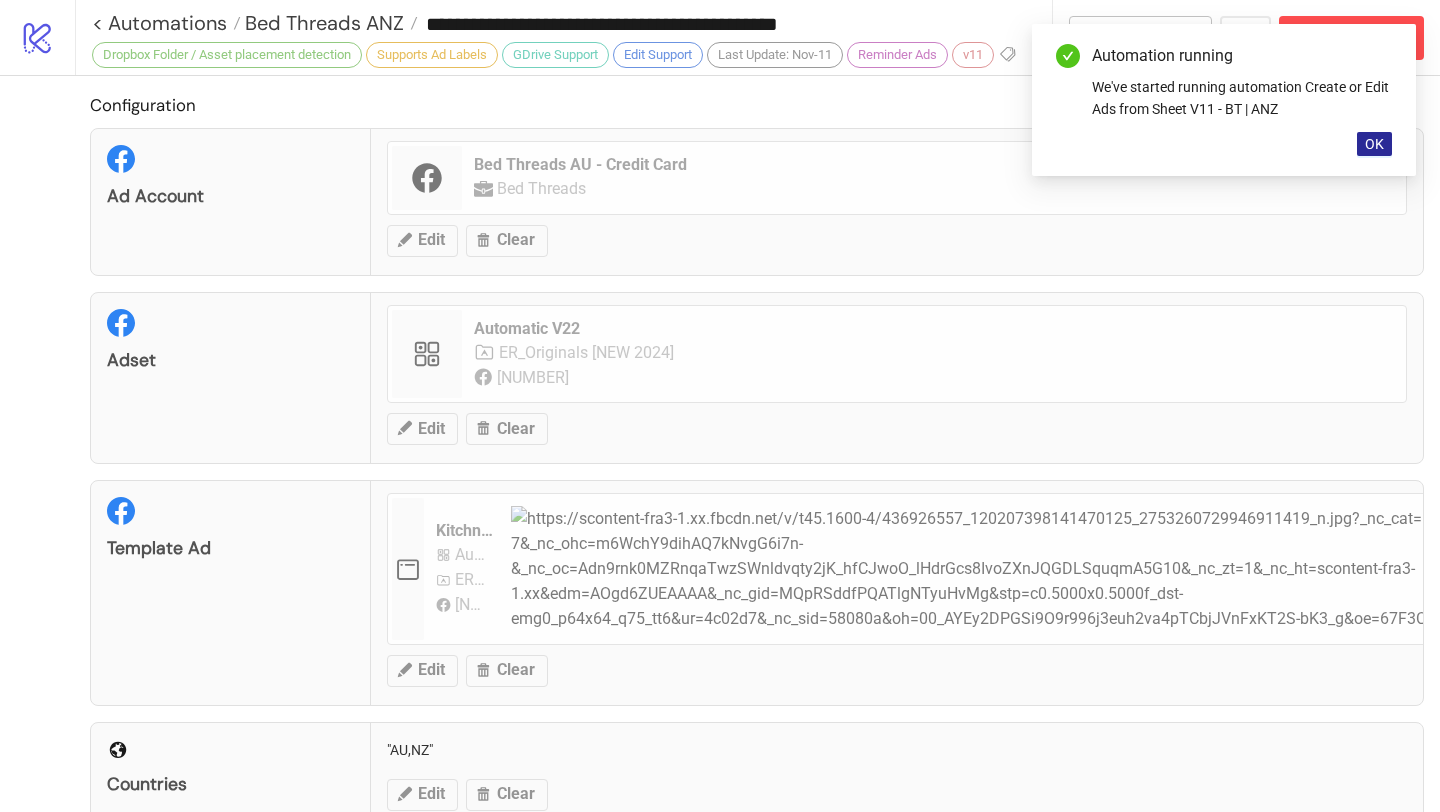 click on "OK" at bounding box center [1374, 144] 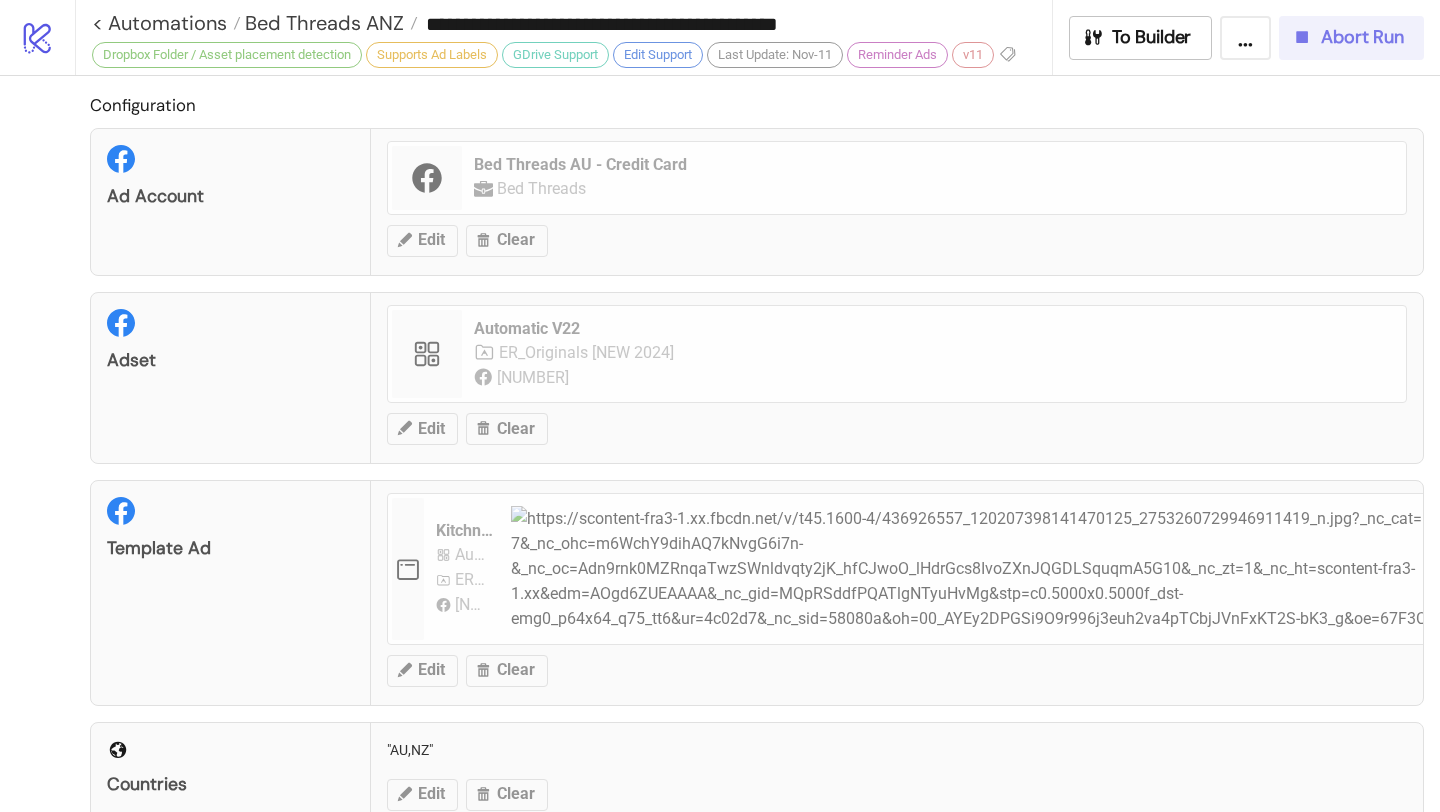 type on "**********" 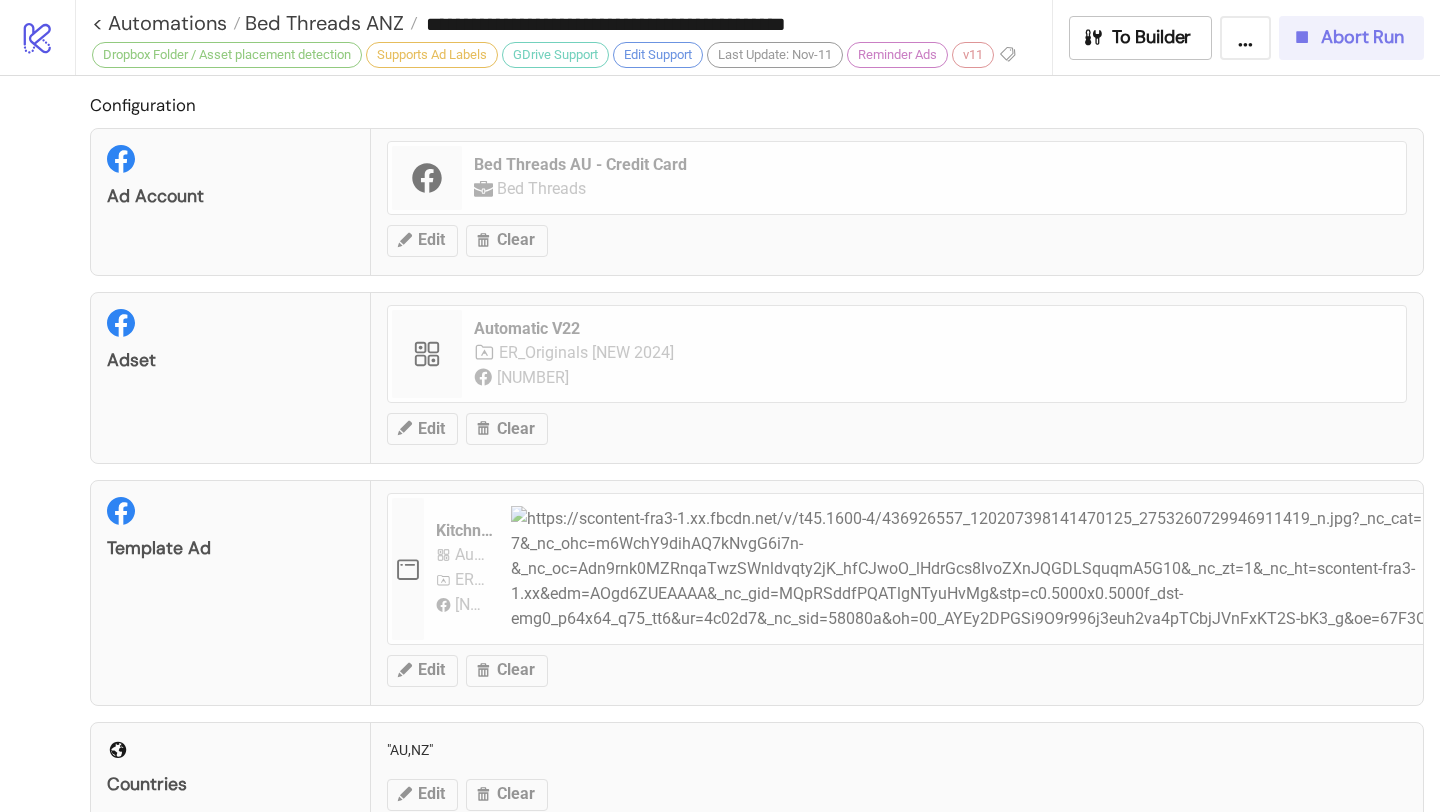 click on "Abort Run" at bounding box center [1351, 38] 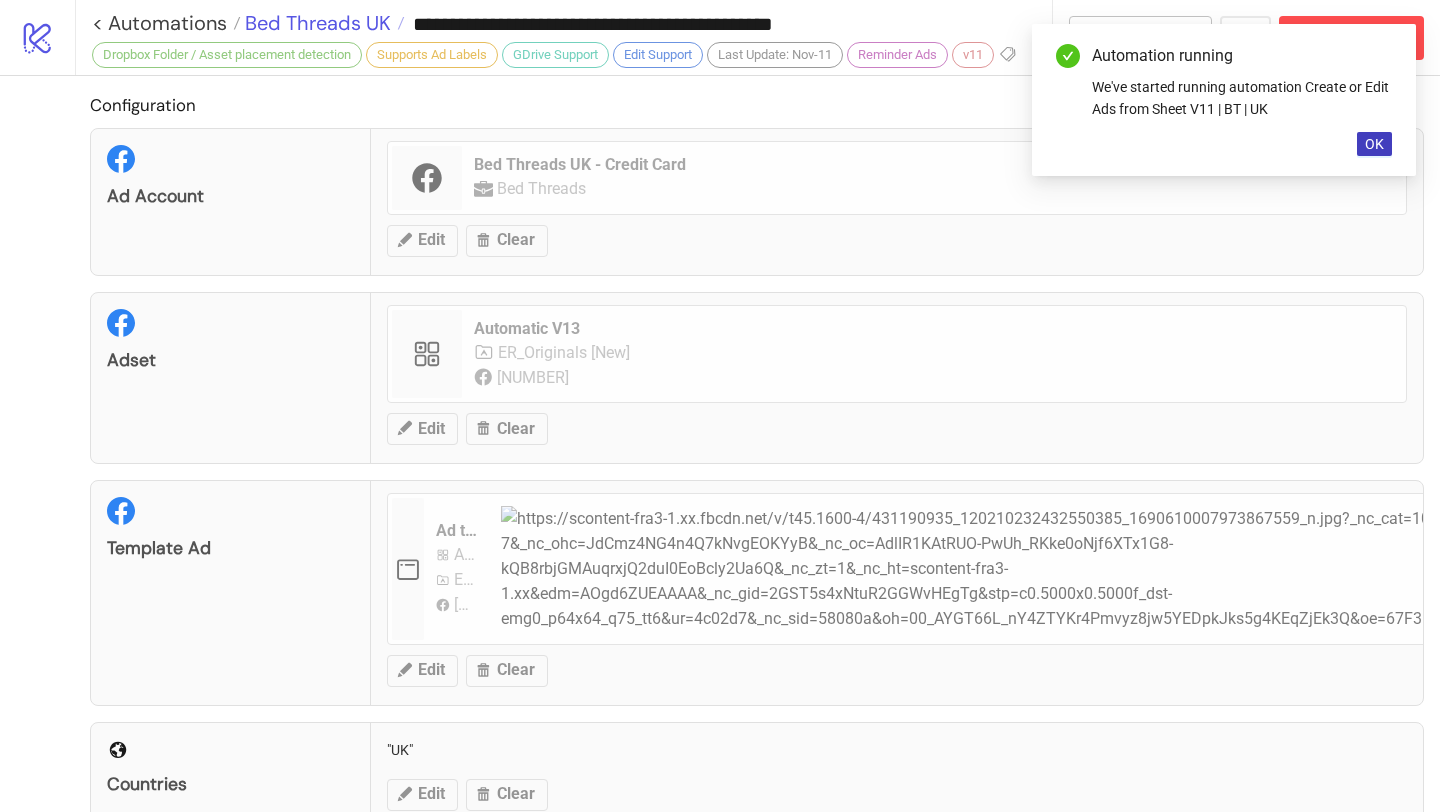 click on "Bed Threads UK" at bounding box center (315, 23) 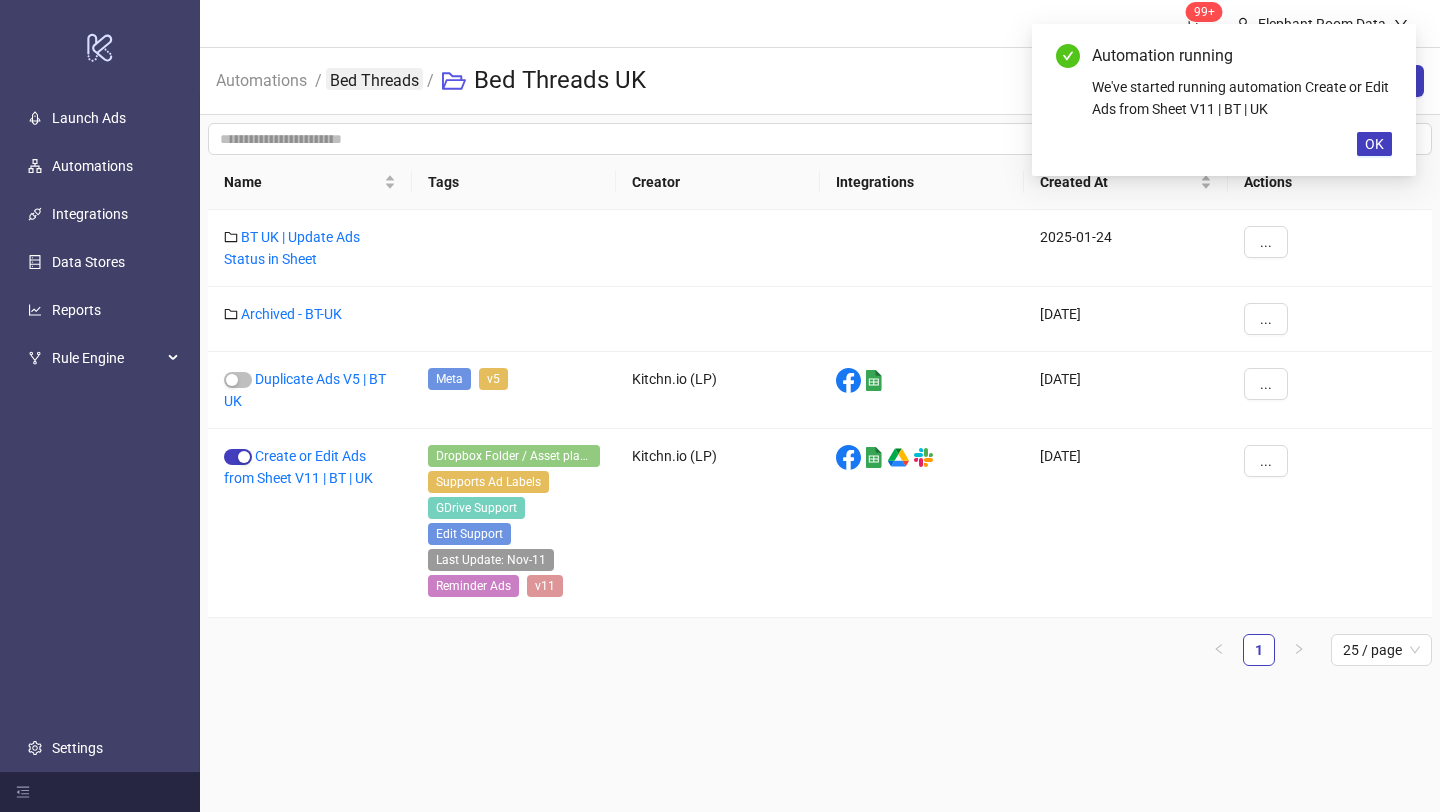 click on "Bed Threads" at bounding box center (374, 79) 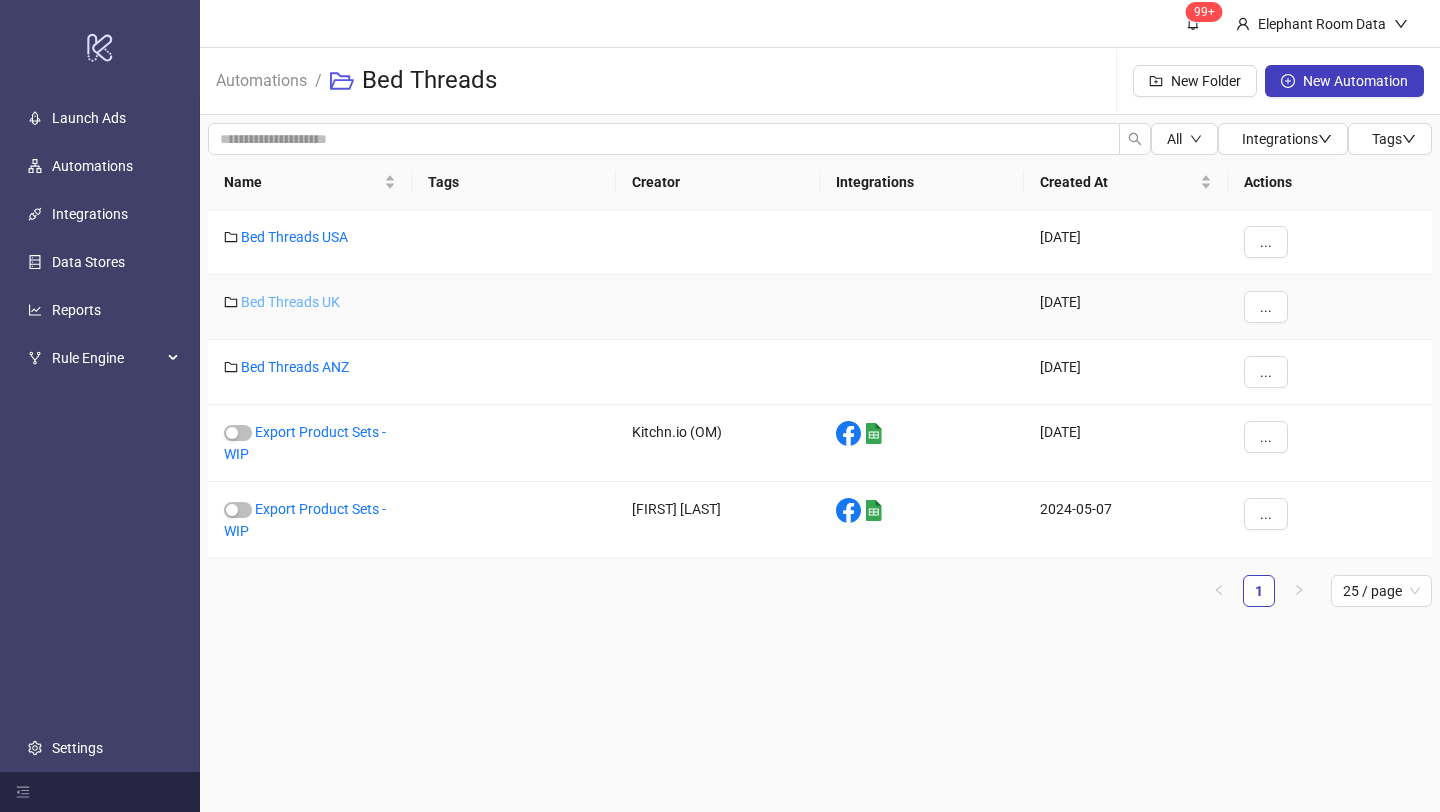 click on "Bed Threads UK" at bounding box center [290, 302] 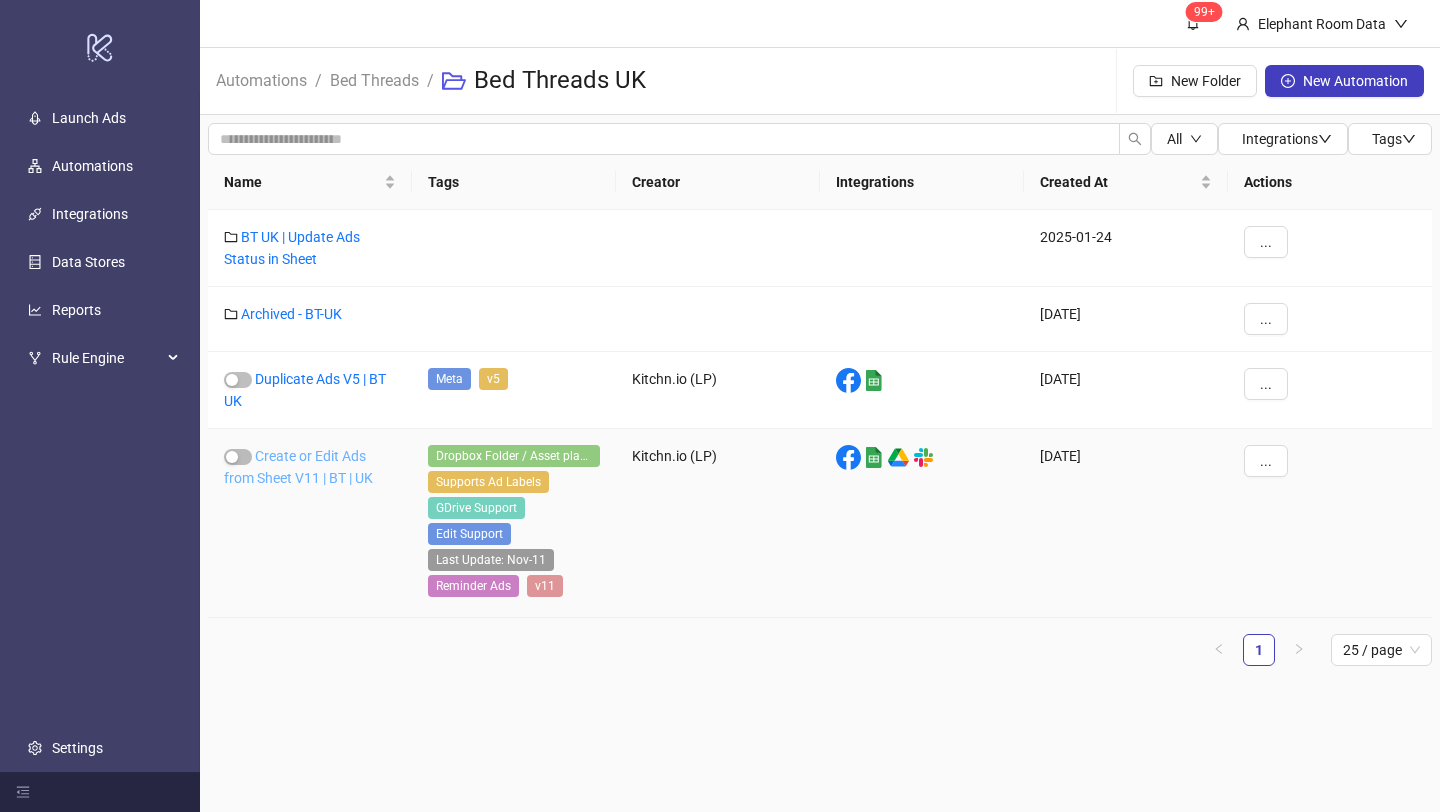 click on "Create or Edit Ads from Sheet V11  |  BT | UK" at bounding box center [298, 467] 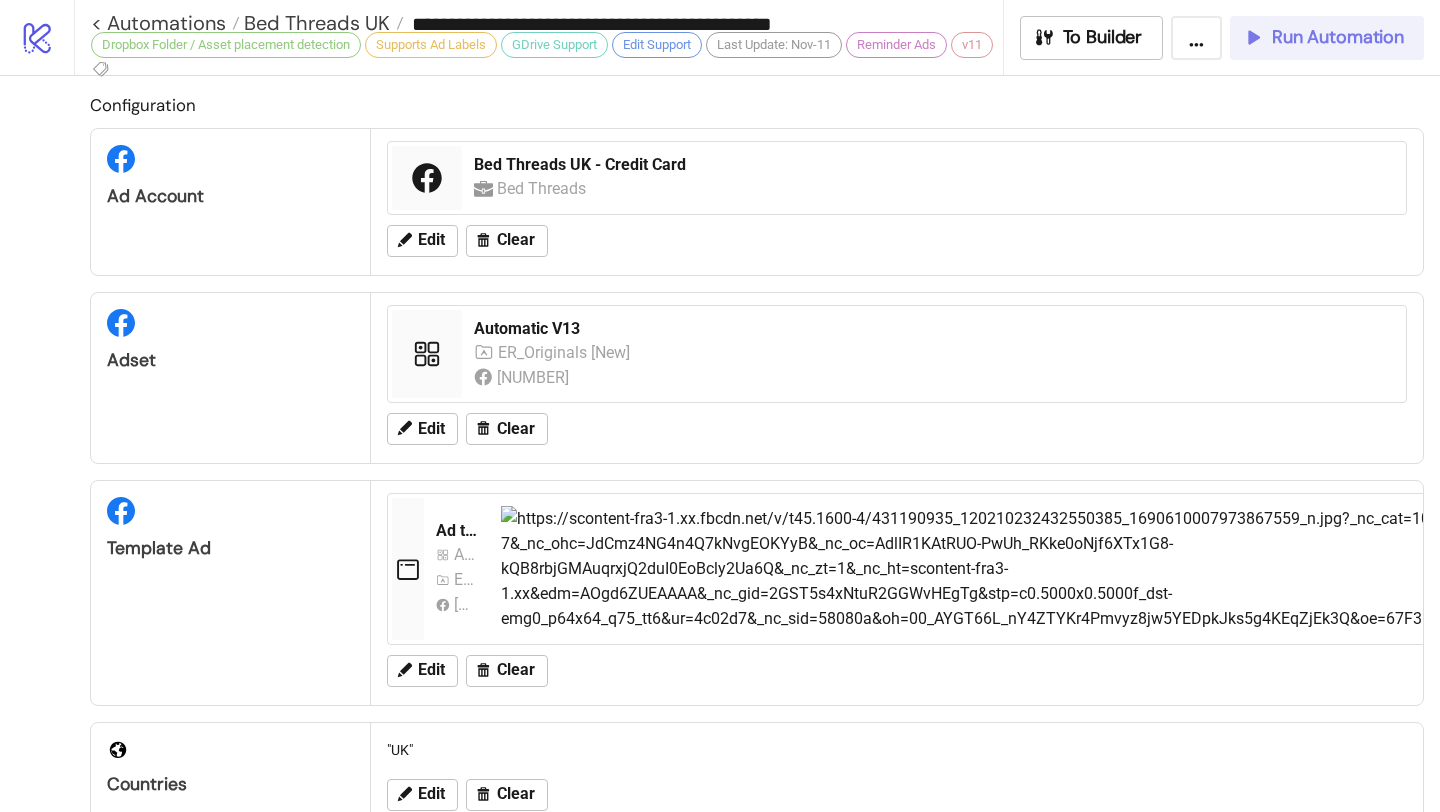 click on "Run Automation" at bounding box center [1327, 38] 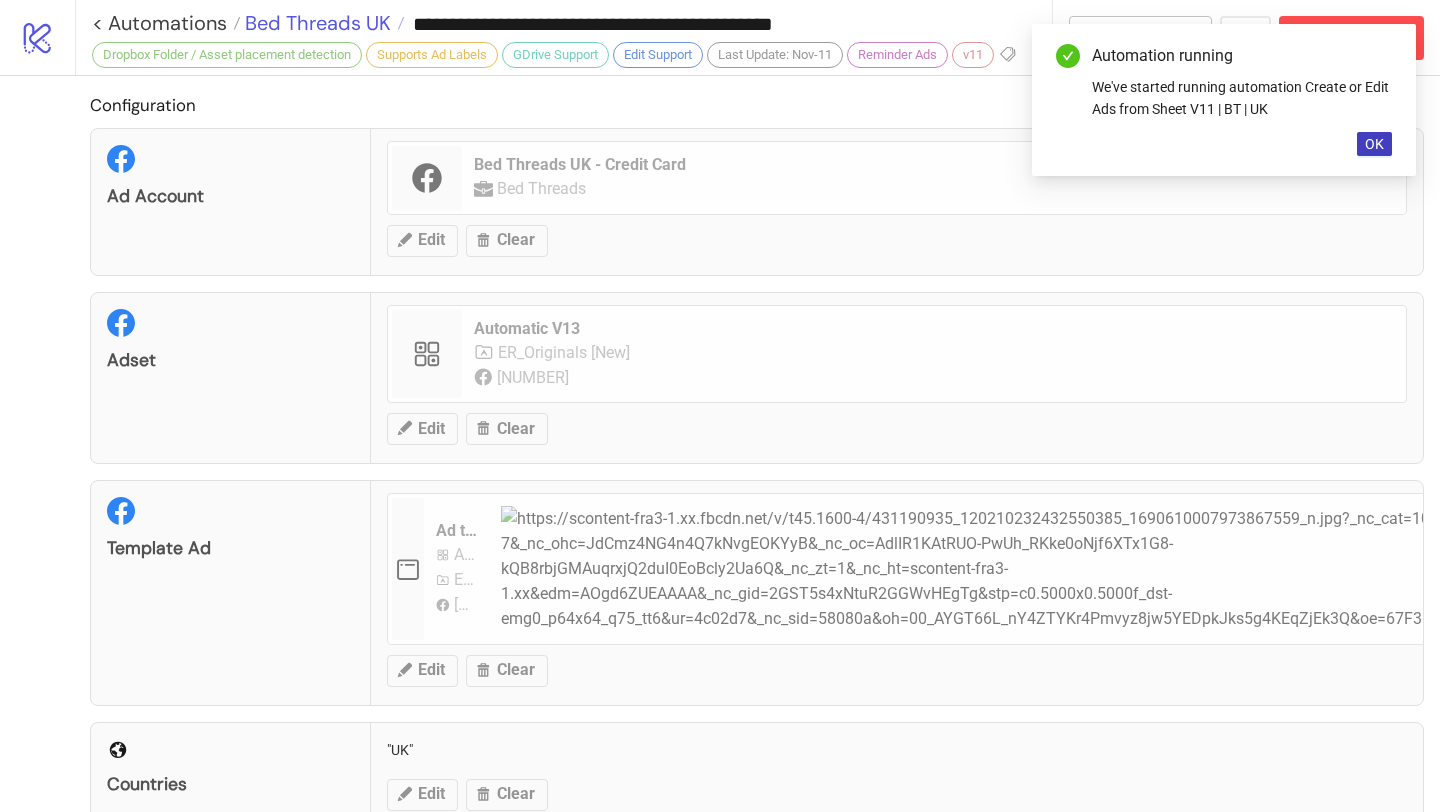 click on "Bed Threads UK" at bounding box center (315, 23) 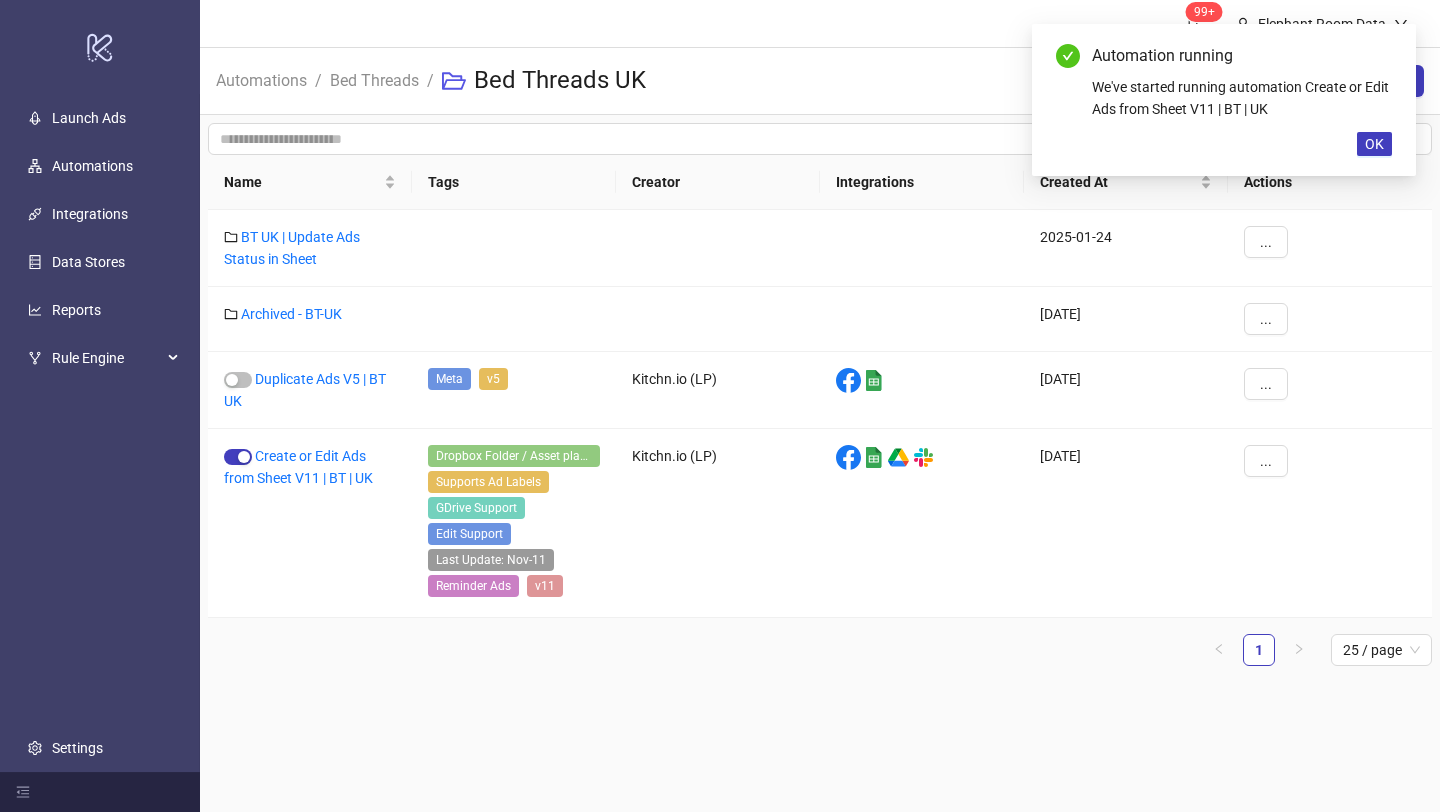 click on "Bed Threads" at bounding box center [374, 81] 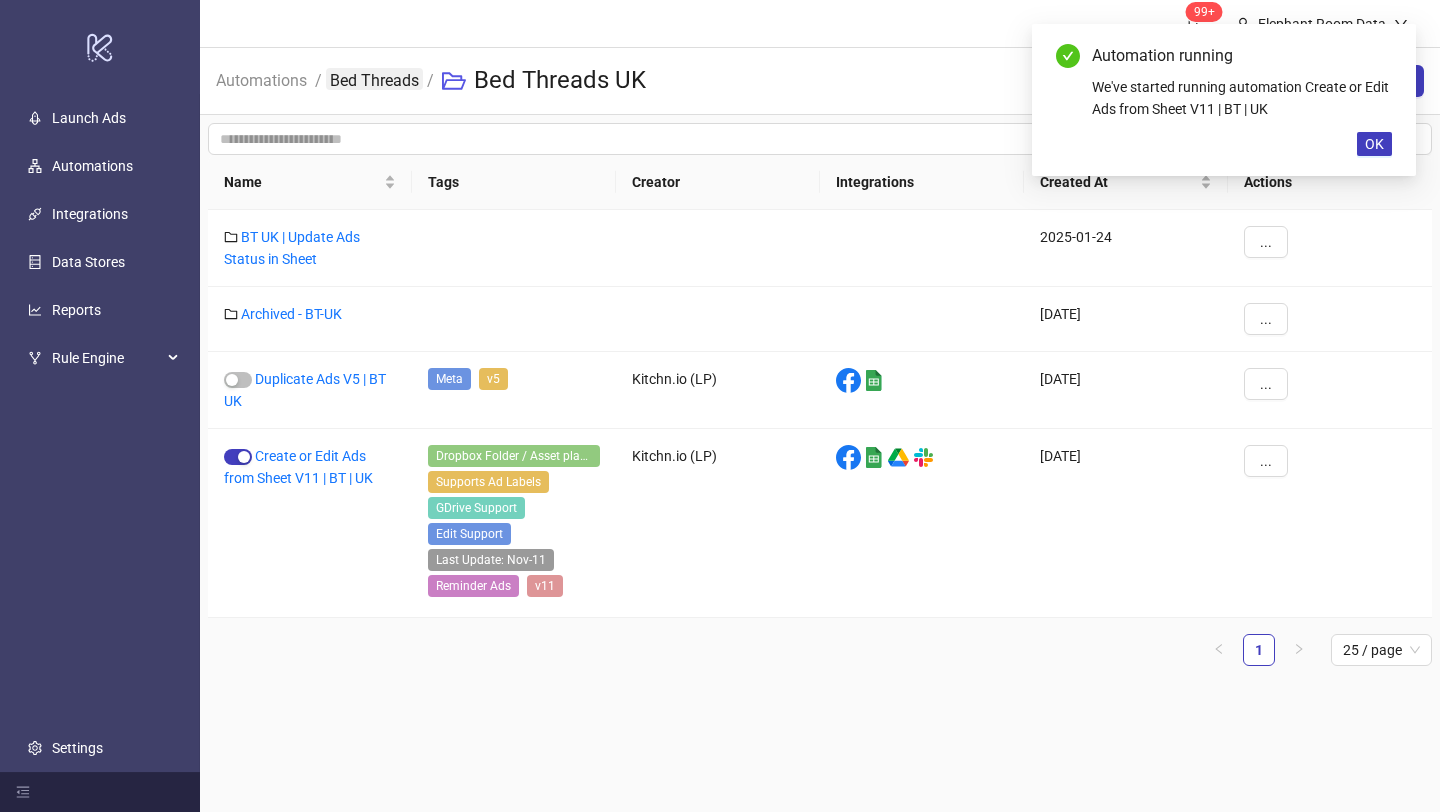 click on "Bed Threads" at bounding box center (374, 79) 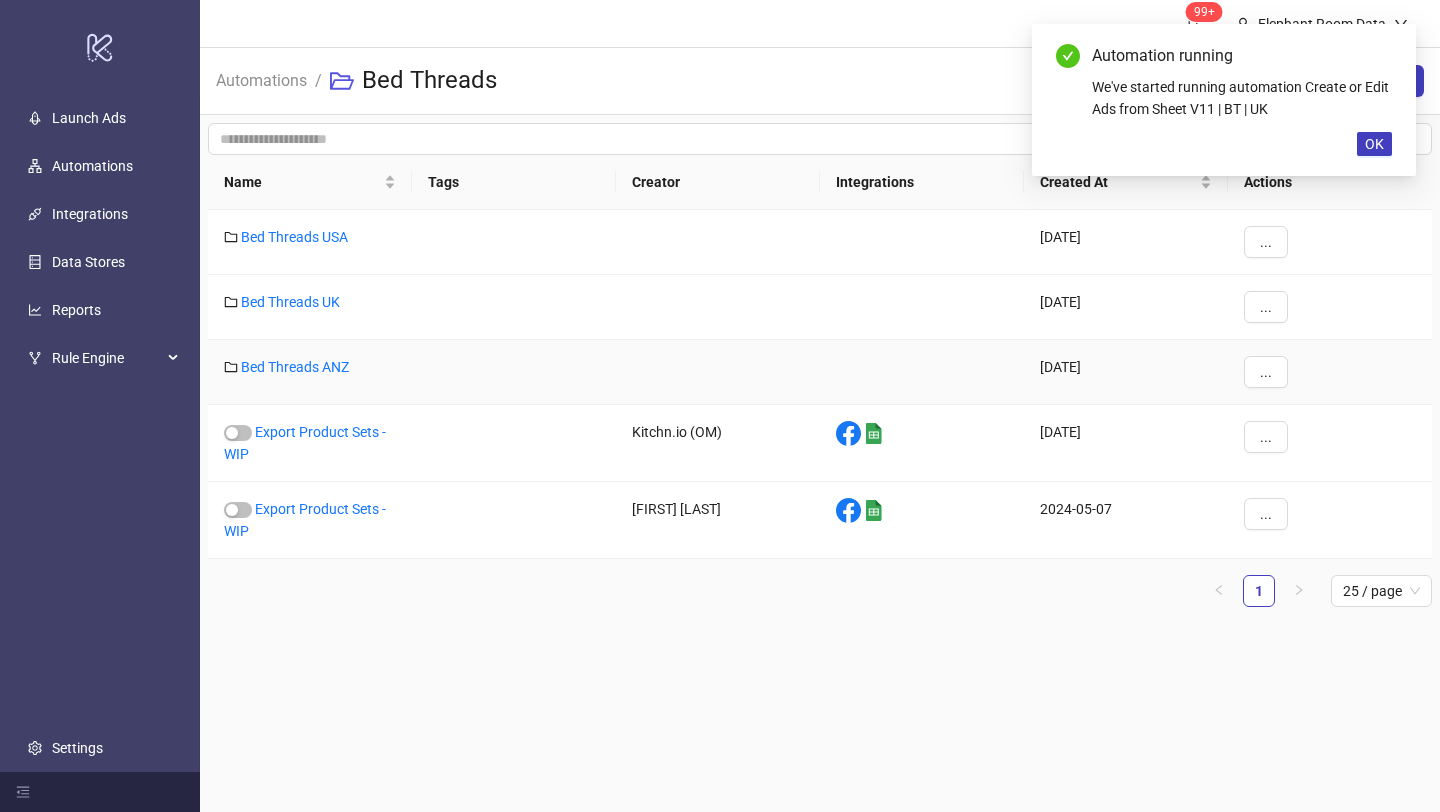 click on "Bed Threads ANZ" at bounding box center (310, 372) 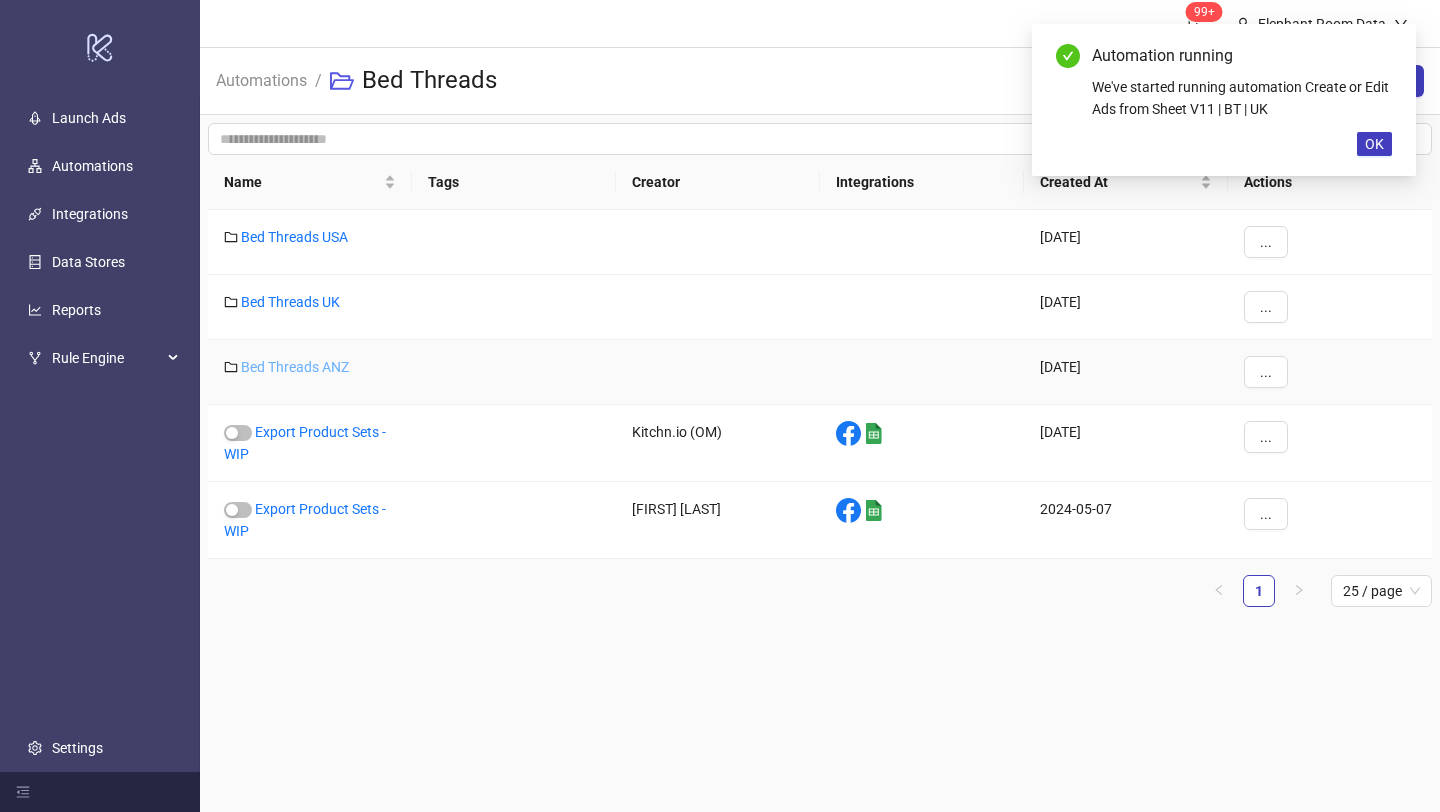 click on "Bed Threads ANZ" at bounding box center [295, 367] 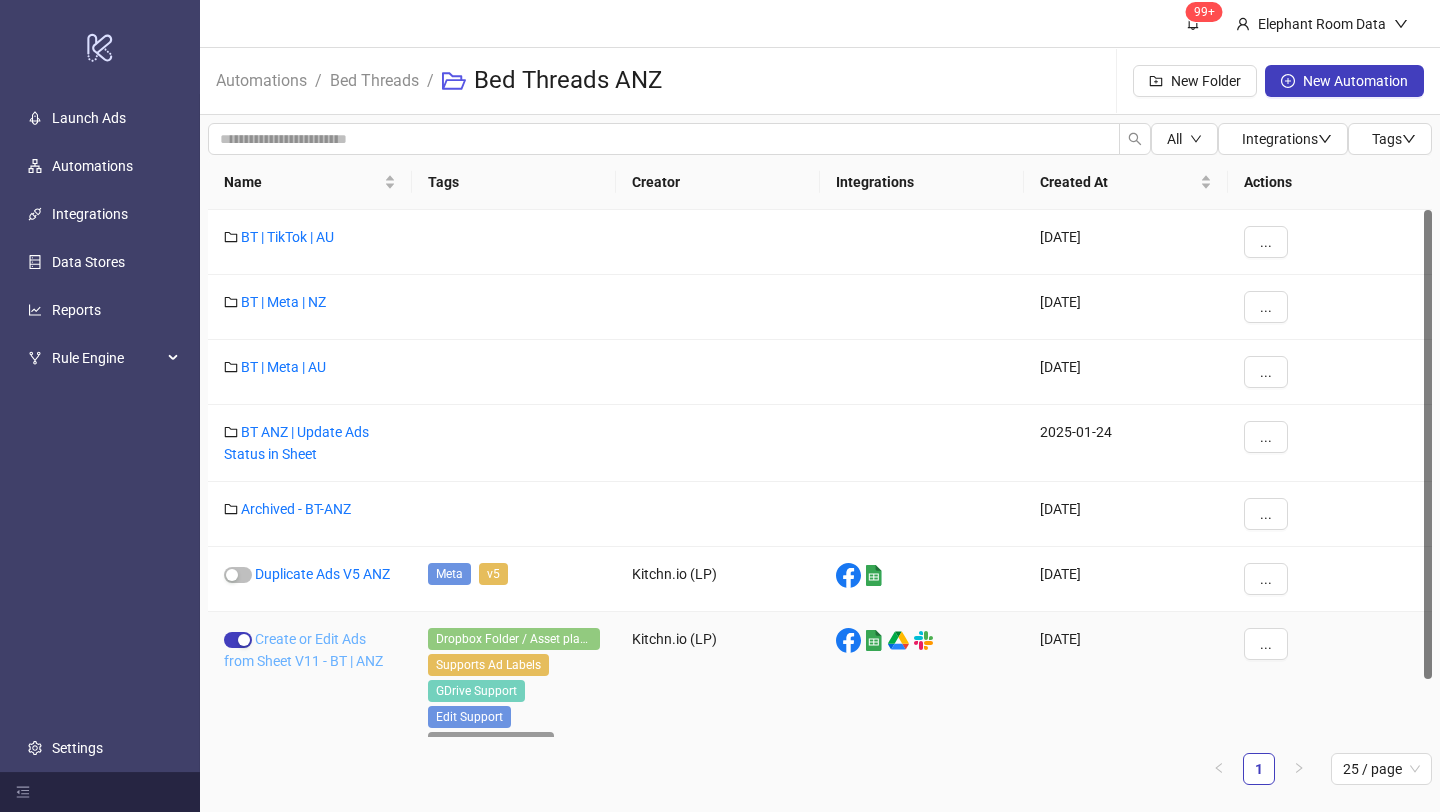 click on "Create or Edit Ads from Sheet V11 - BT | ANZ" at bounding box center (303, 650) 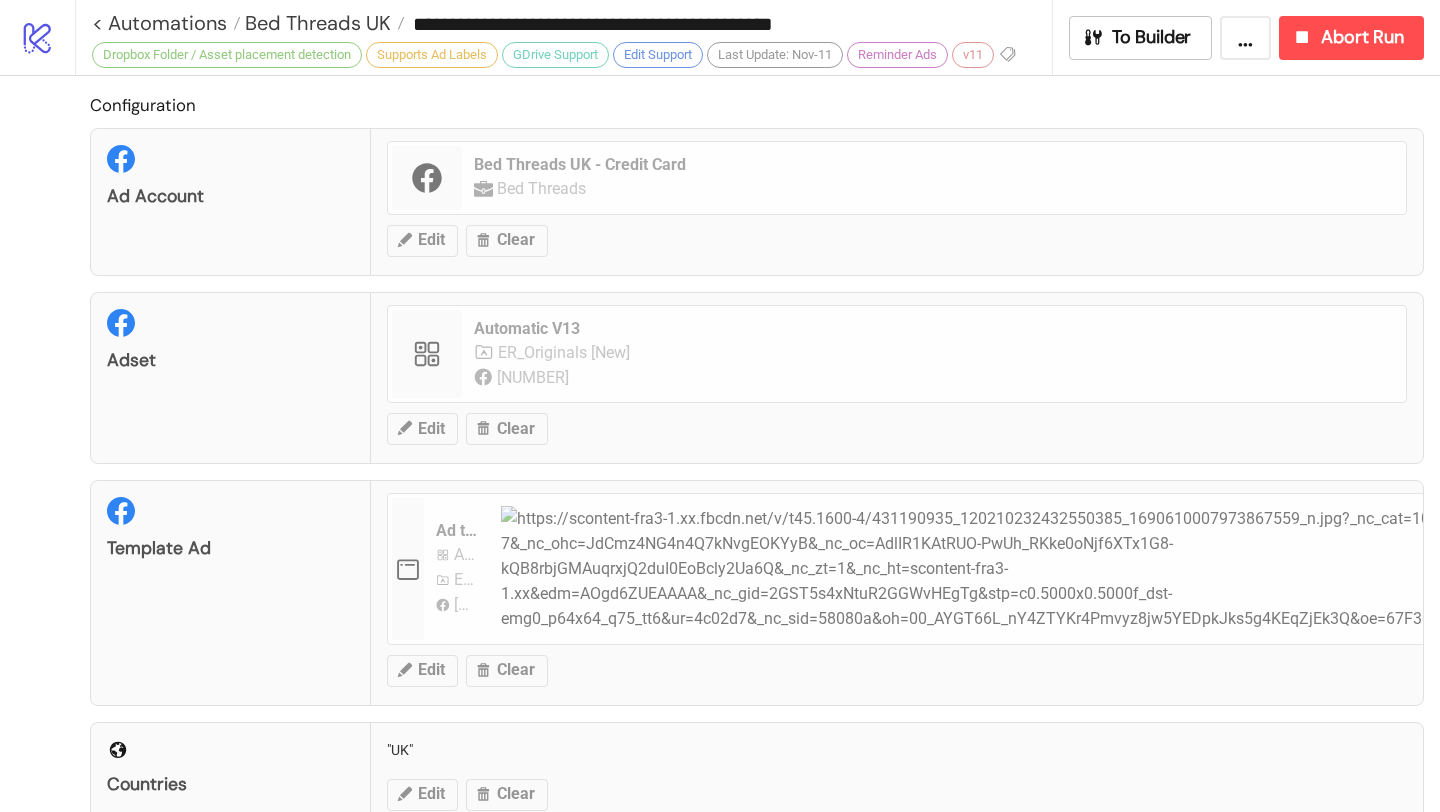 type on "**********" 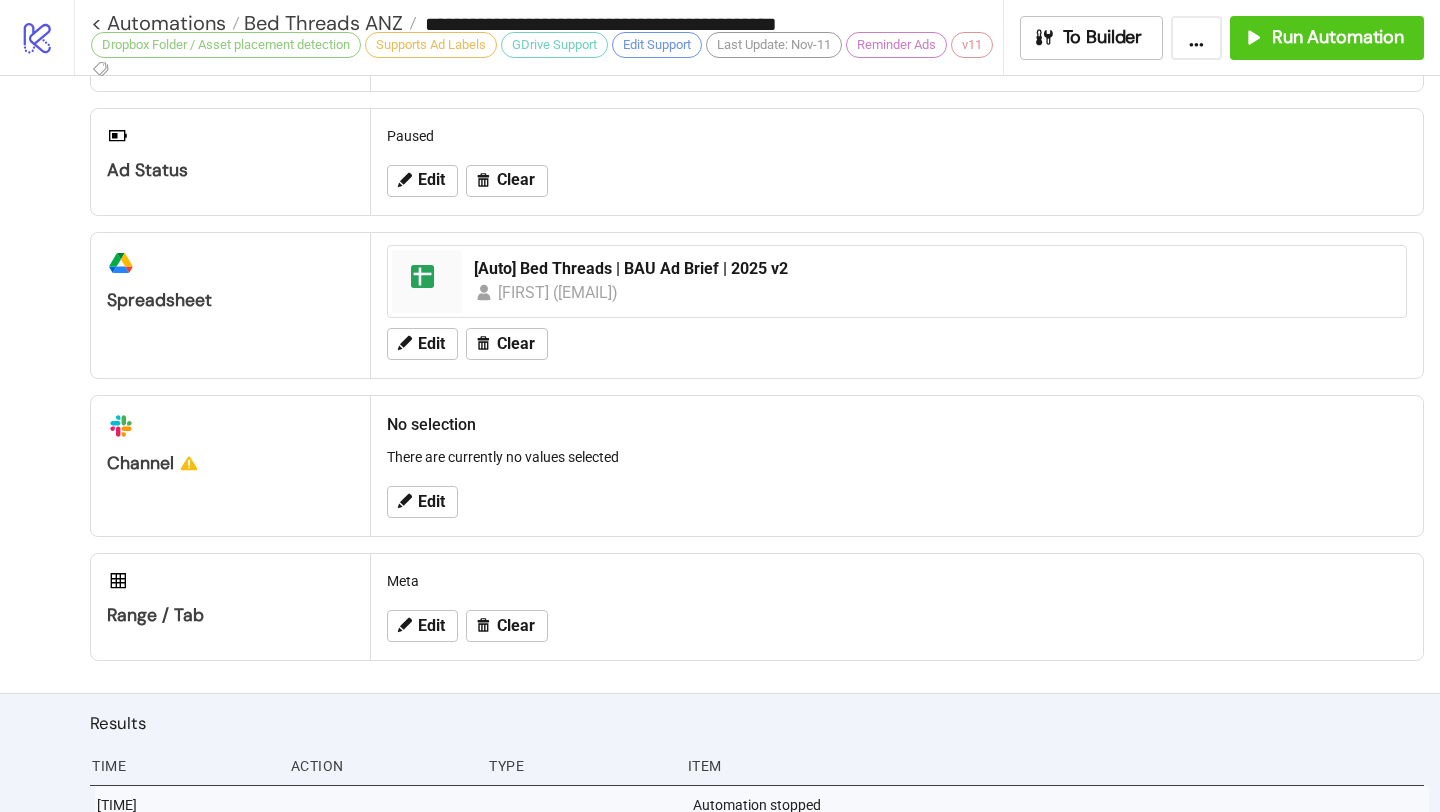 scroll, scrollTop: 968, scrollLeft: 0, axis: vertical 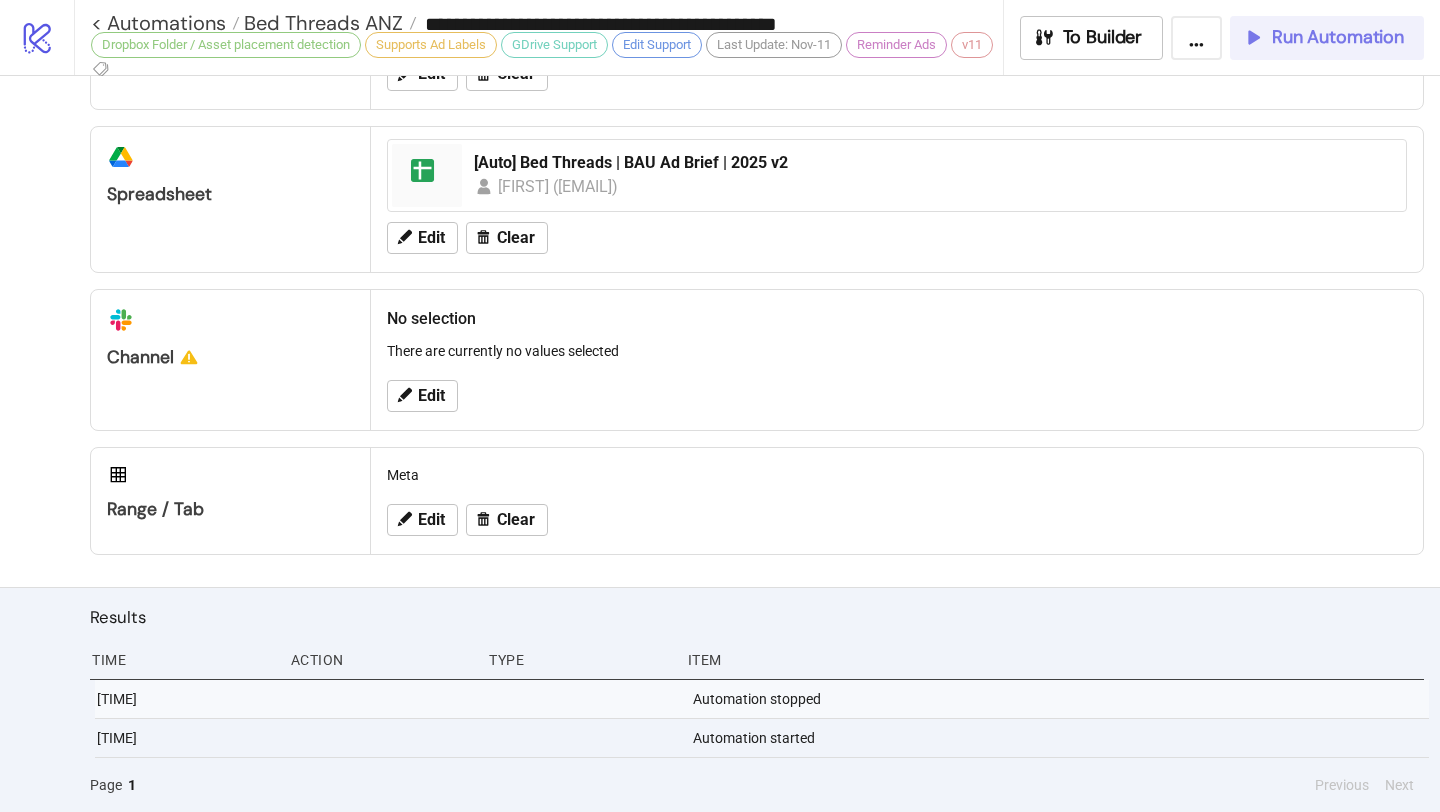 click on "Run Automation" at bounding box center (1327, 38) 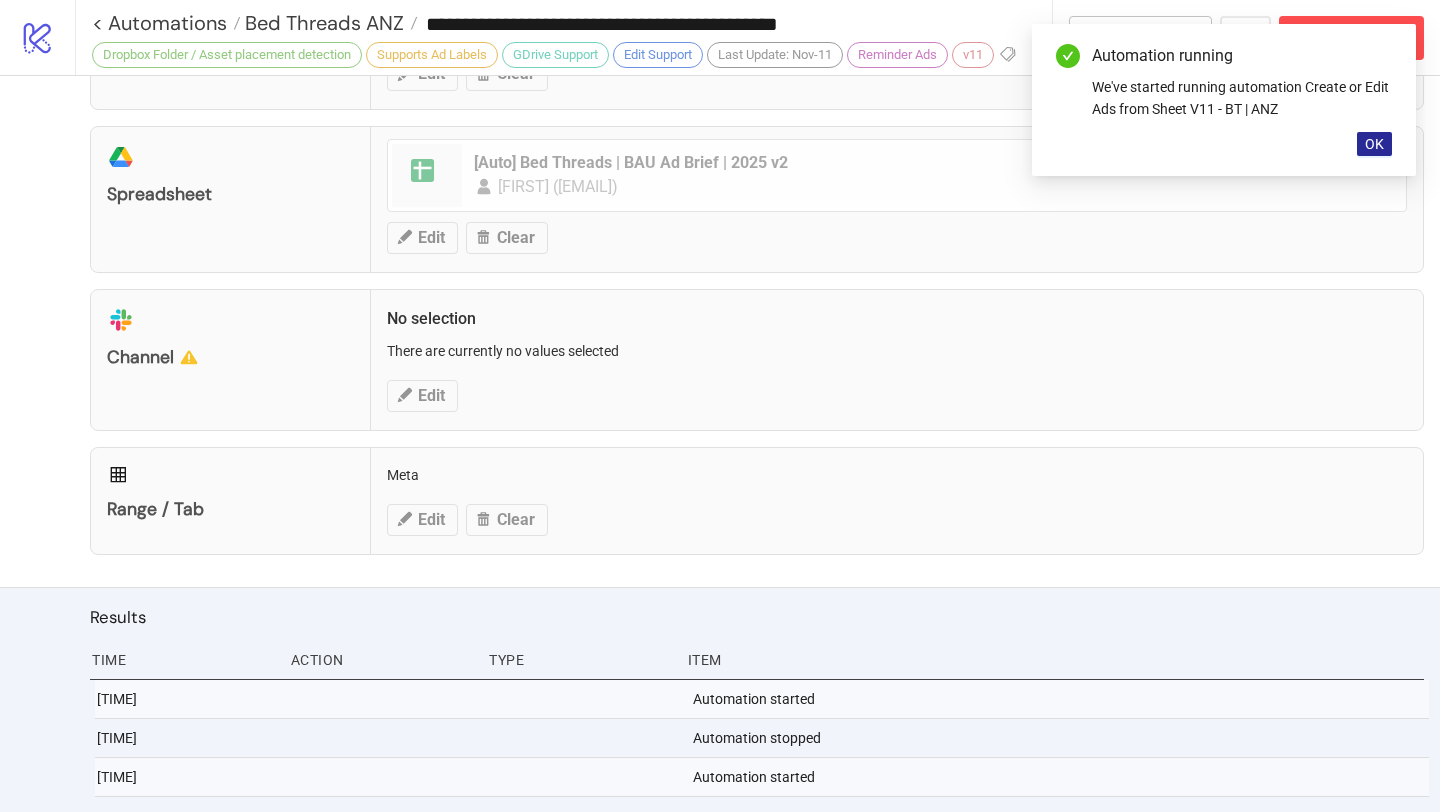 click on "OK" at bounding box center (1374, 144) 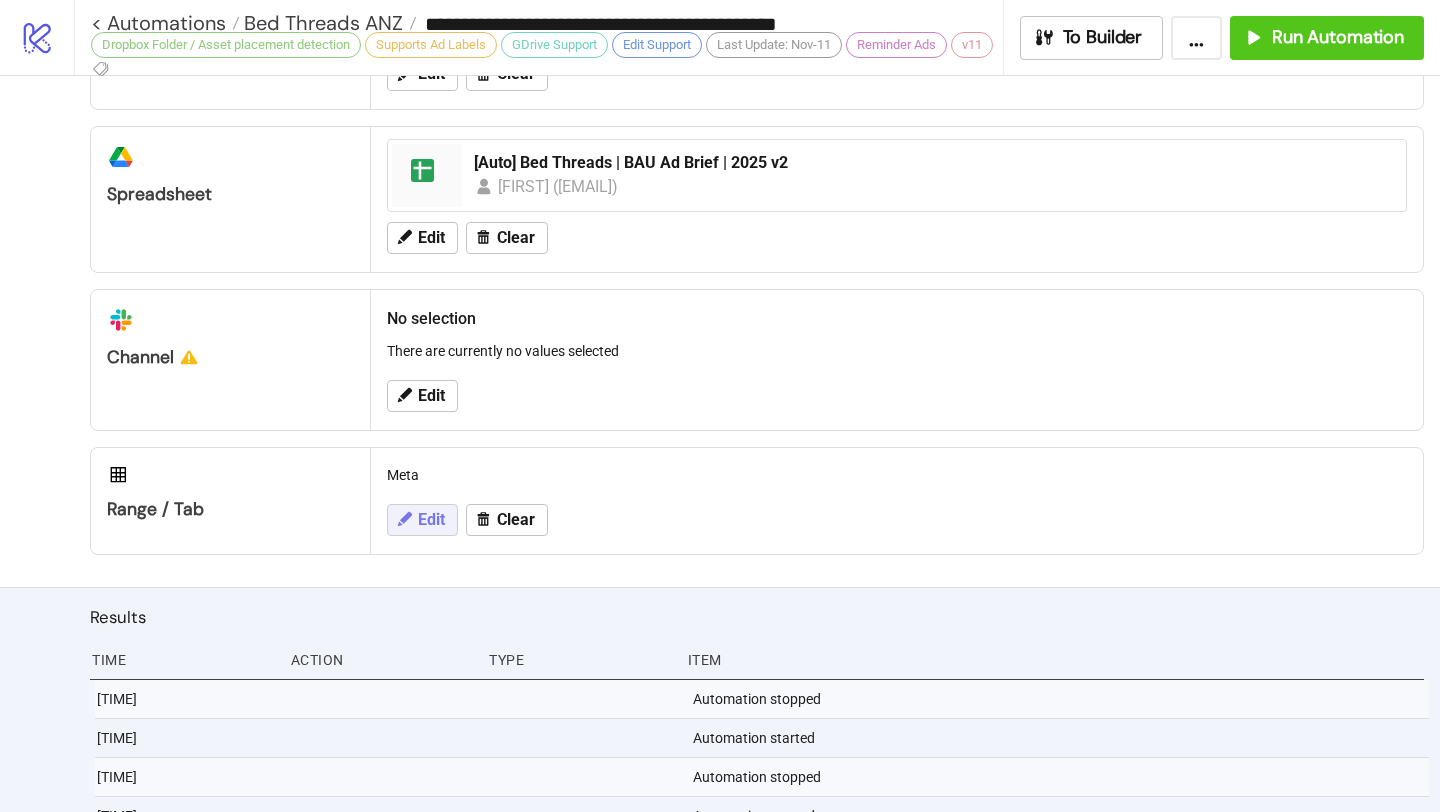 click on "Edit" at bounding box center (431, 520) 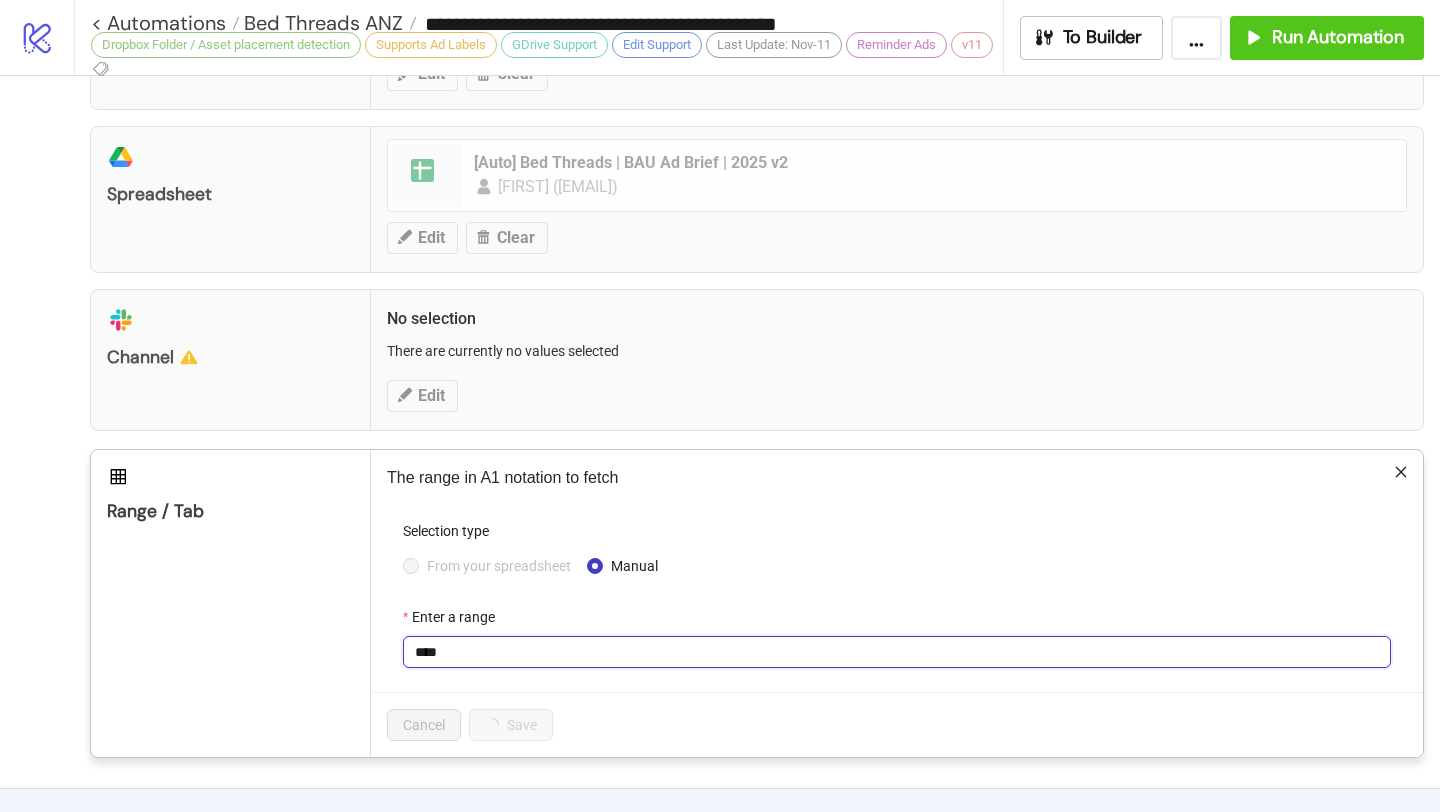 click on "****" at bounding box center [897, 652] 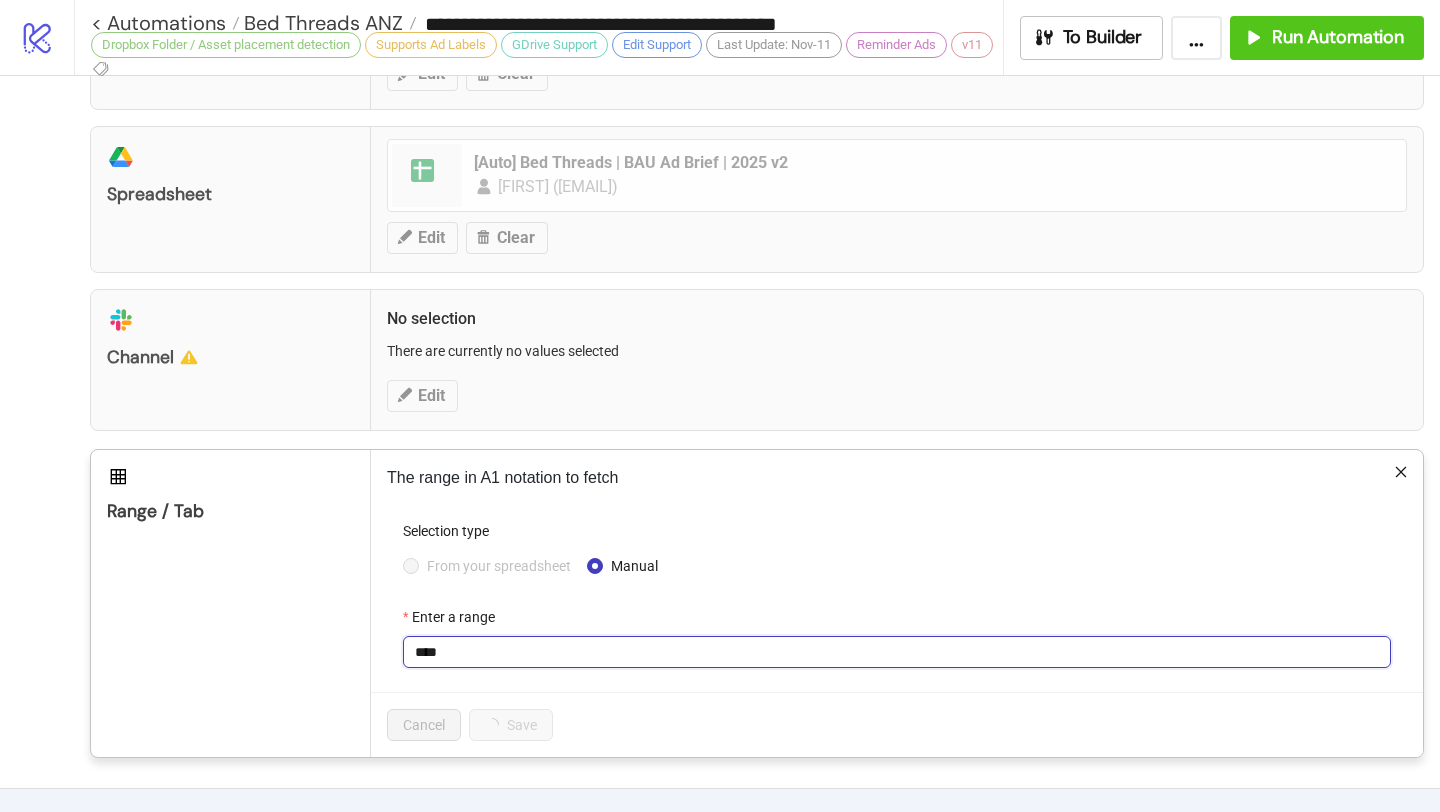 type on "**********" 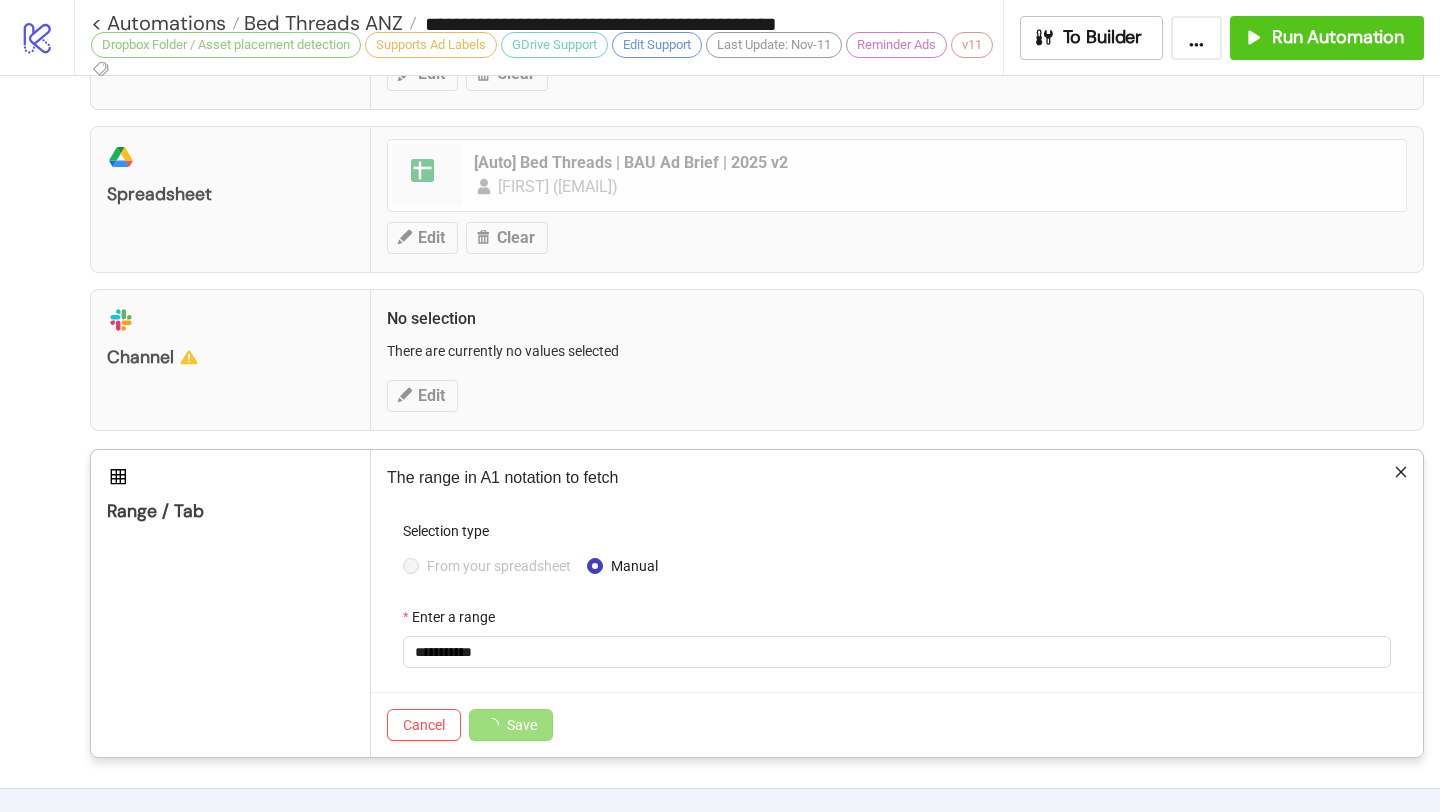 click on "Save" at bounding box center (511, 725) 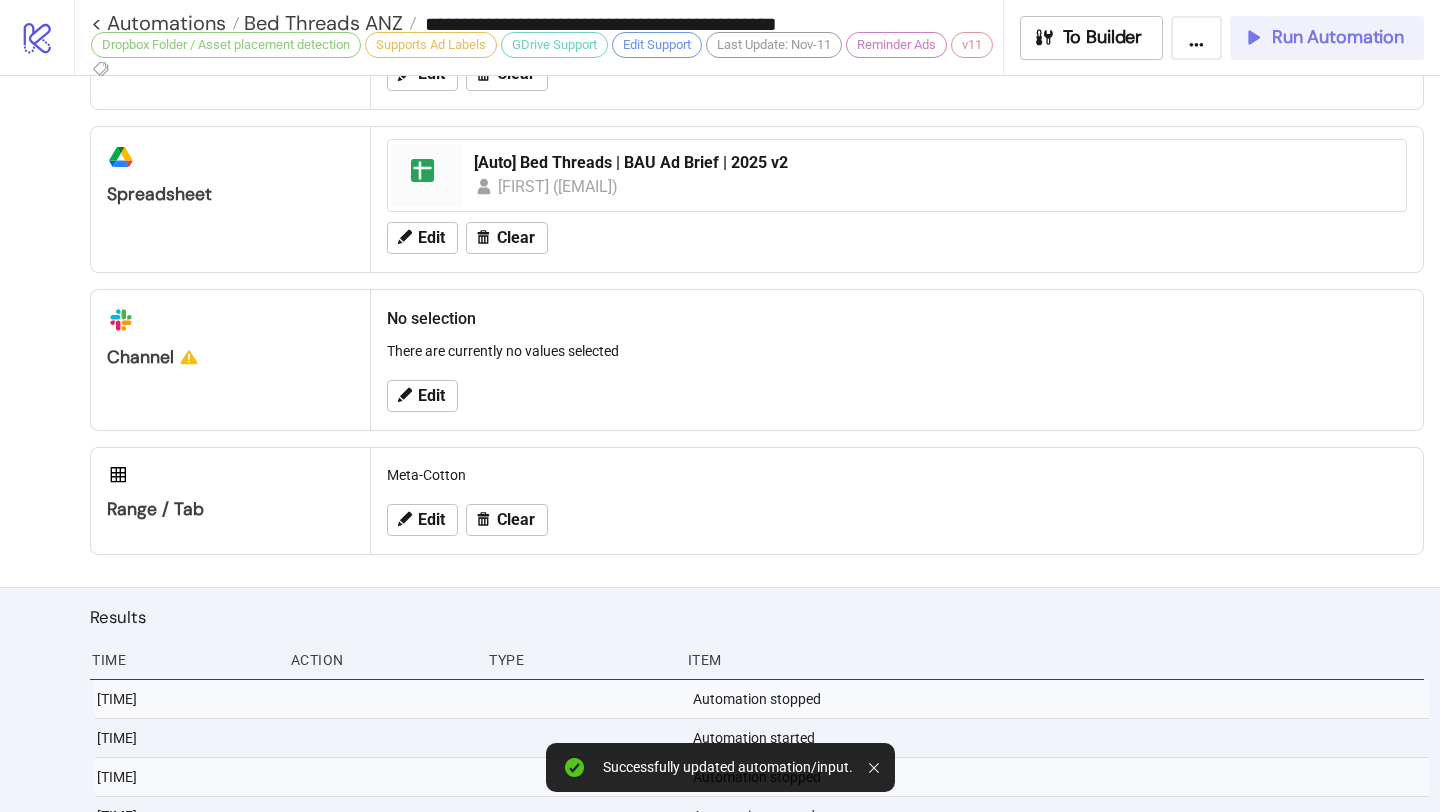 click on "Run Automation" at bounding box center (1327, 38) 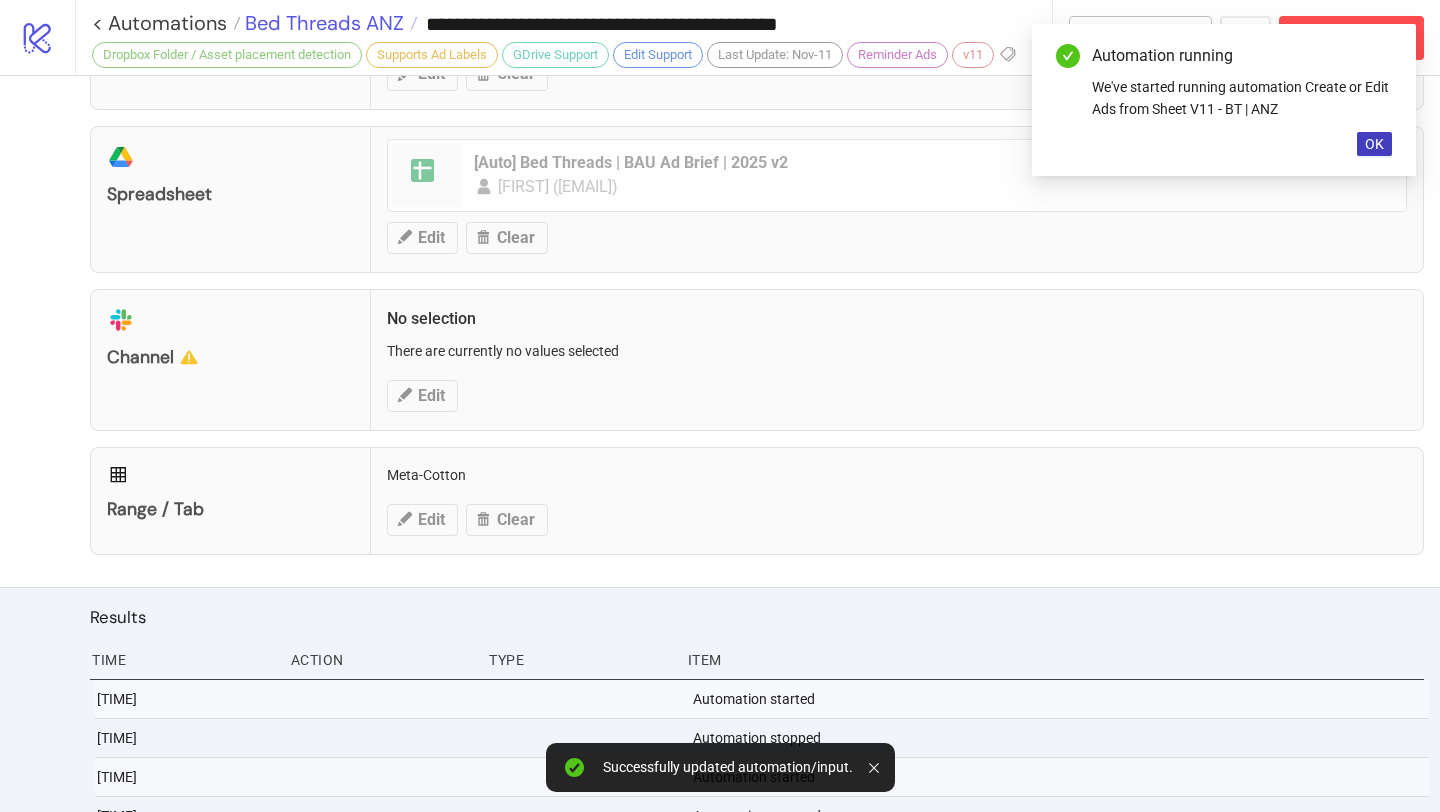 click on "Bed Threads ANZ" at bounding box center [322, 23] 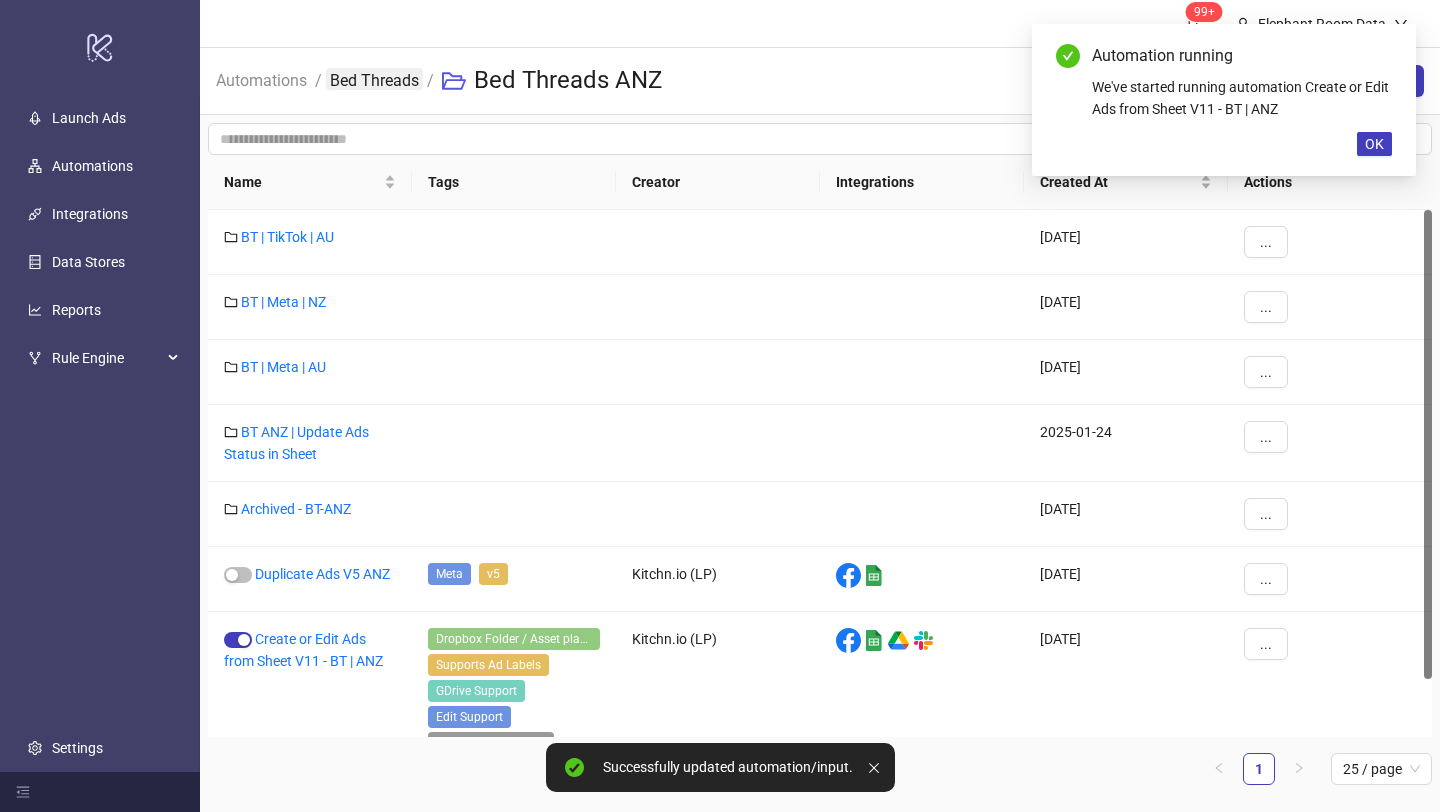 click on "Bed Threads" at bounding box center [374, 79] 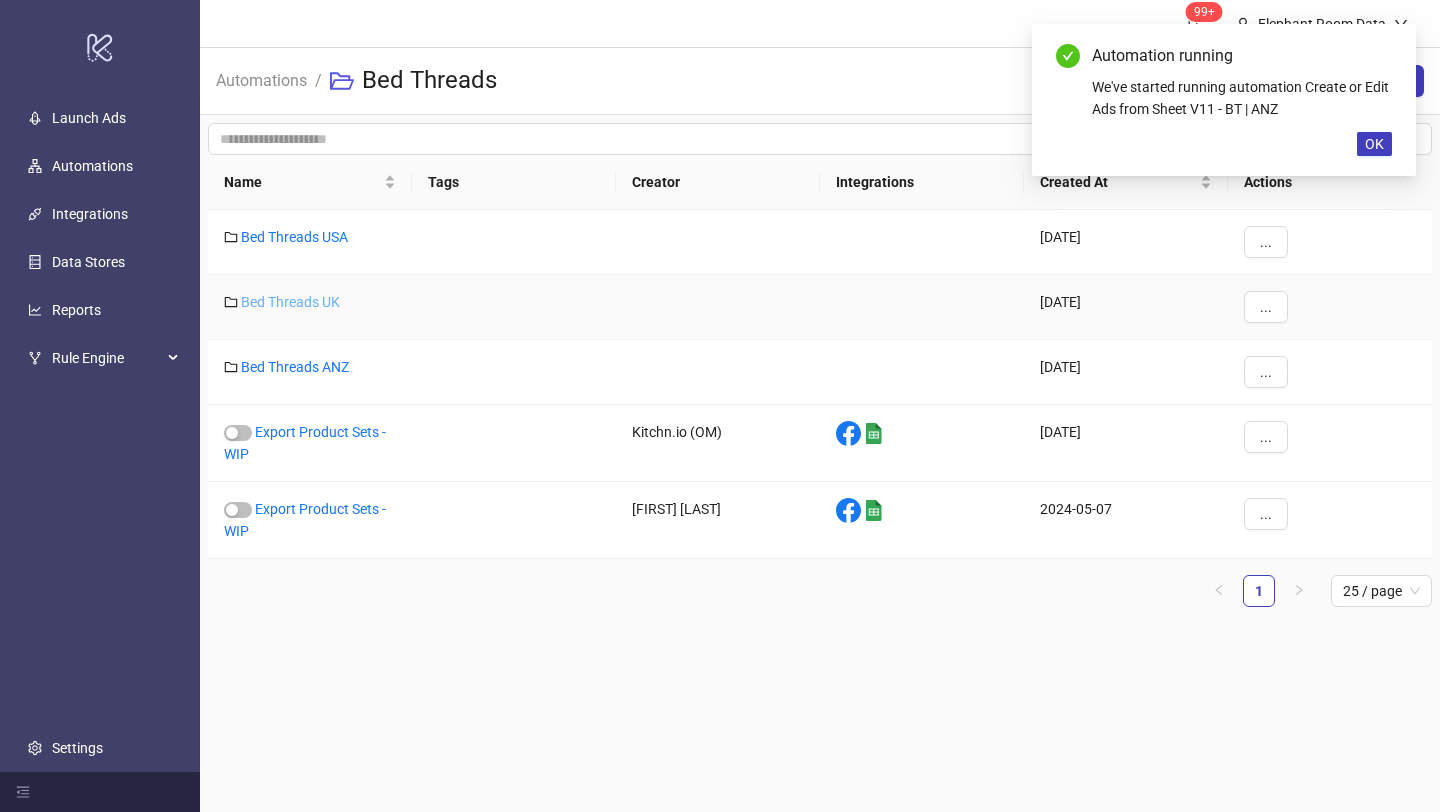 click on "Bed Threads UK" at bounding box center (290, 302) 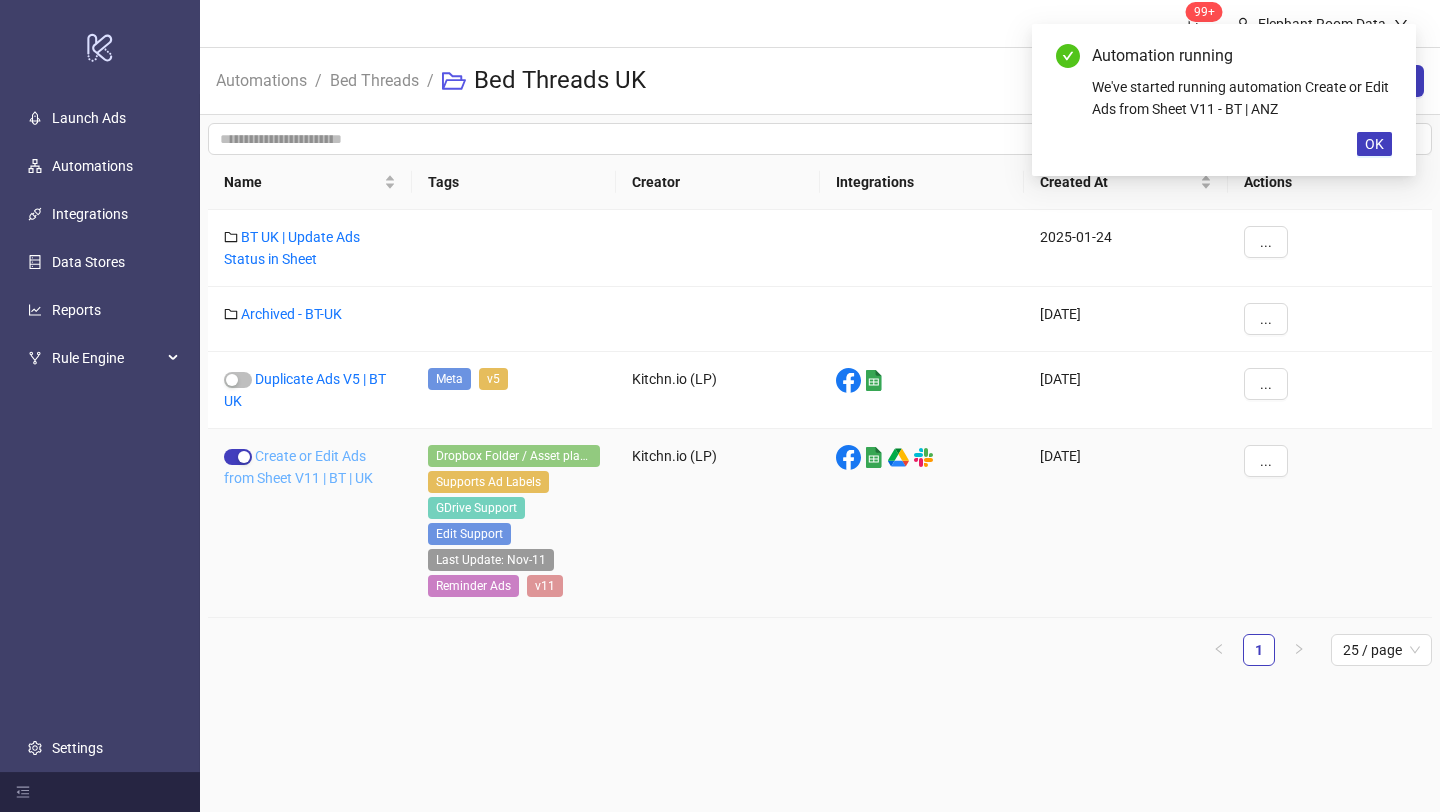 click on "Create or Edit Ads from Sheet V11  |  BT | UK" at bounding box center (298, 467) 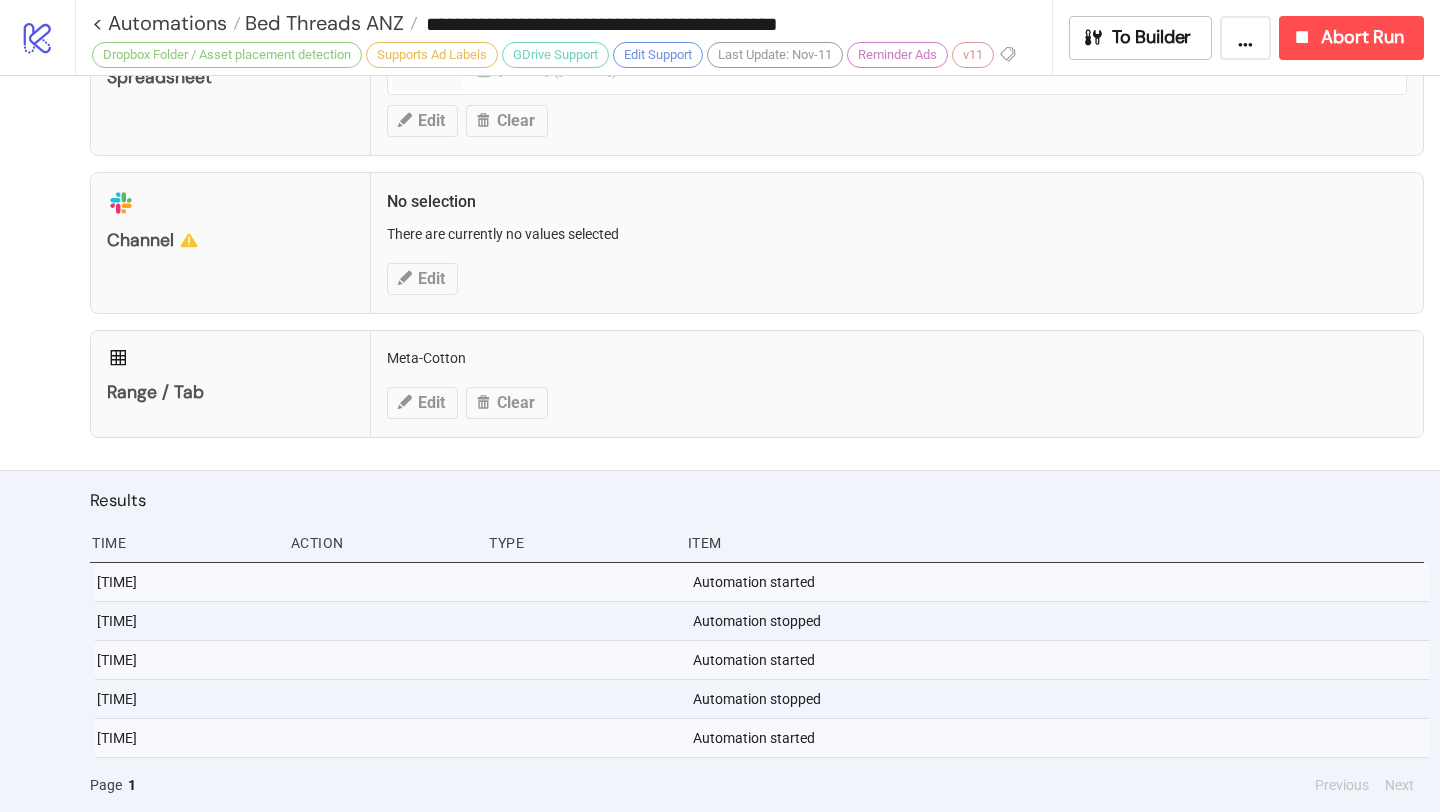 type on "**********" 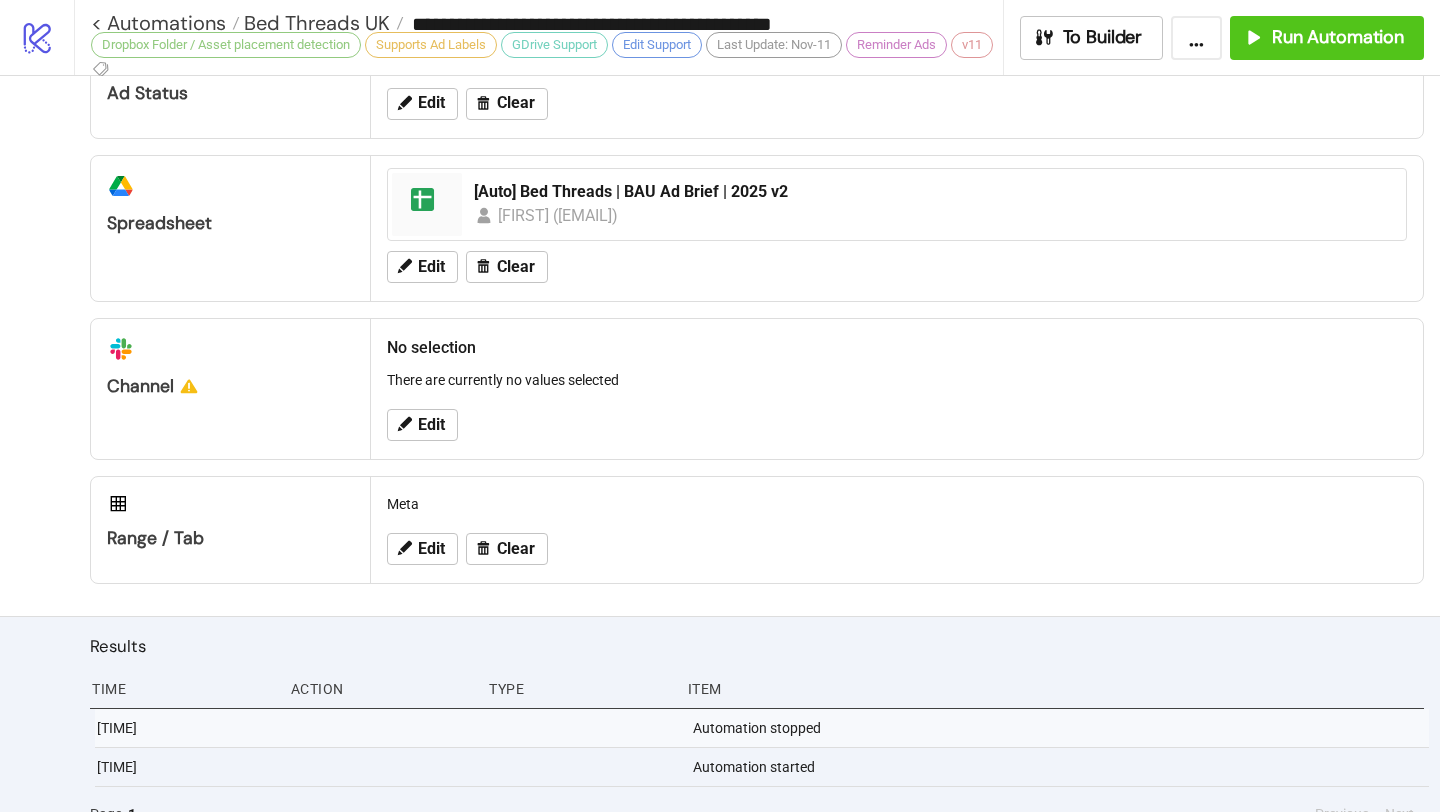 scroll, scrollTop: 968, scrollLeft: 0, axis: vertical 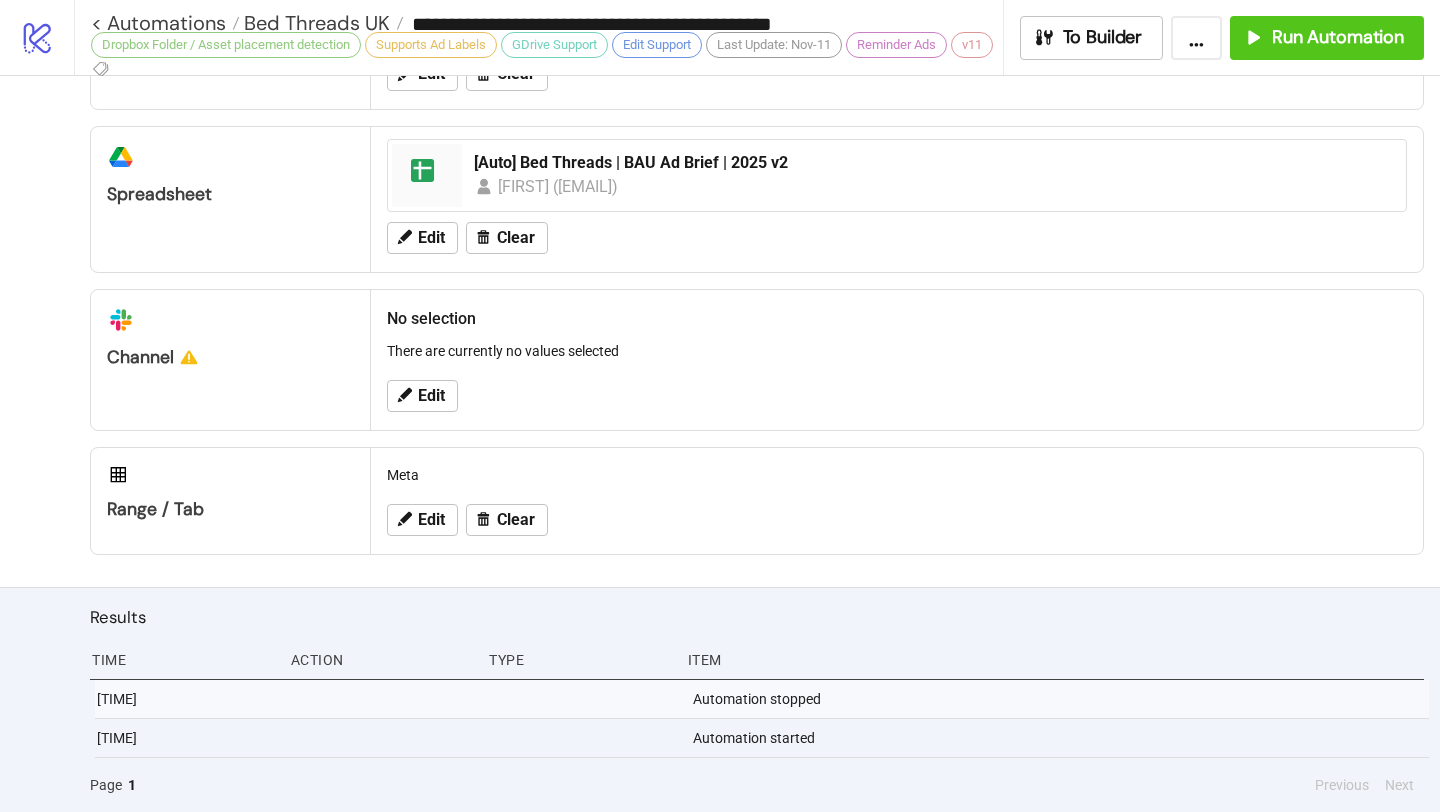 click on "Dropbox Folder / Asset placement detection Supports Ad Labels GDrive Support Edit Support Last Update: [DATE] Reminder Ads v11" at bounding box center (546, 57) 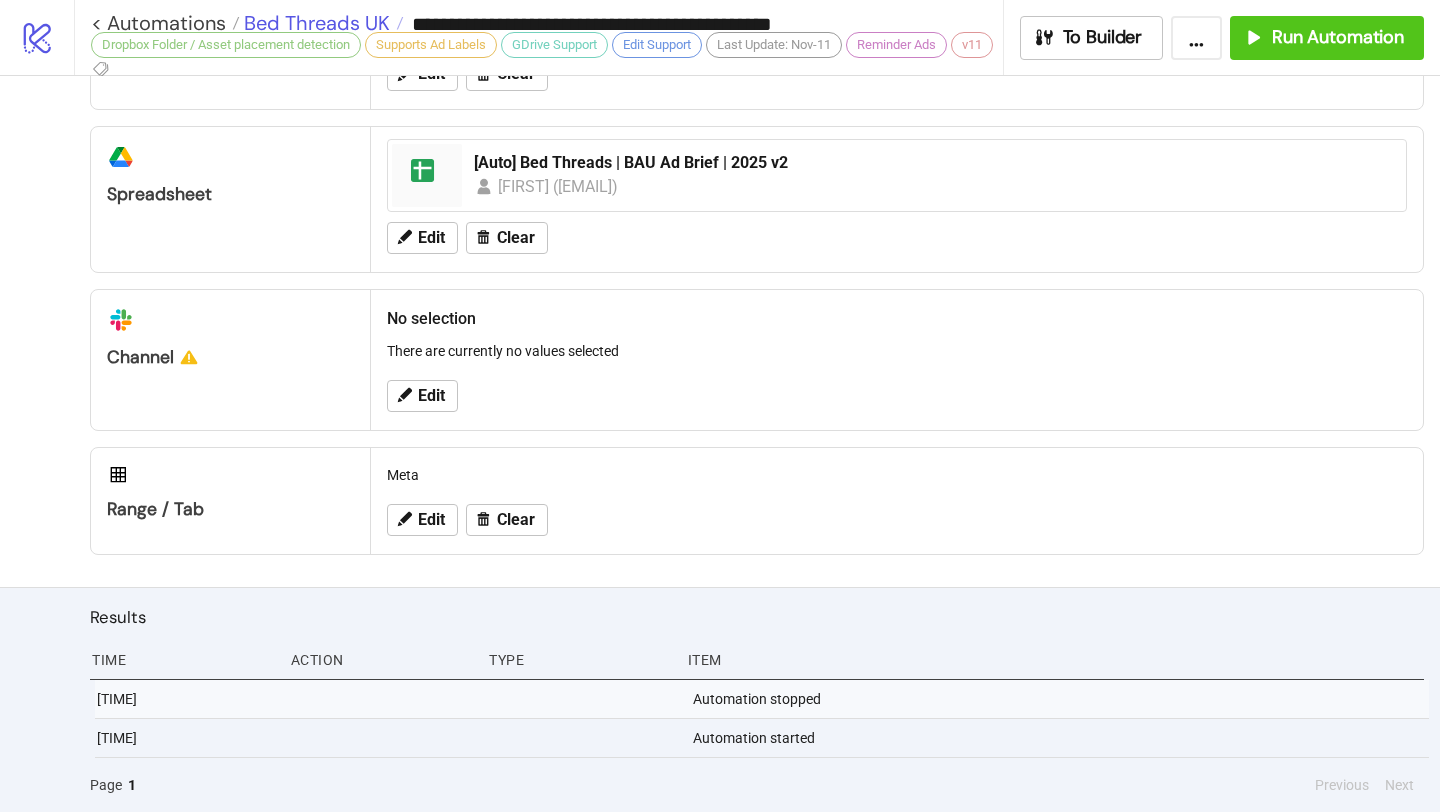 click on "Bed Threads UK" at bounding box center (314, 23) 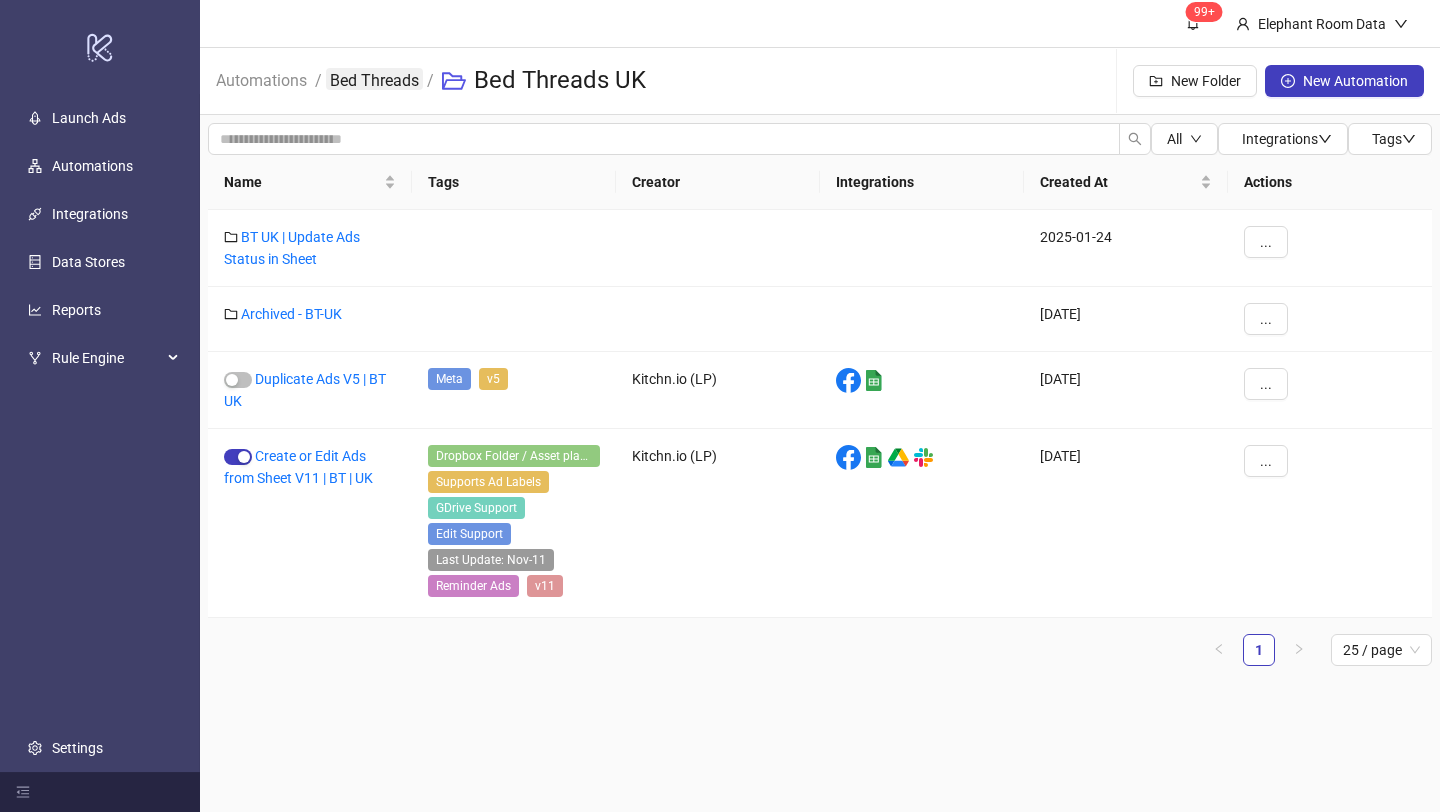 click on "Bed Threads" at bounding box center [374, 79] 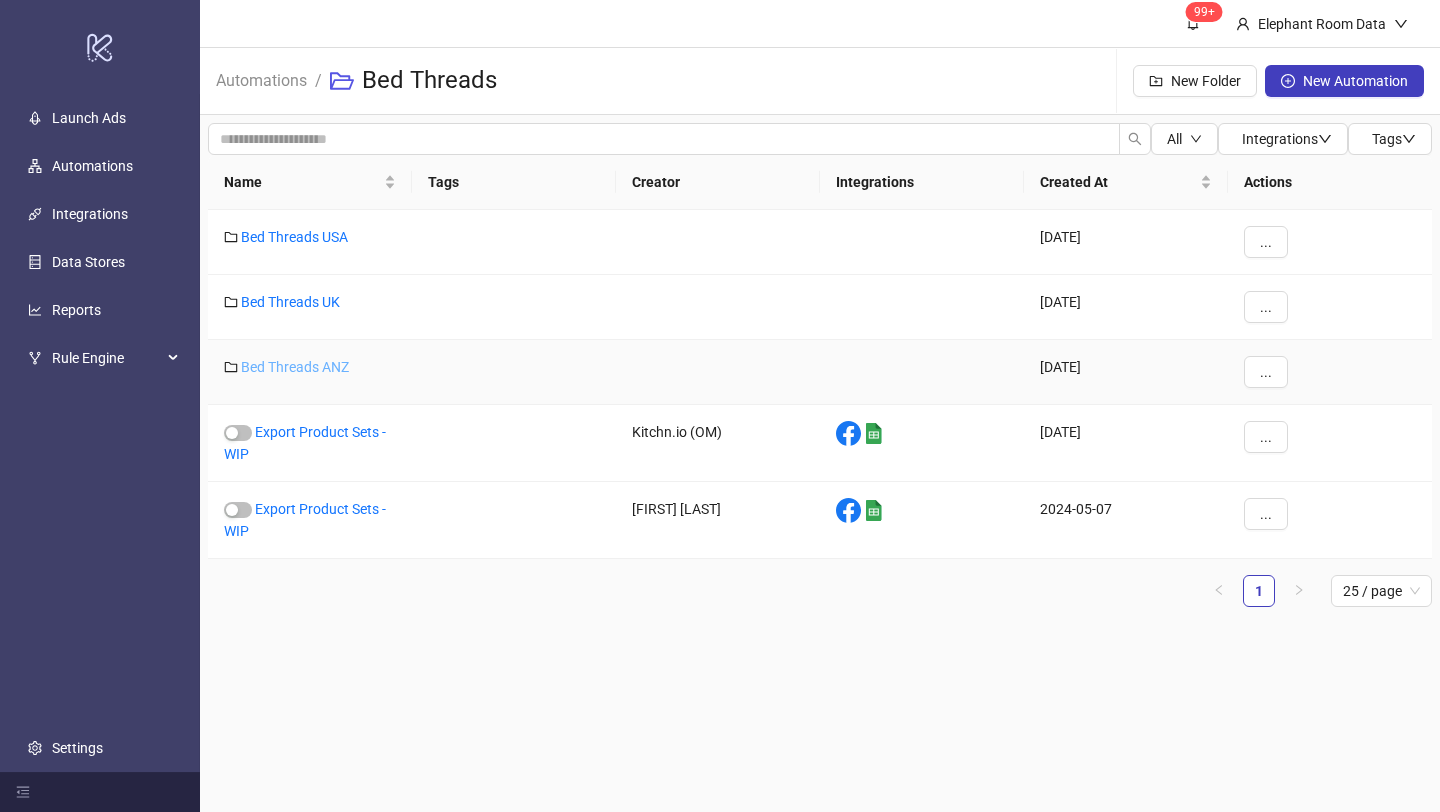 click on "Bed Threads ANZ" at bounding box center [295, 367] 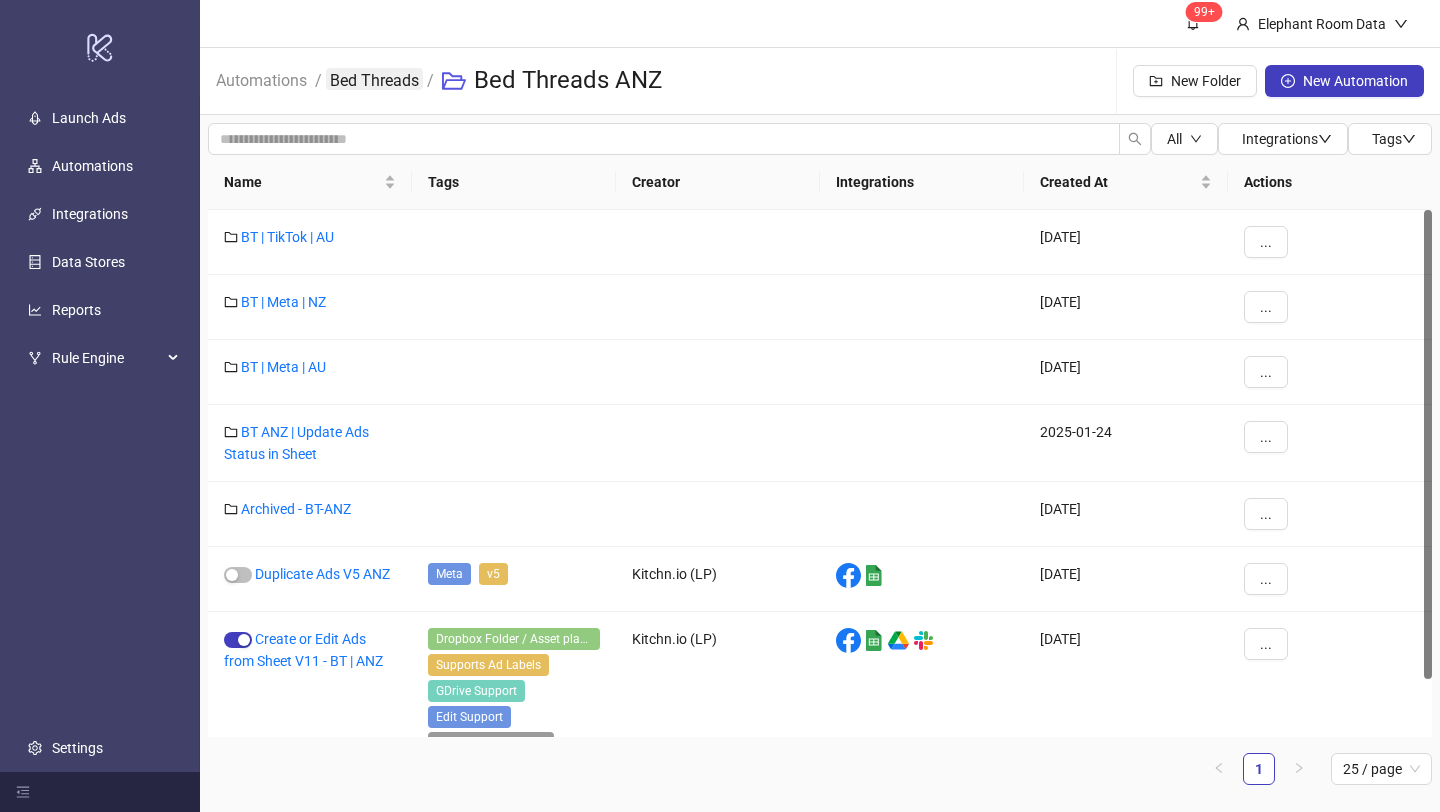 click on "Bed Threads" at bounding box center (374, 79) 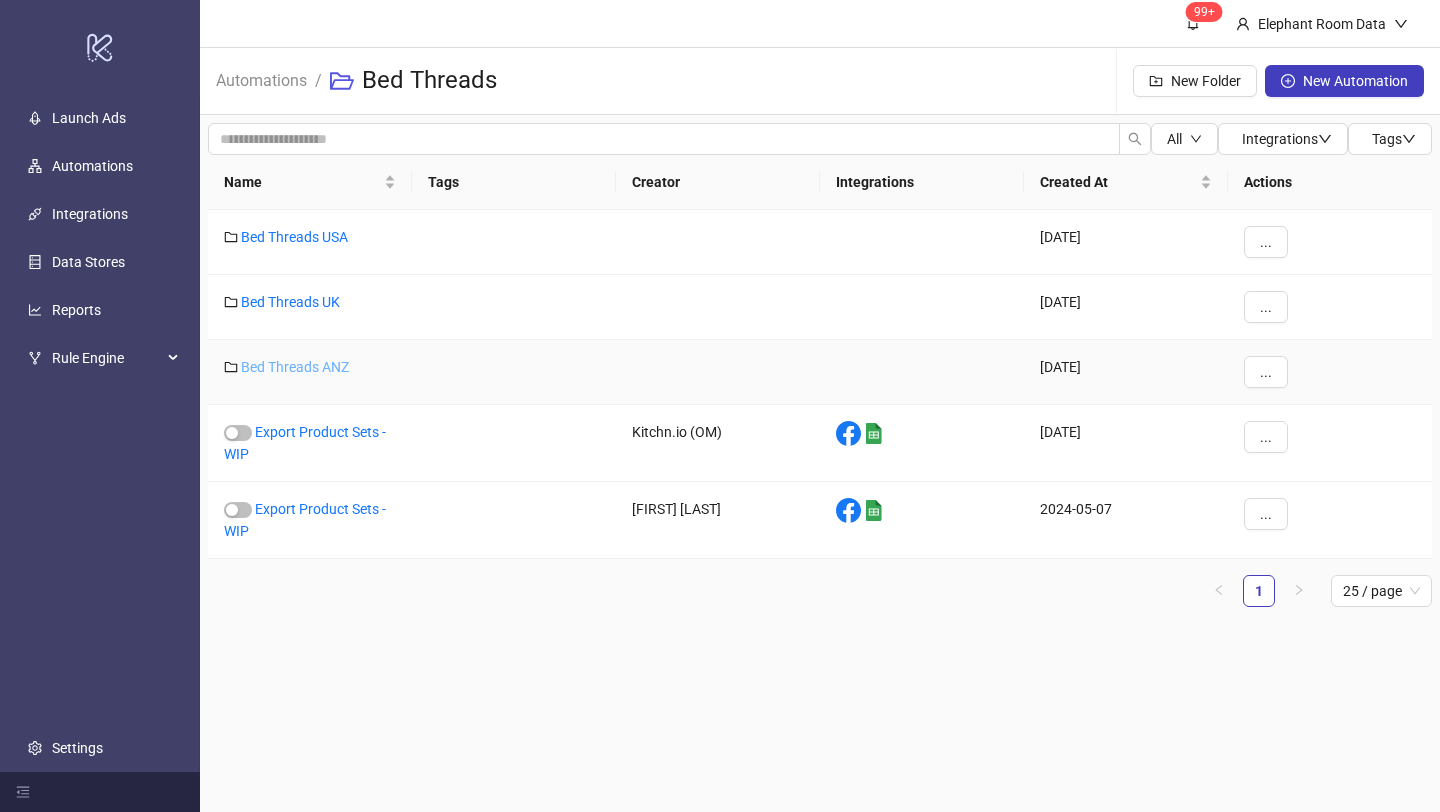 click on "Bed Threads ANZ" at bounding box center (295, 367) 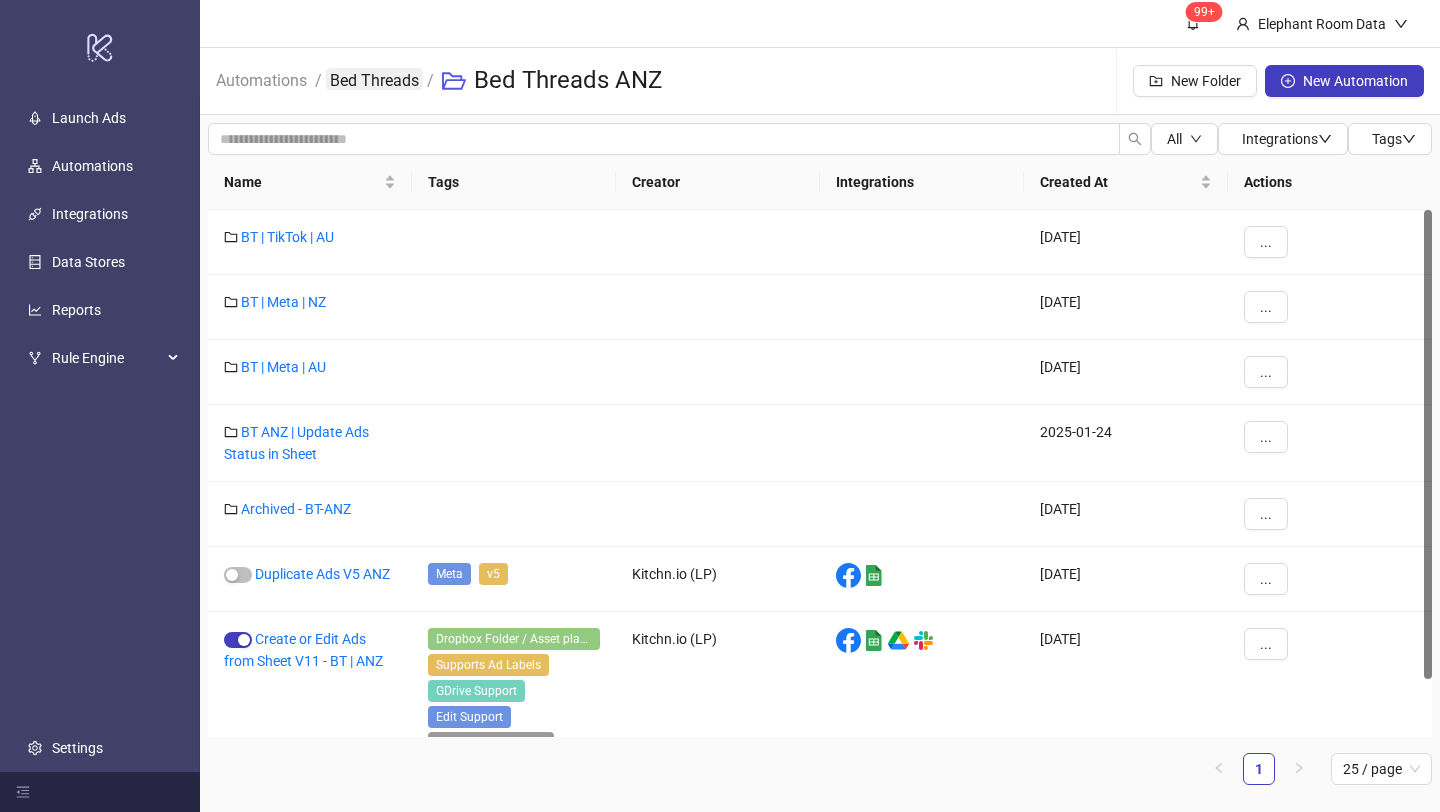 click on "Bed Threads" at bounding box center (374, 79) 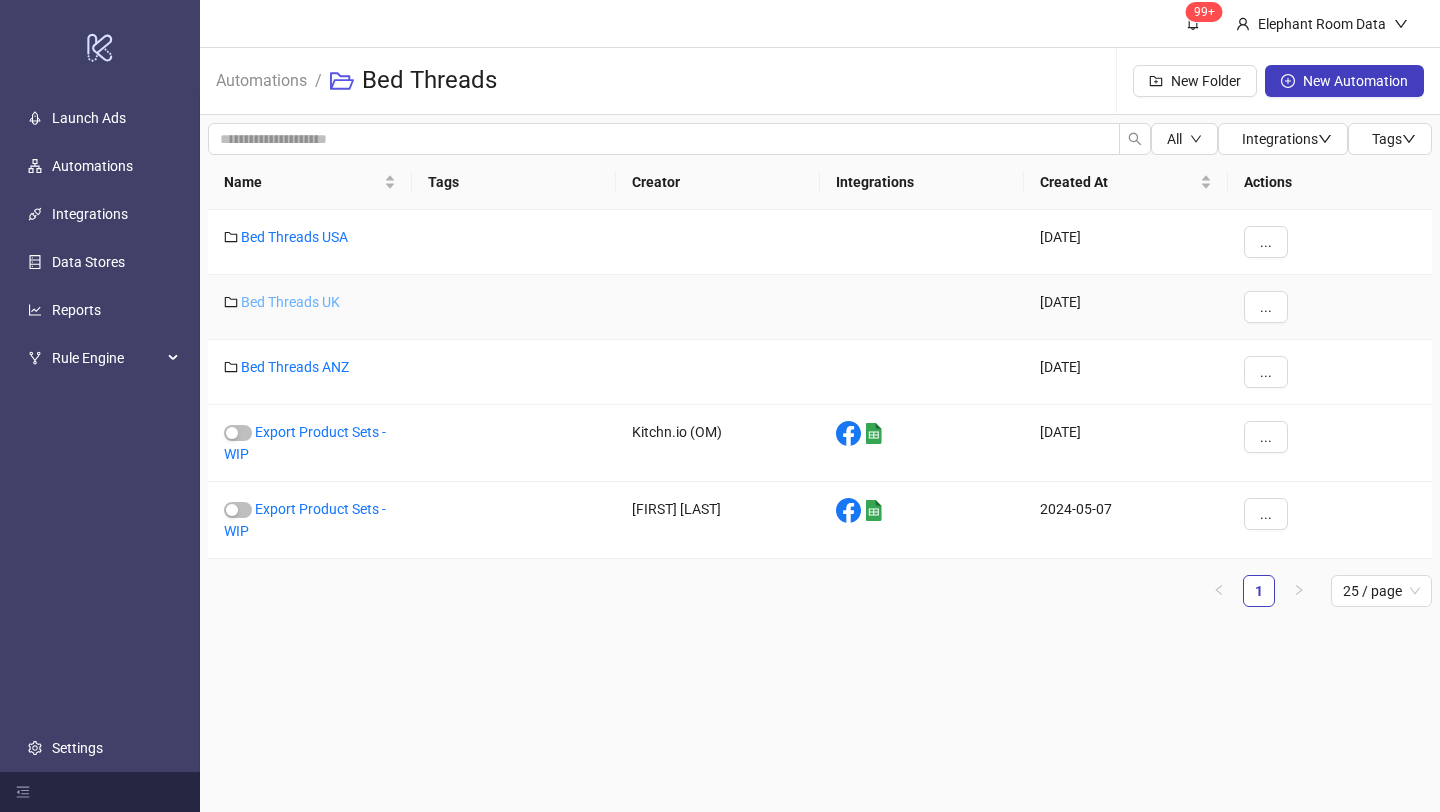 click on "Bed Threads UK" at bounding box center [290, 302] 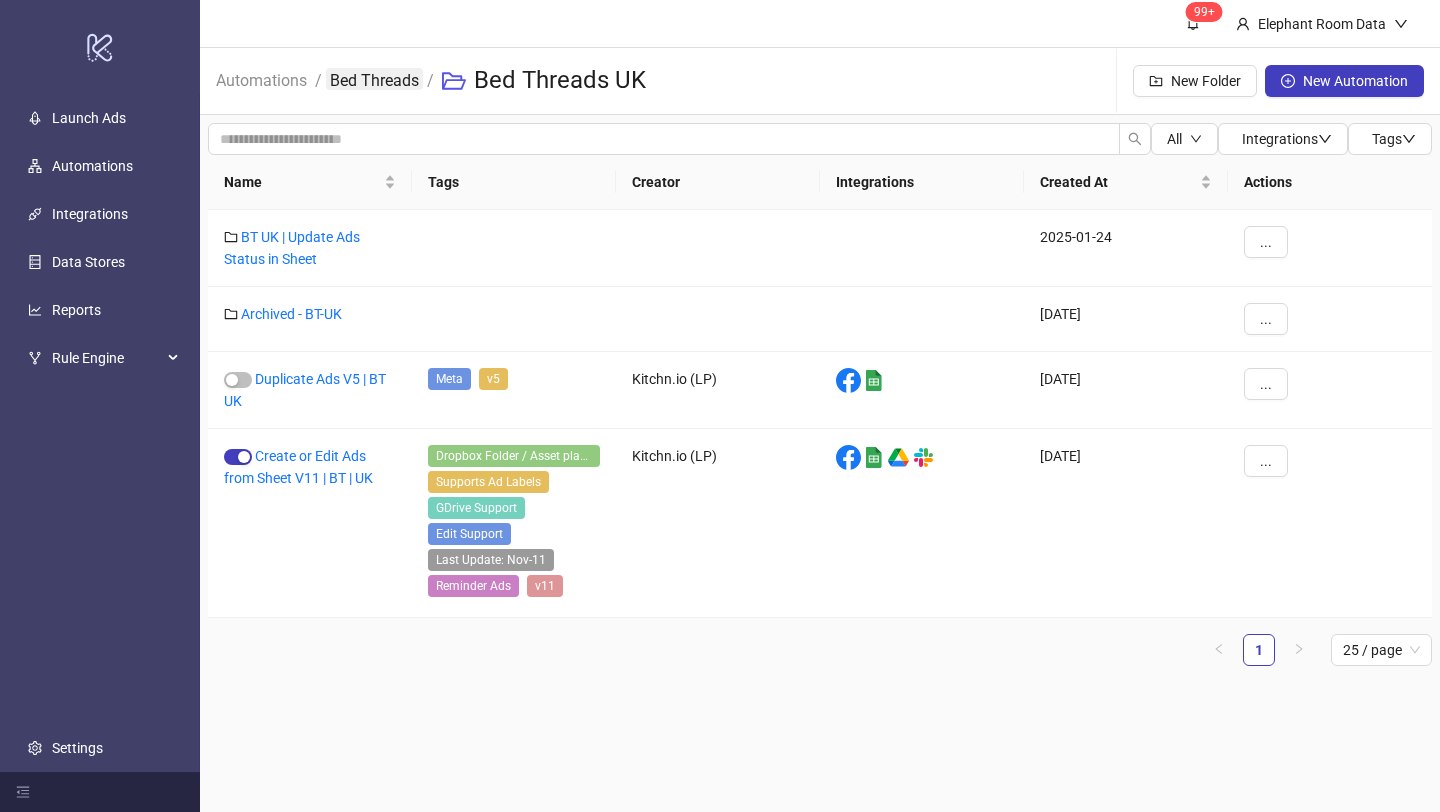 click on "Bed Threads" at bounding box center [374, 79] 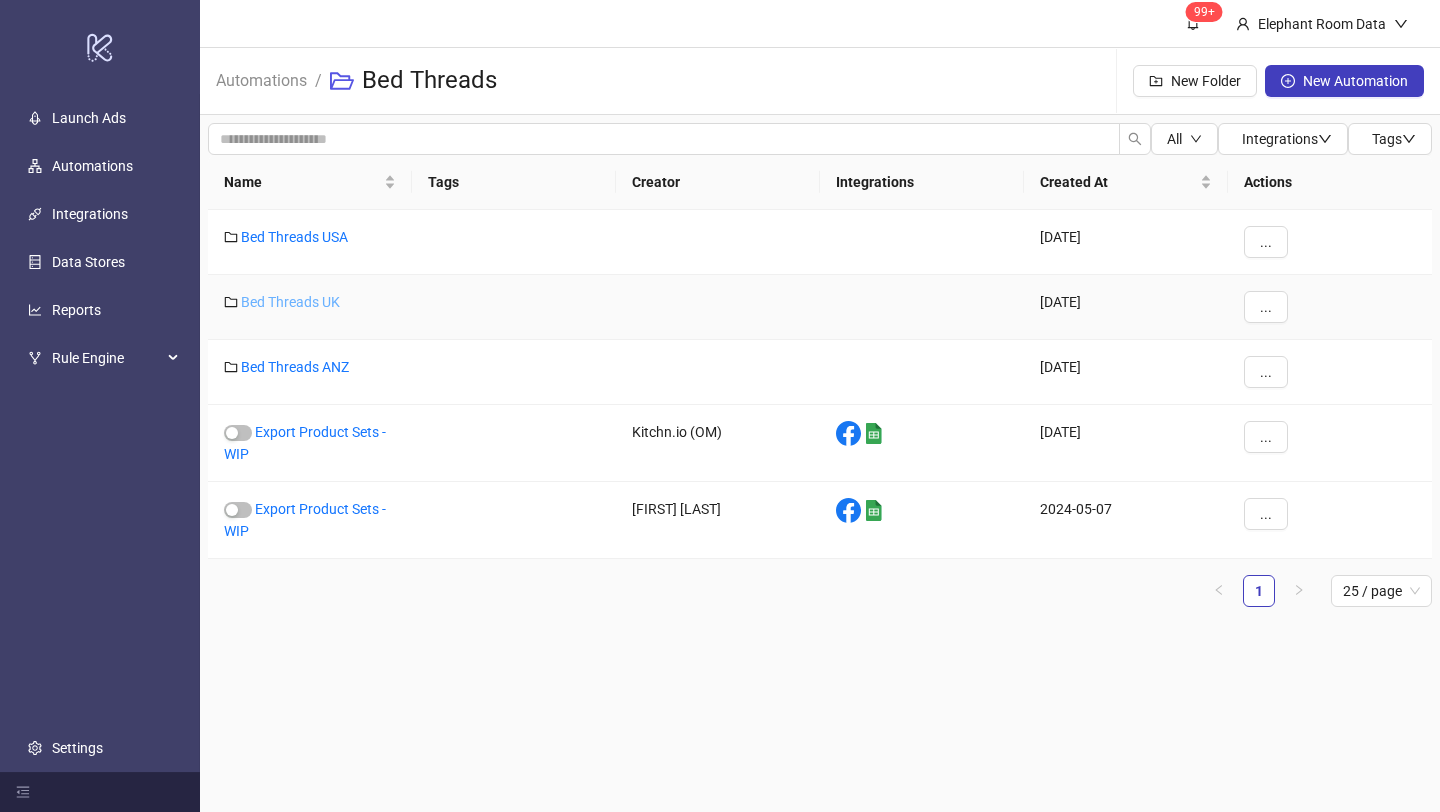 click on "Bed Threads UK" at bounding box center (290, 302) 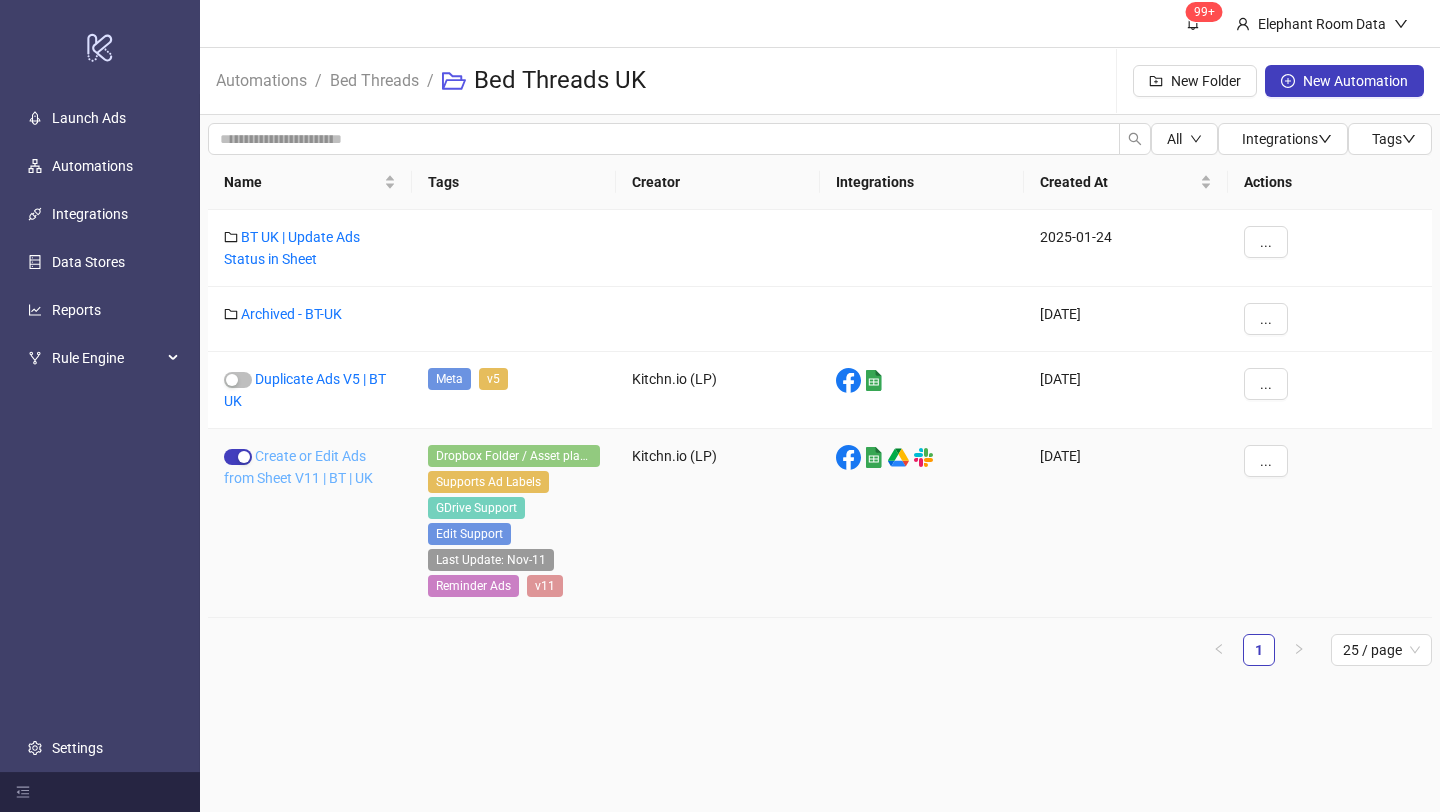 click on "Create or Edit Ads from Sheet V11  |  BT | UK" at bounding box center [298, 467] 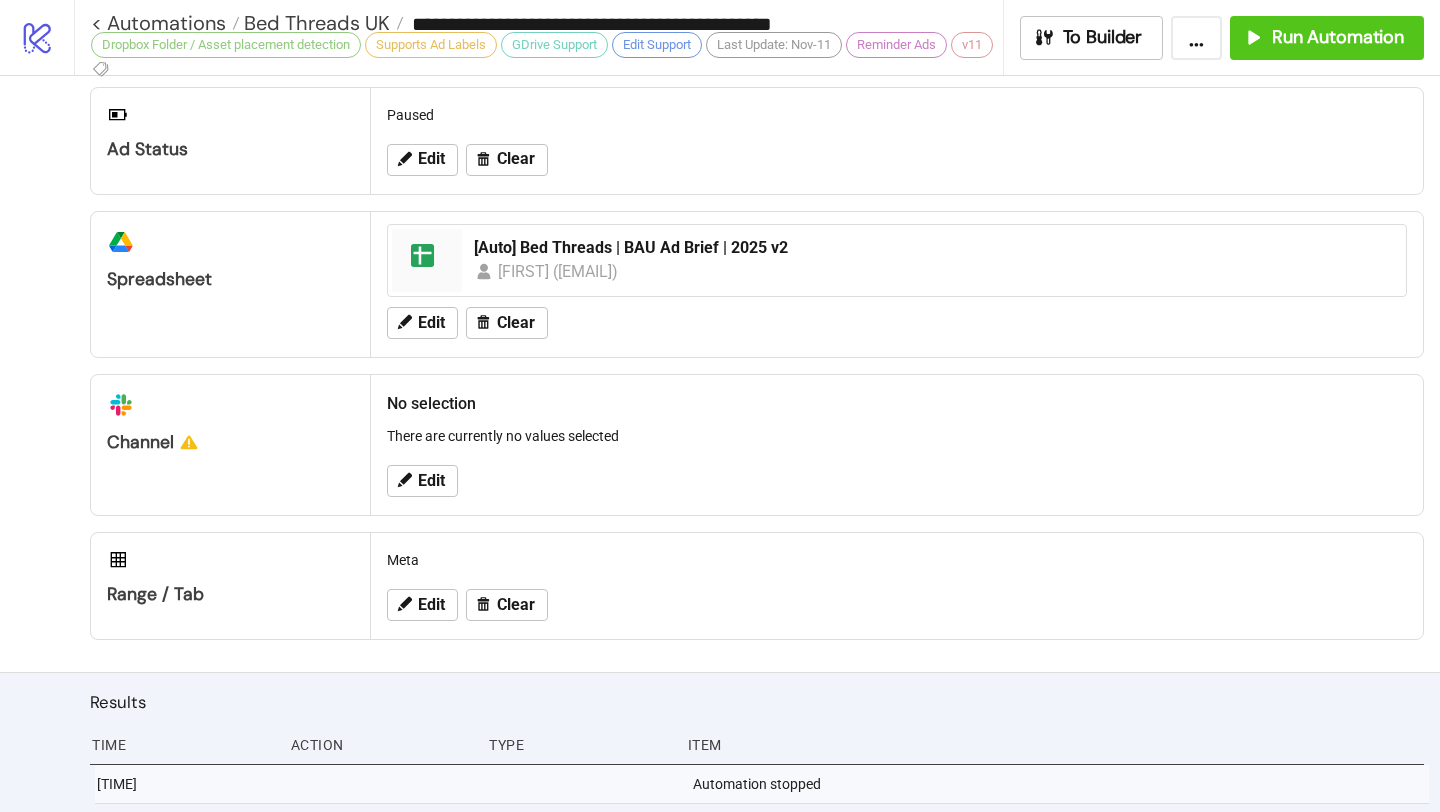scroll, scrollTop: 903, scrollLeft: 0, axis: vertical 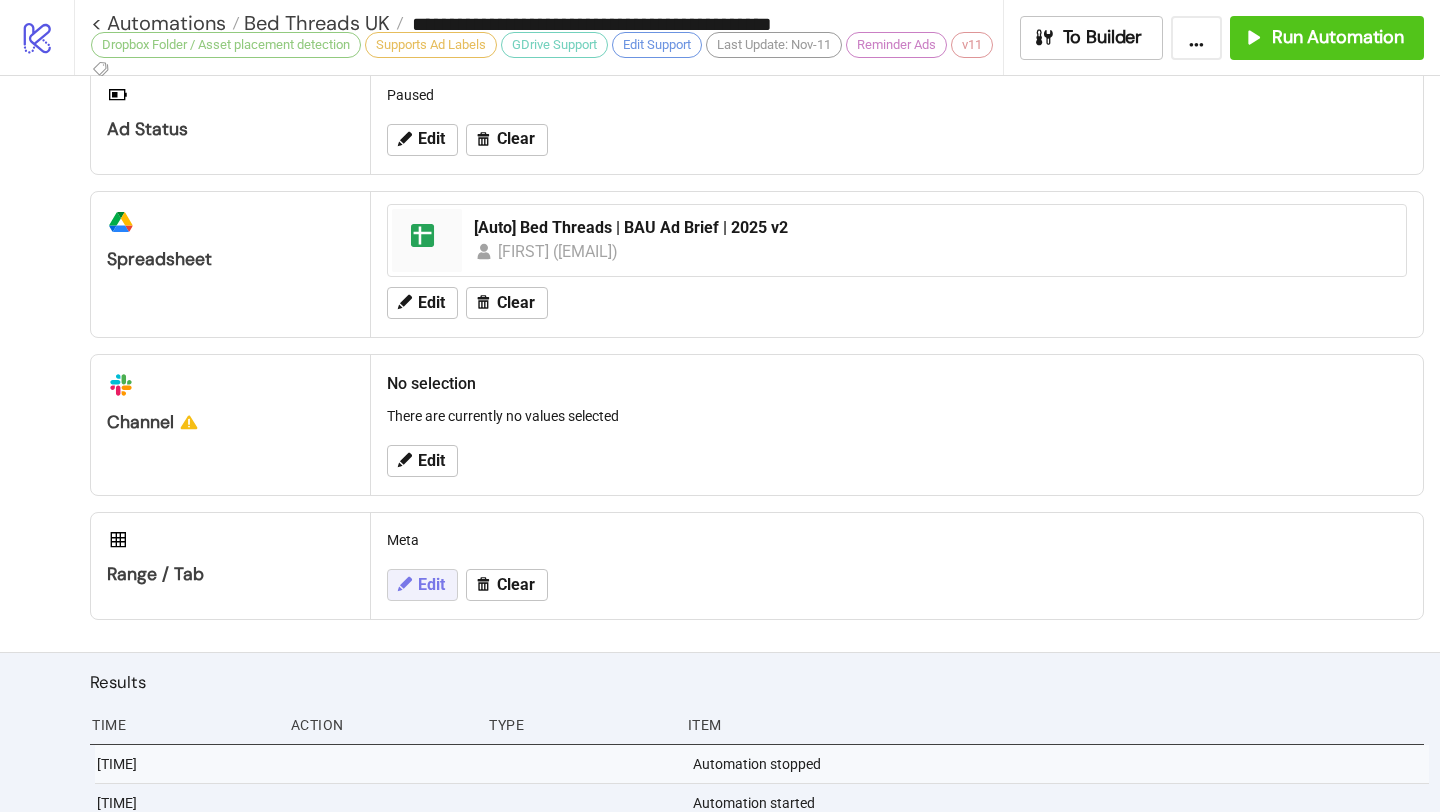 click on "Edit" at bounding box center (431, 585) 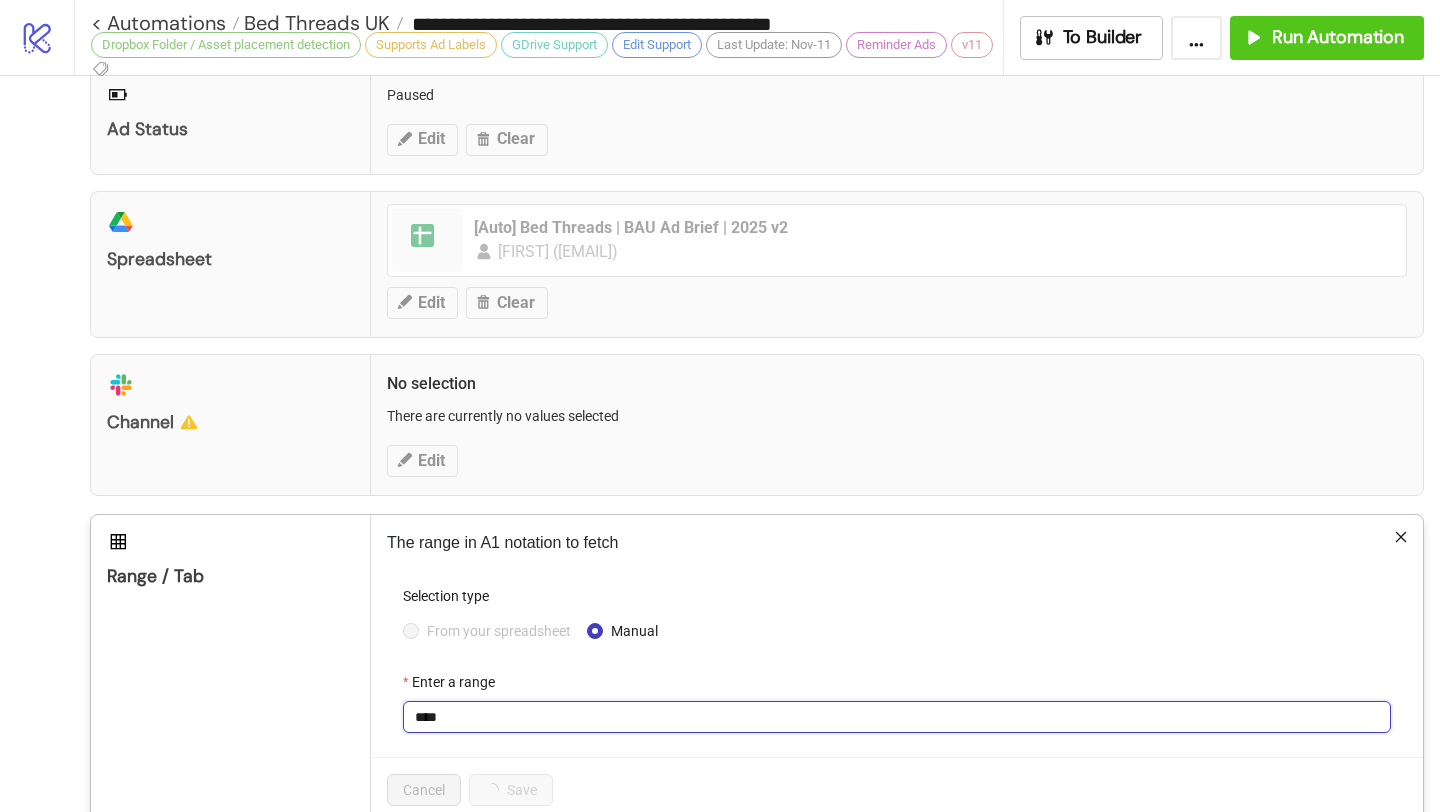 click on "****" at bounding box center [897, 717] 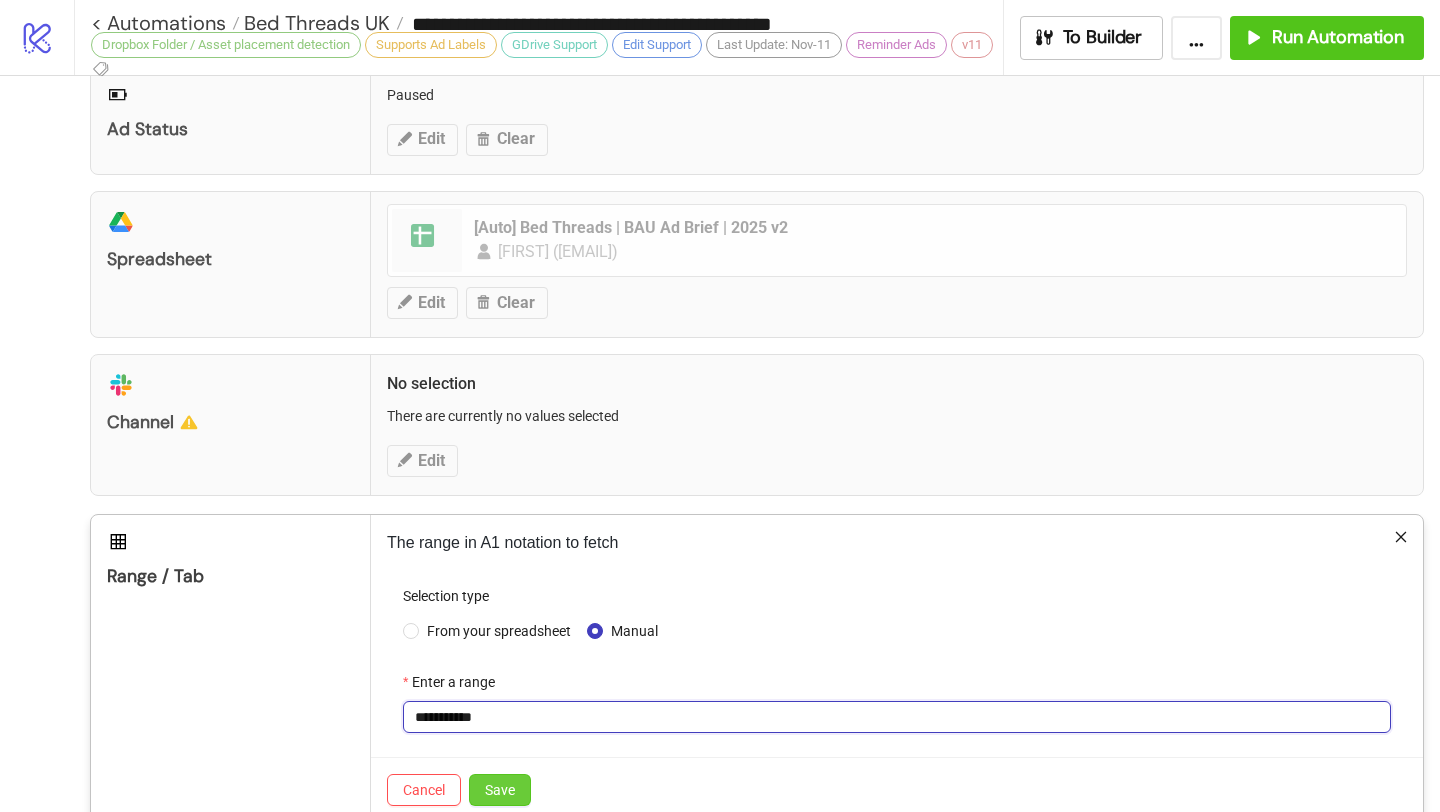 type on "**********" 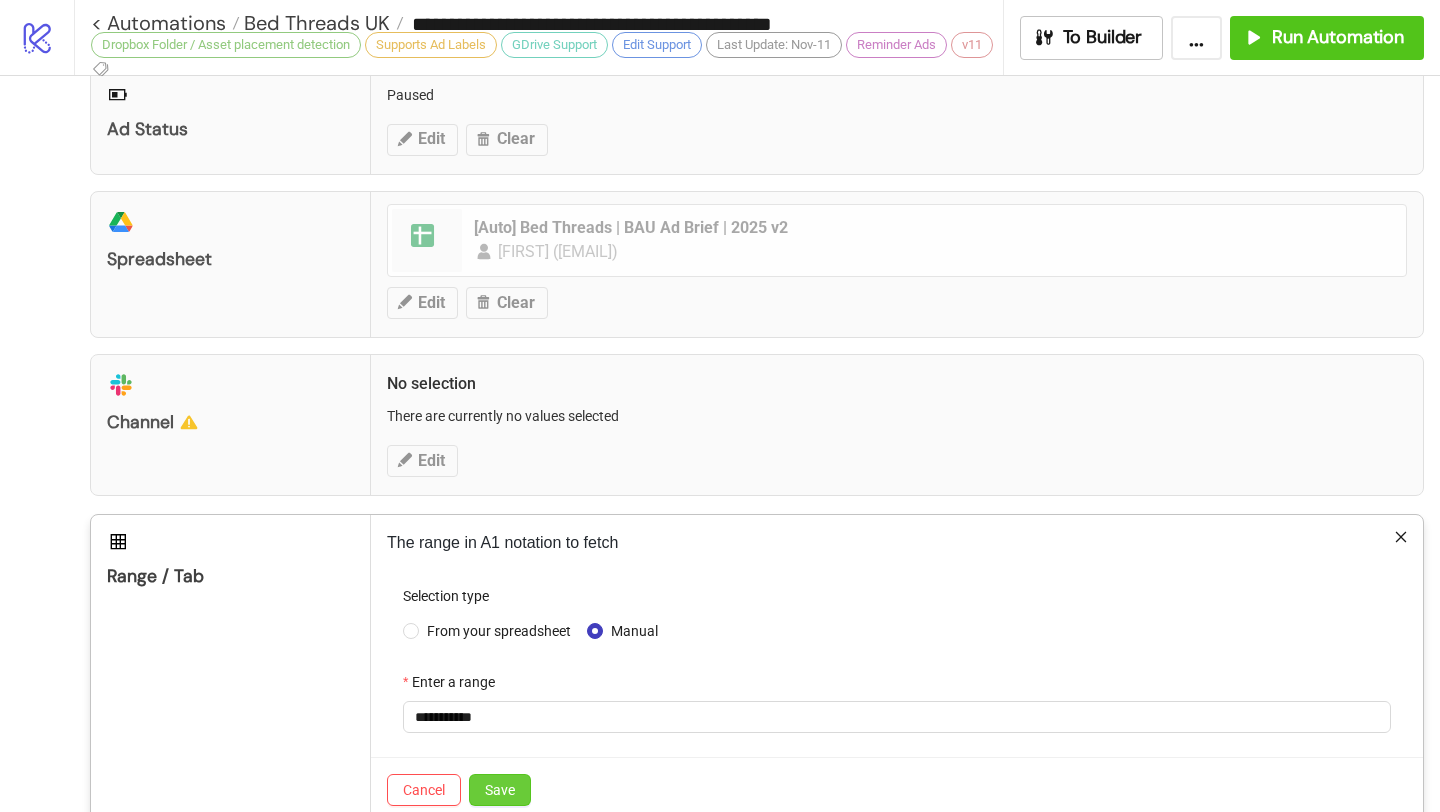click on "Save" at bounding box center [500, 790] 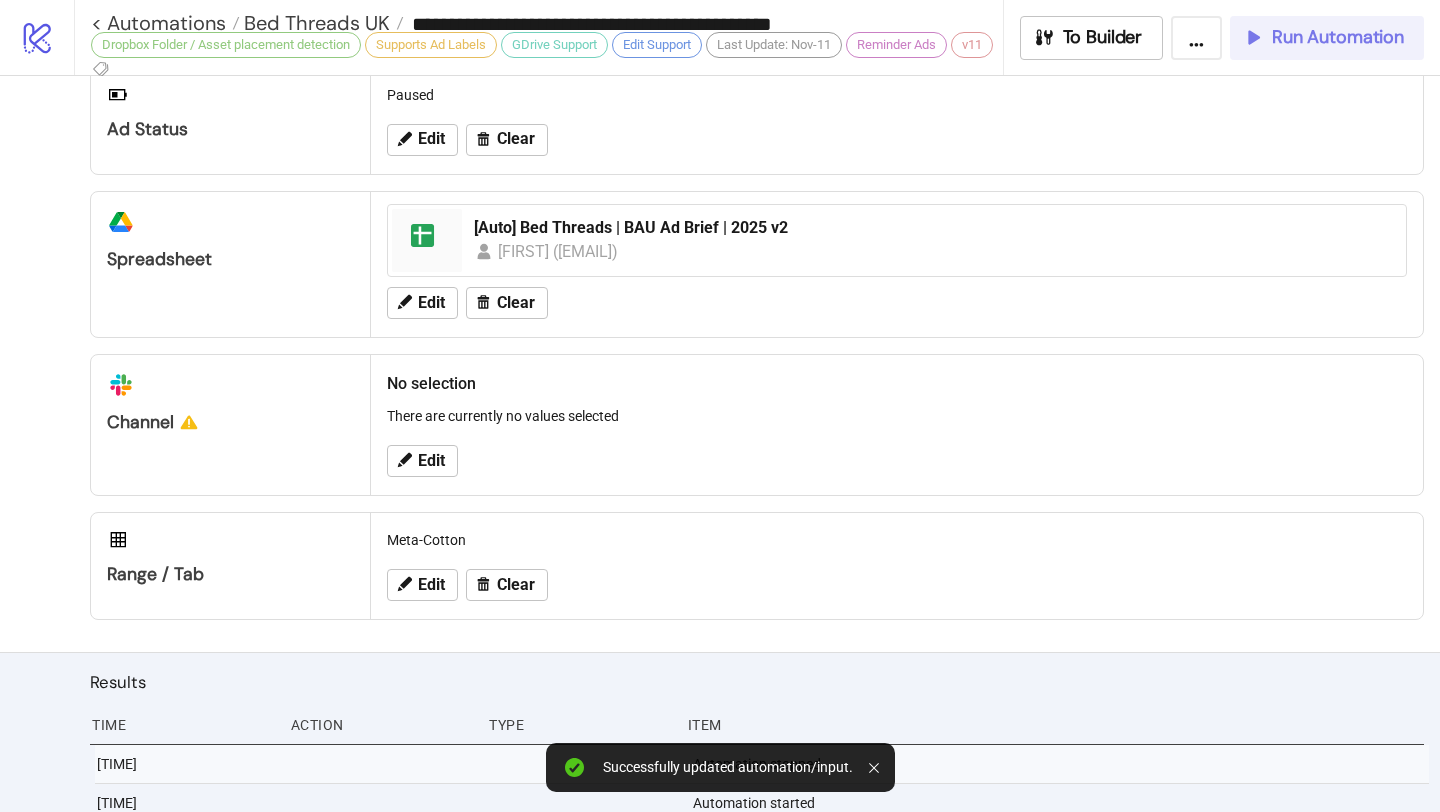 click on "Run Automation" at bounding box center (1338, 37) 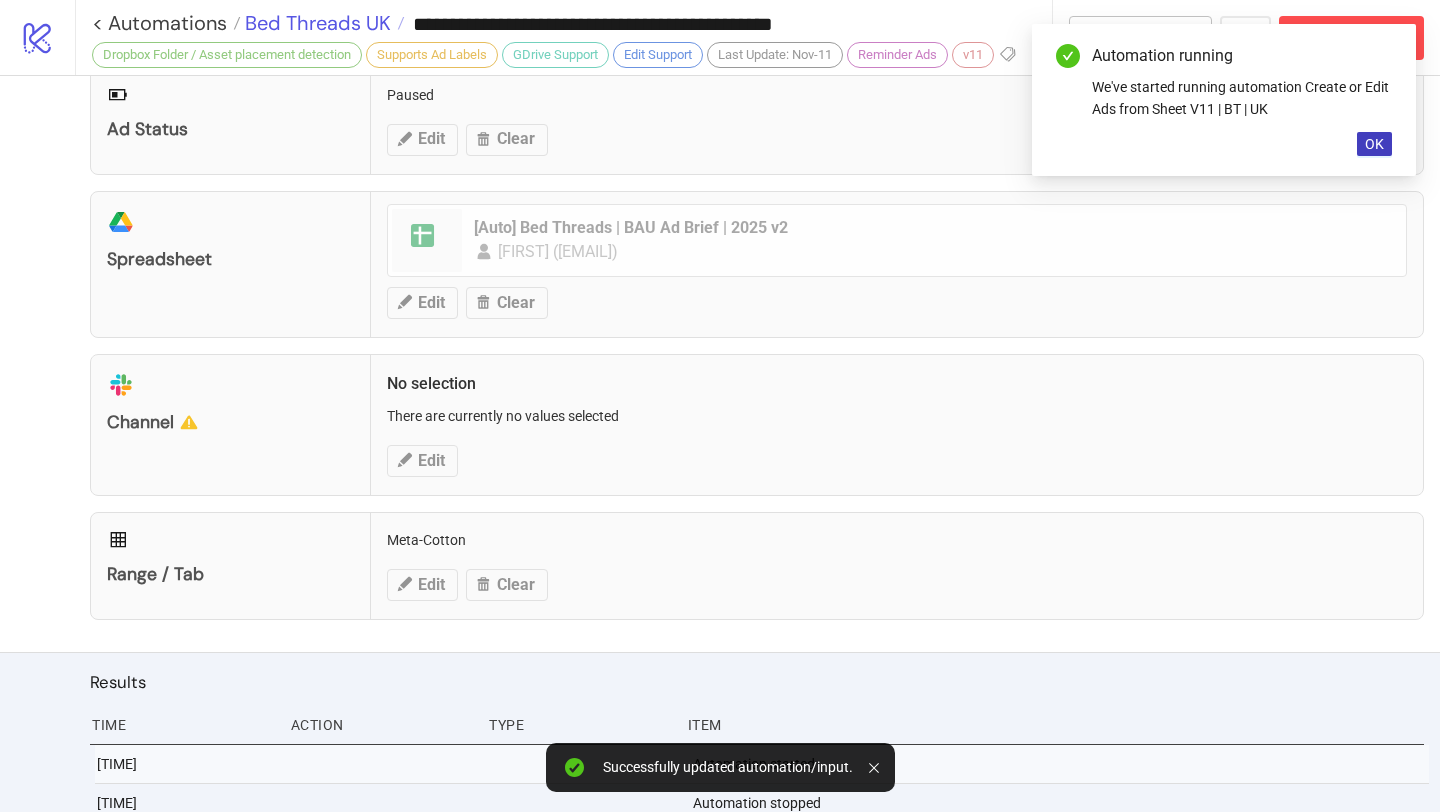 click on "Bed Threads UK" at bounding box center (315, 23) 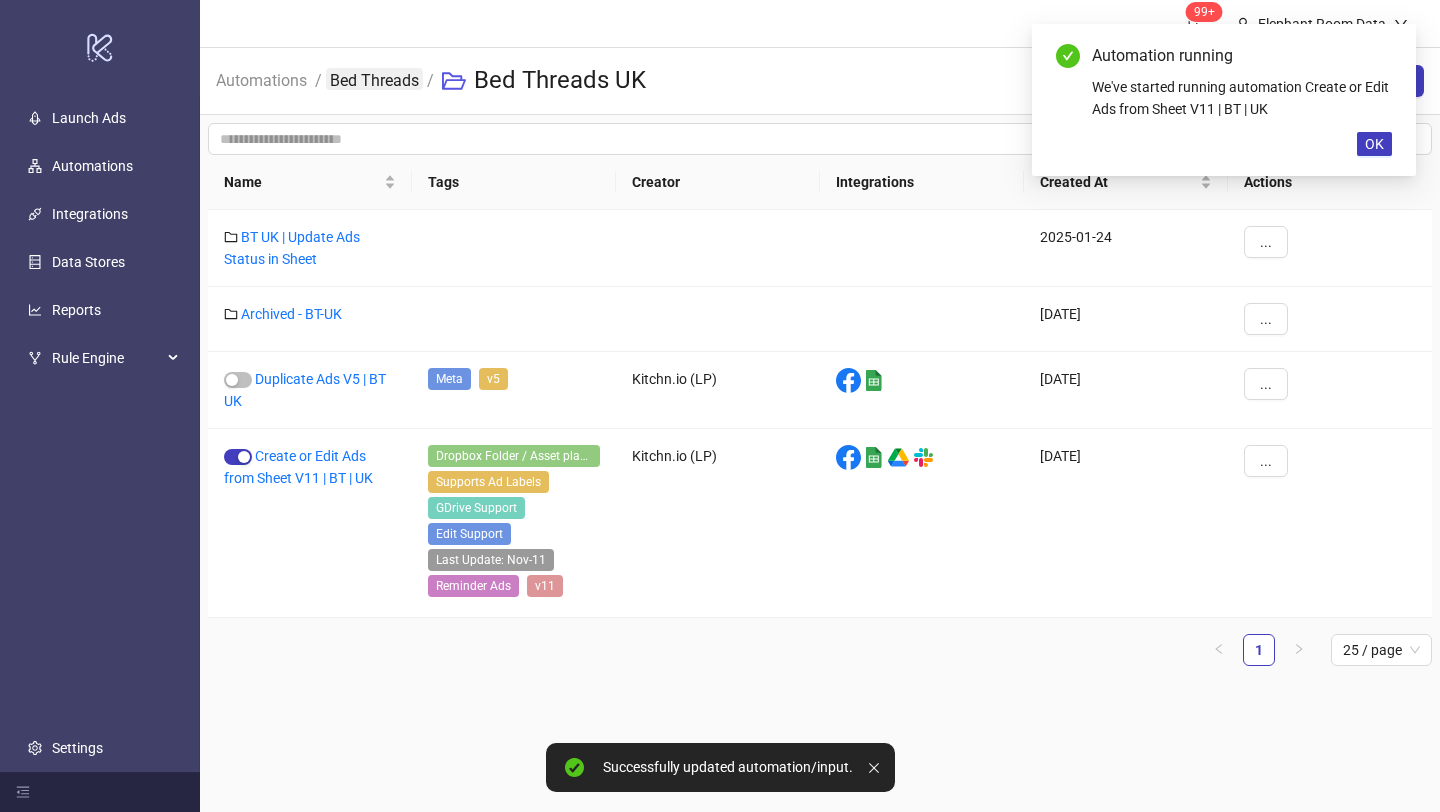 click on "Bed Threads" at bounding box center (374, 79) 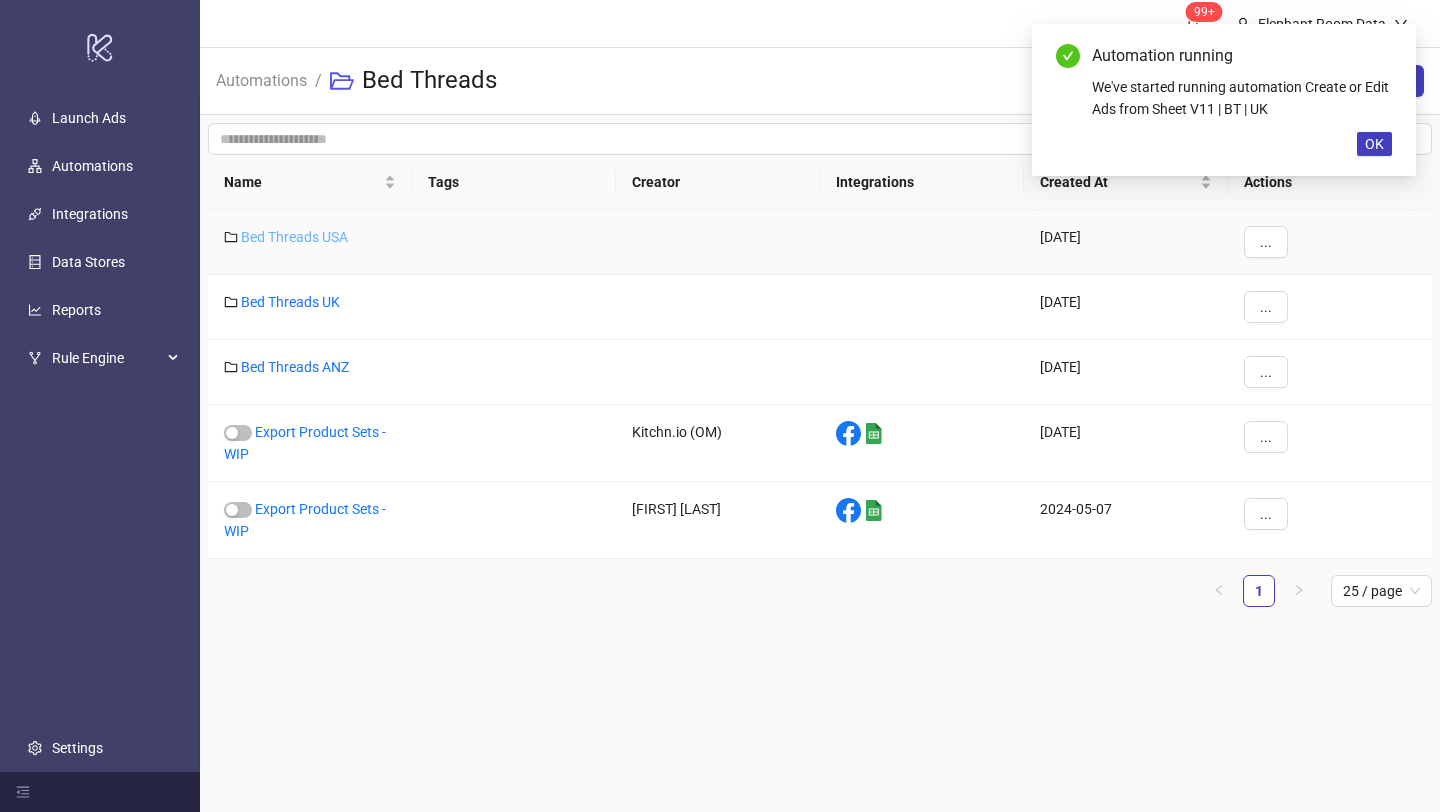 click on "Bed Threads USA" at bounding box center [294, 237] 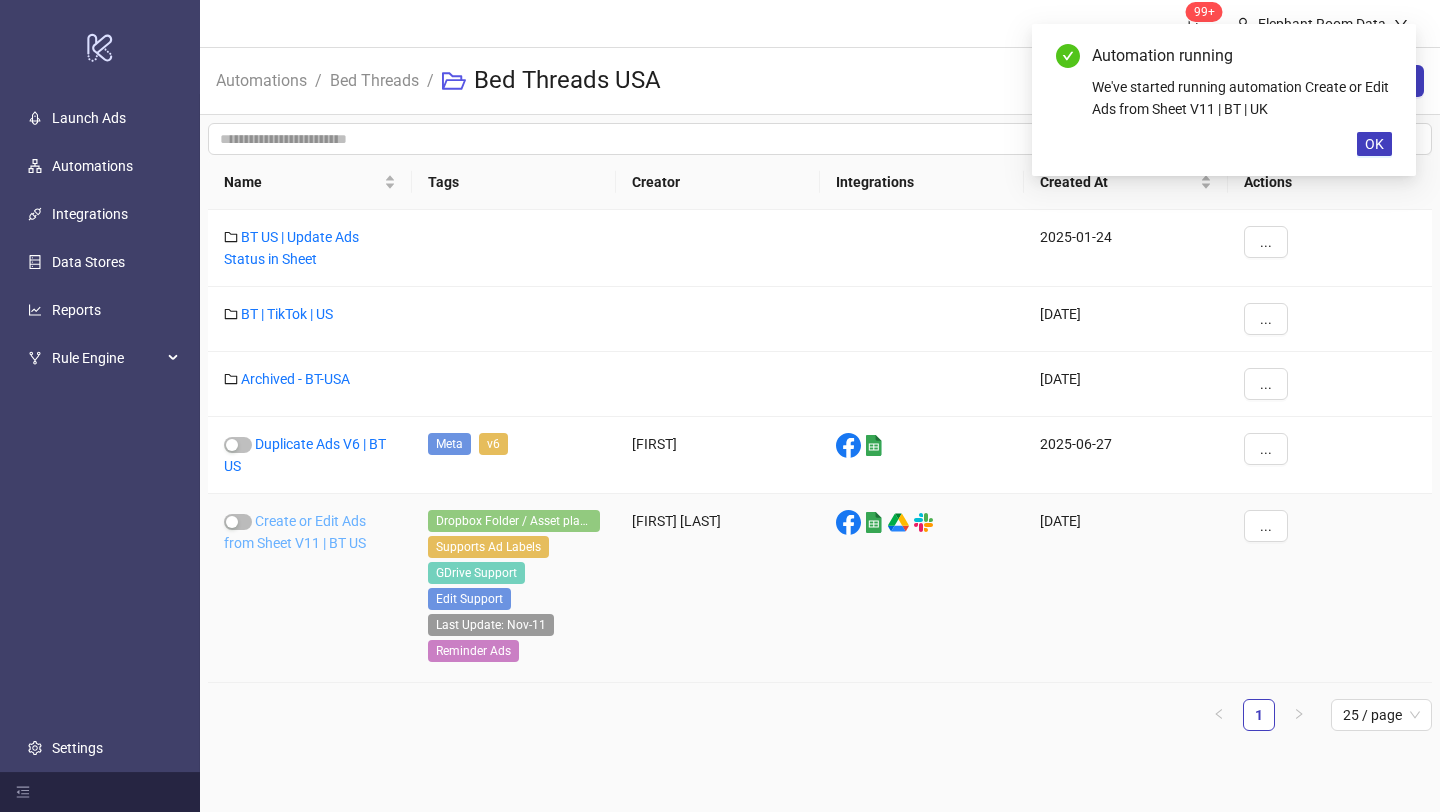 click on "Create or Edit Ads from Sheet V11 | BT US" at bounding box center (295, 532) 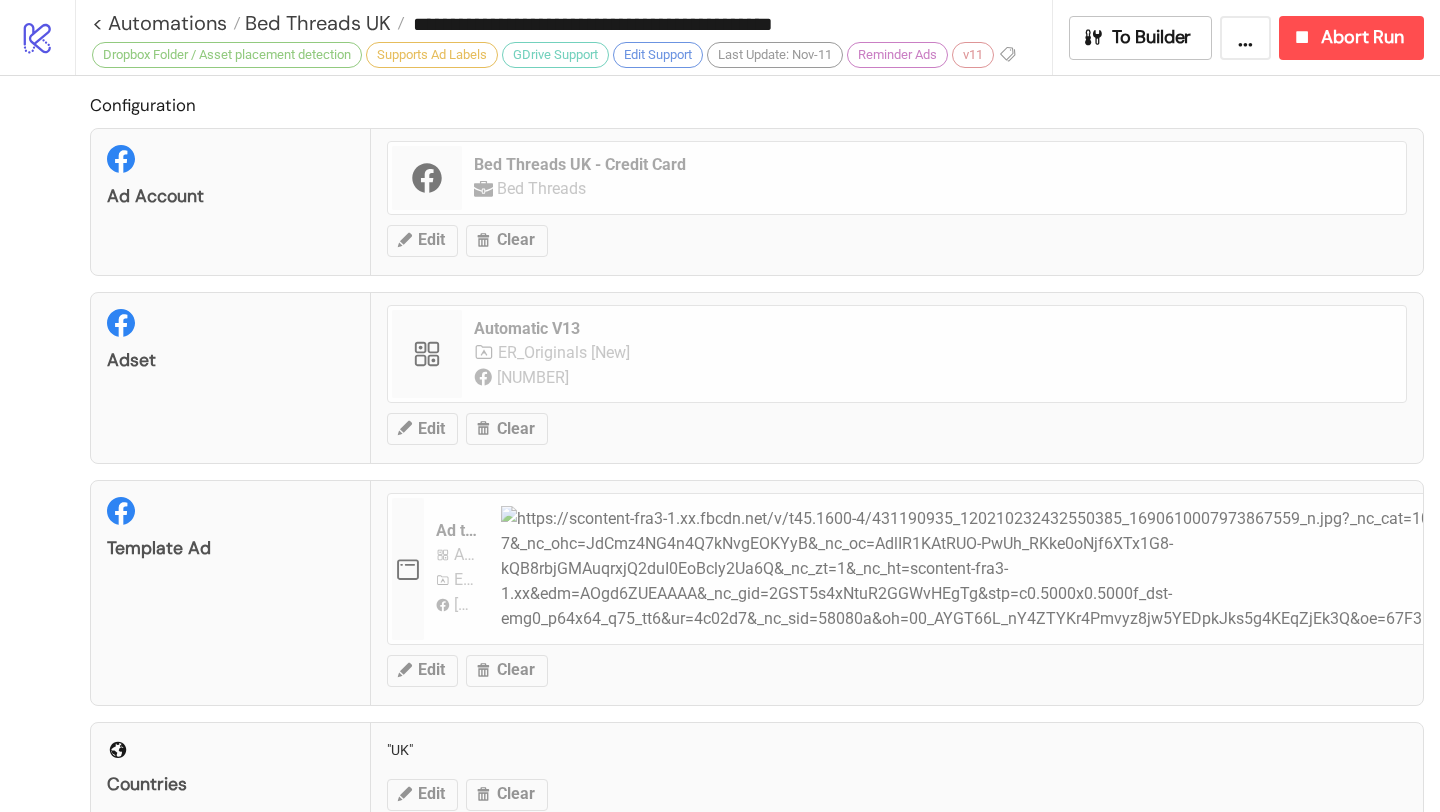 type on "**********" 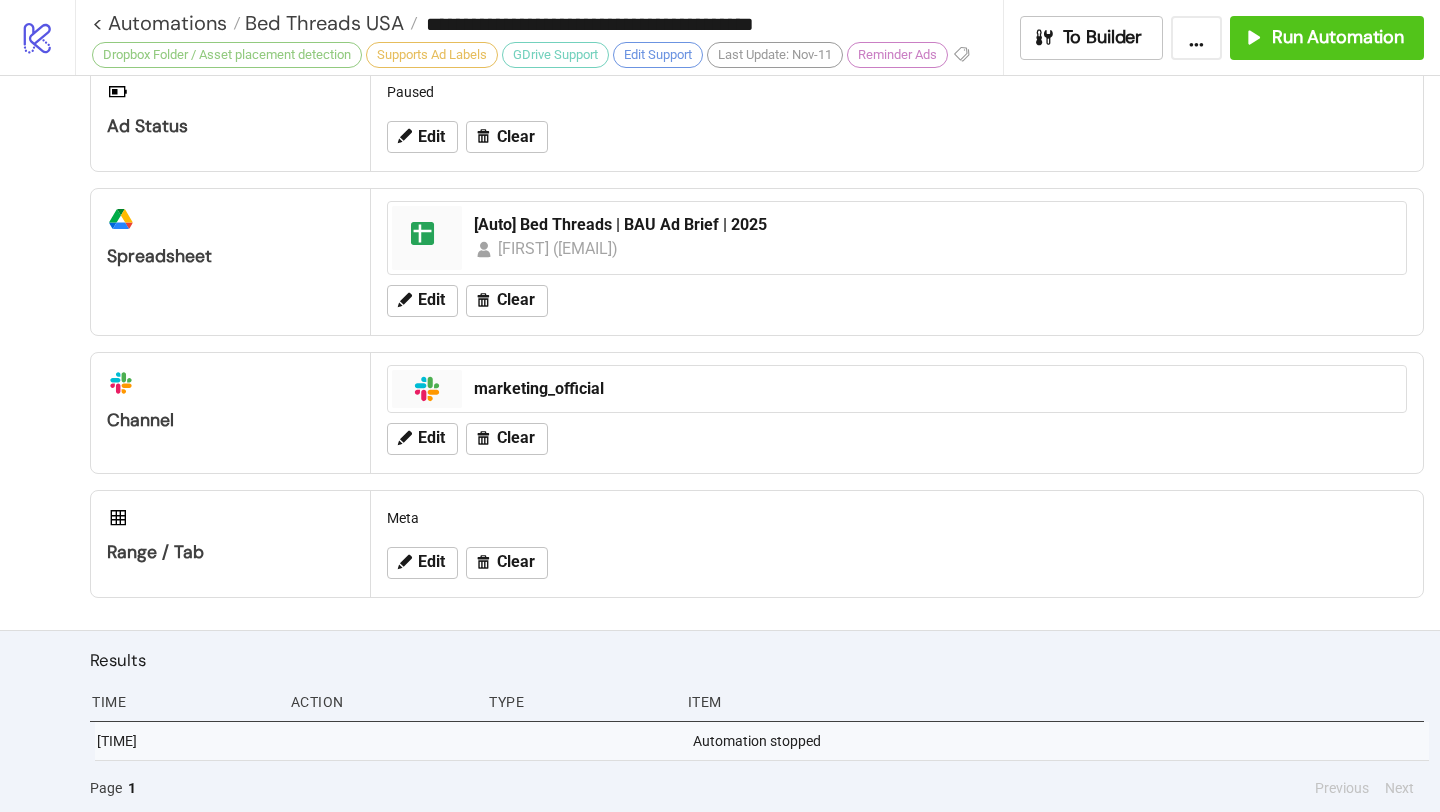 scroll, scrollTop: 883, scrollLeft: 0, axis: vertical 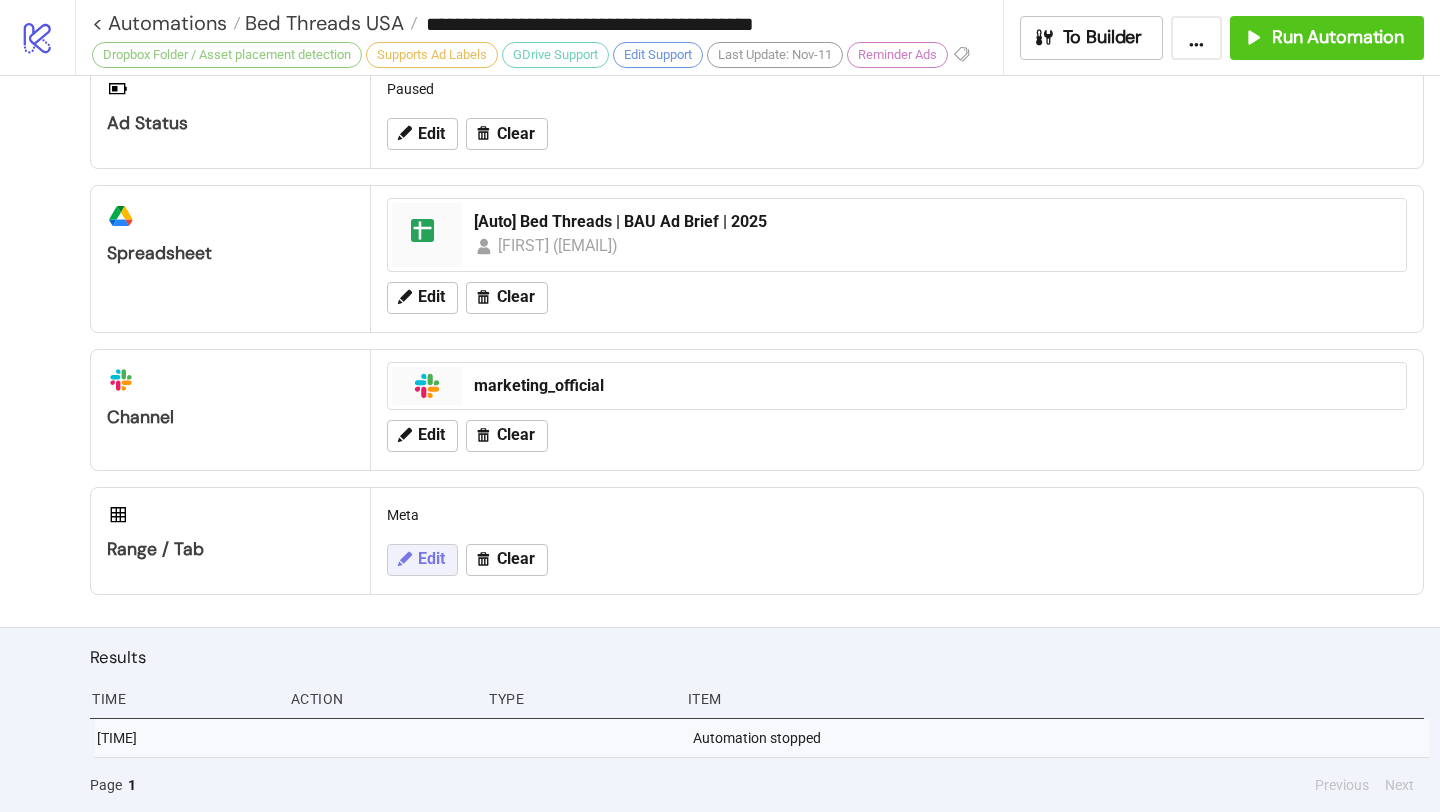 click on "Edit" at bounding box center (431, 559) 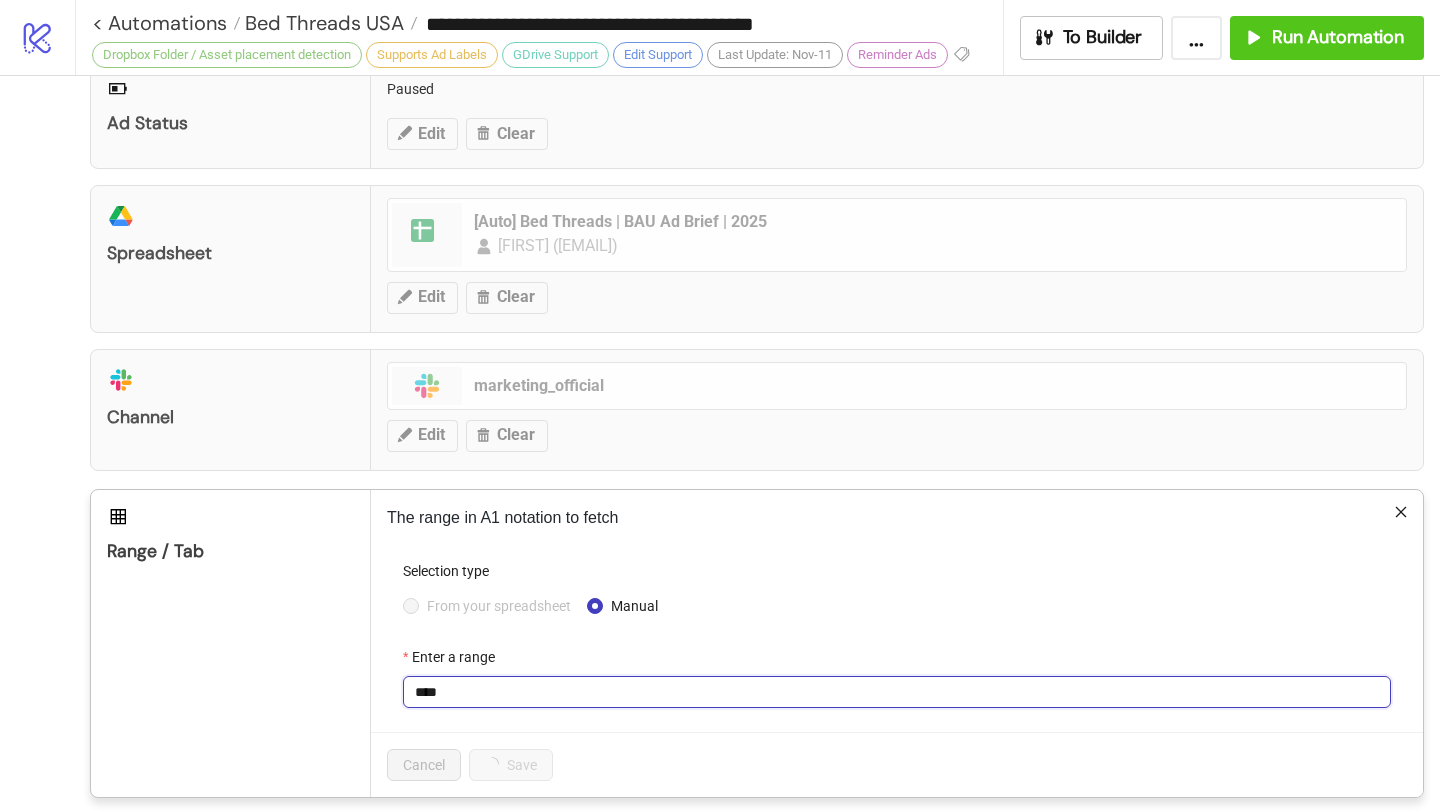 click on "****" at bounding box center (897, 692) 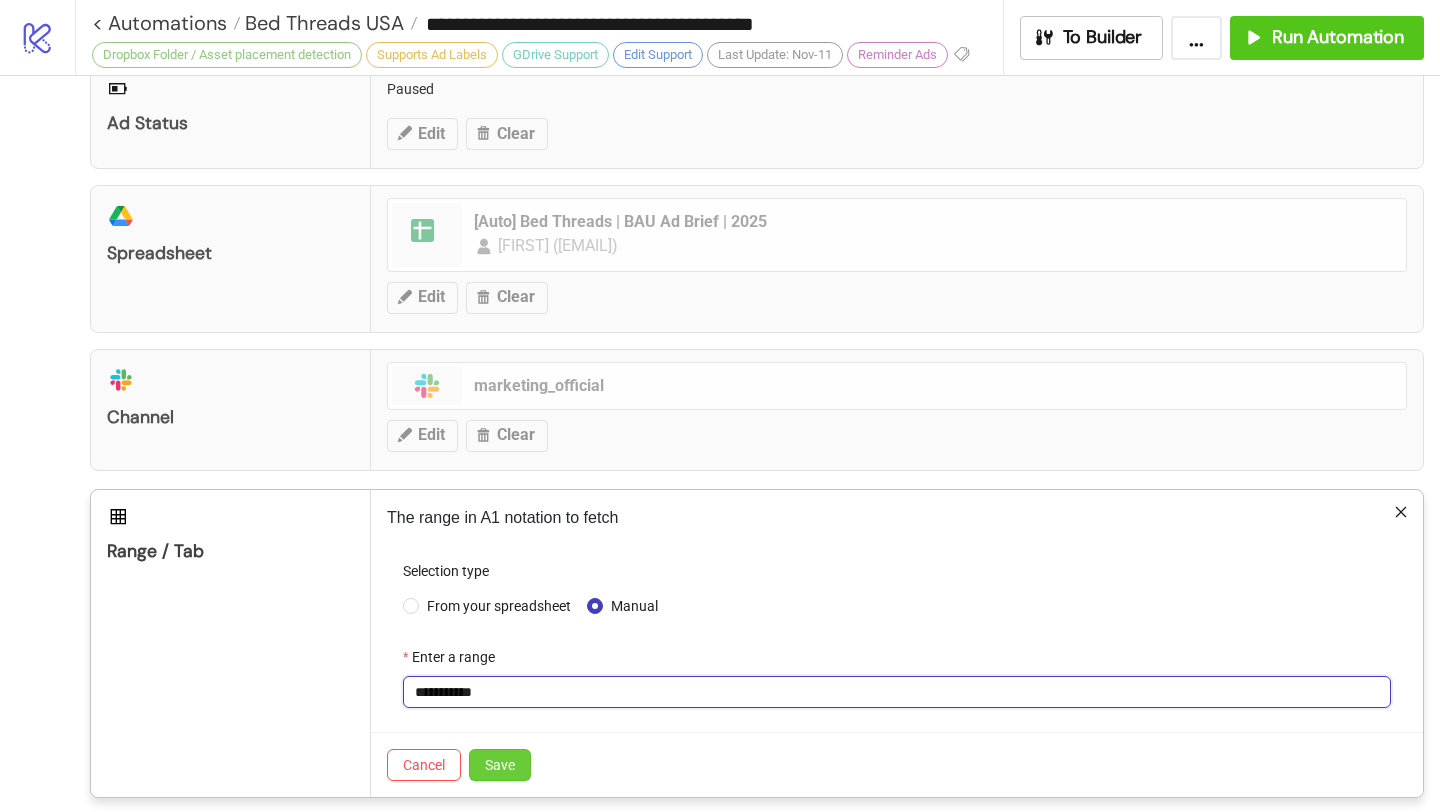 type on "**********" 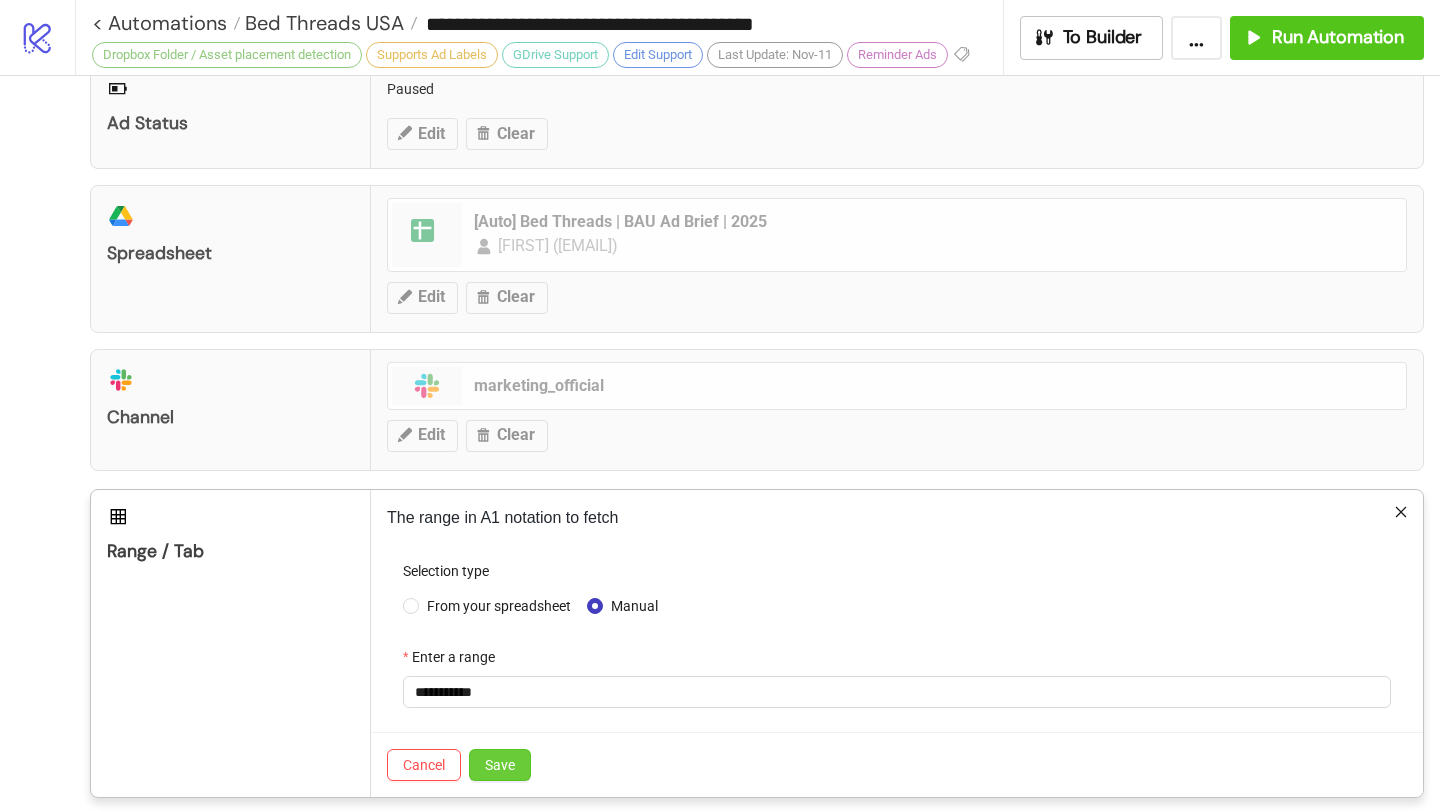 click on "Save" at bounding box center (500, 765) 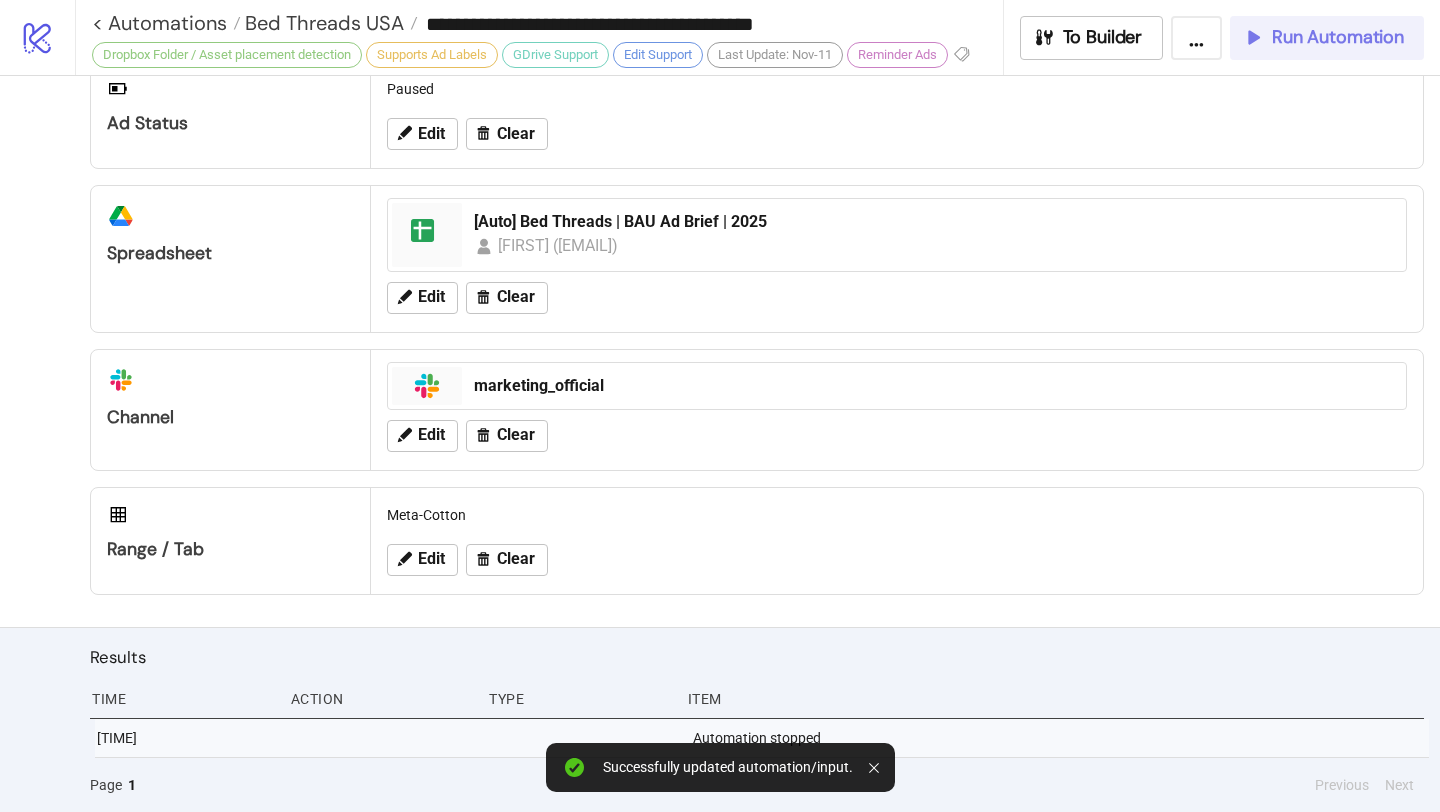 click on "Run Automation" at bounding box center [1323, 37] 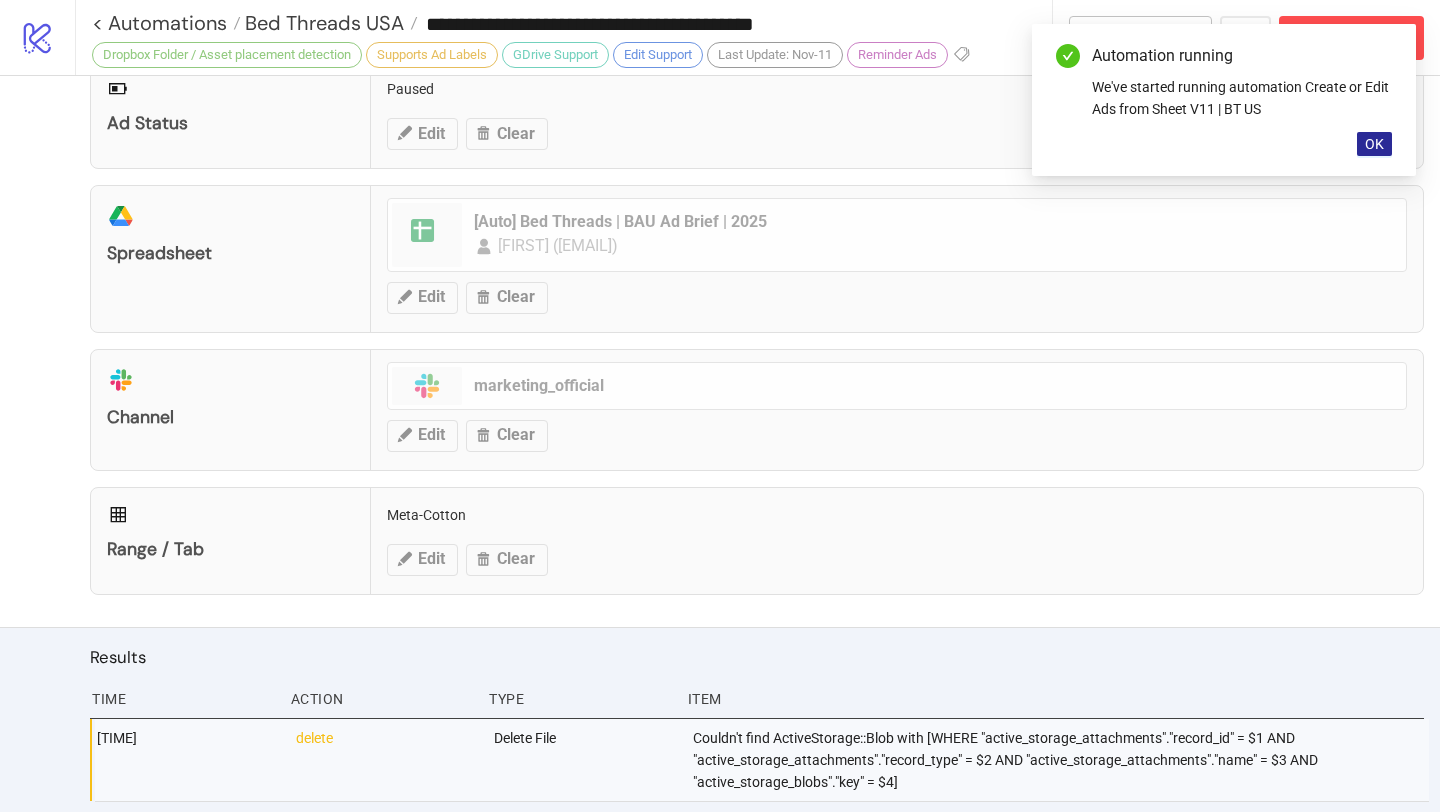 click on "OK" at bounding box center (1374, 144) 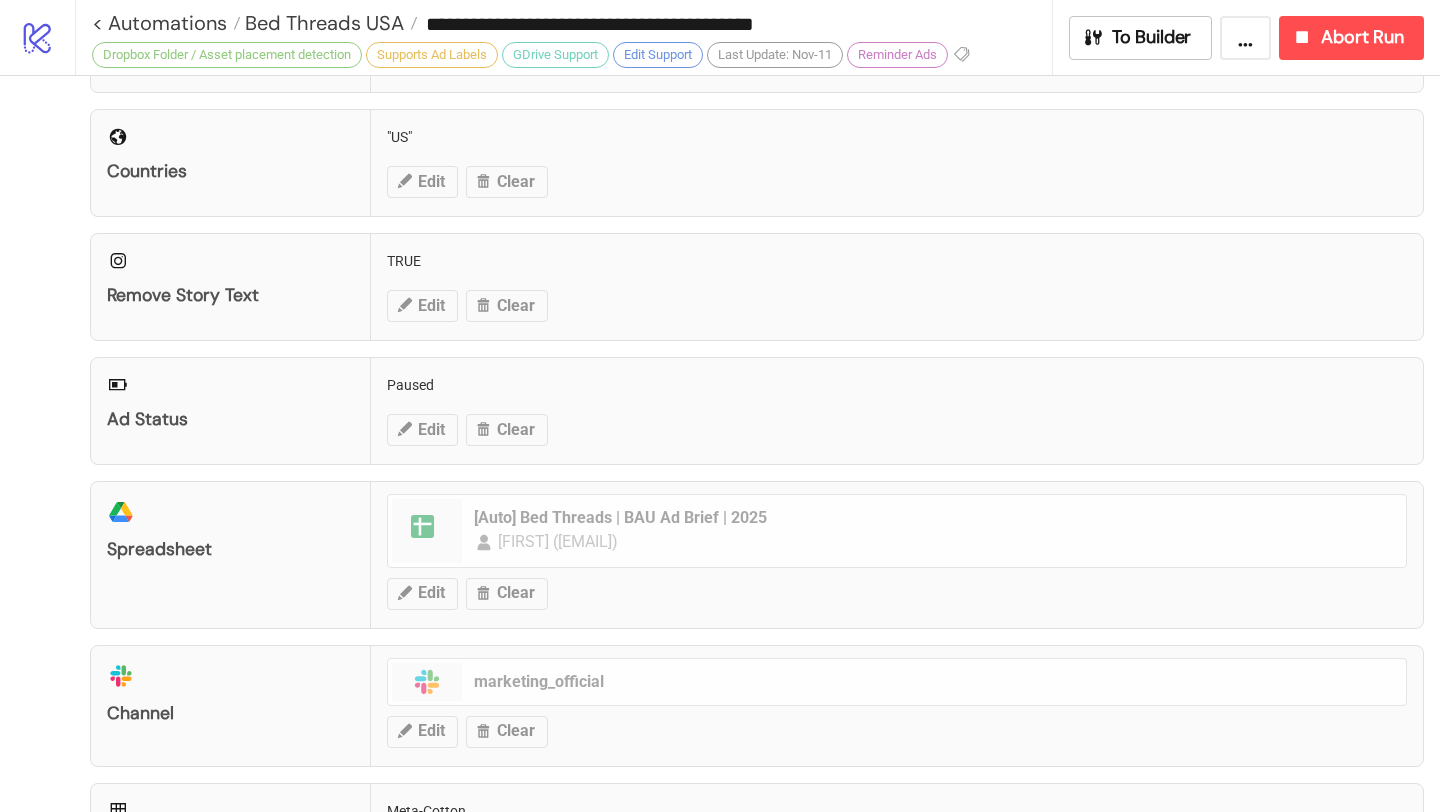 scroll, scrollTop: 584, scrollLeft: 0, axis: vertical 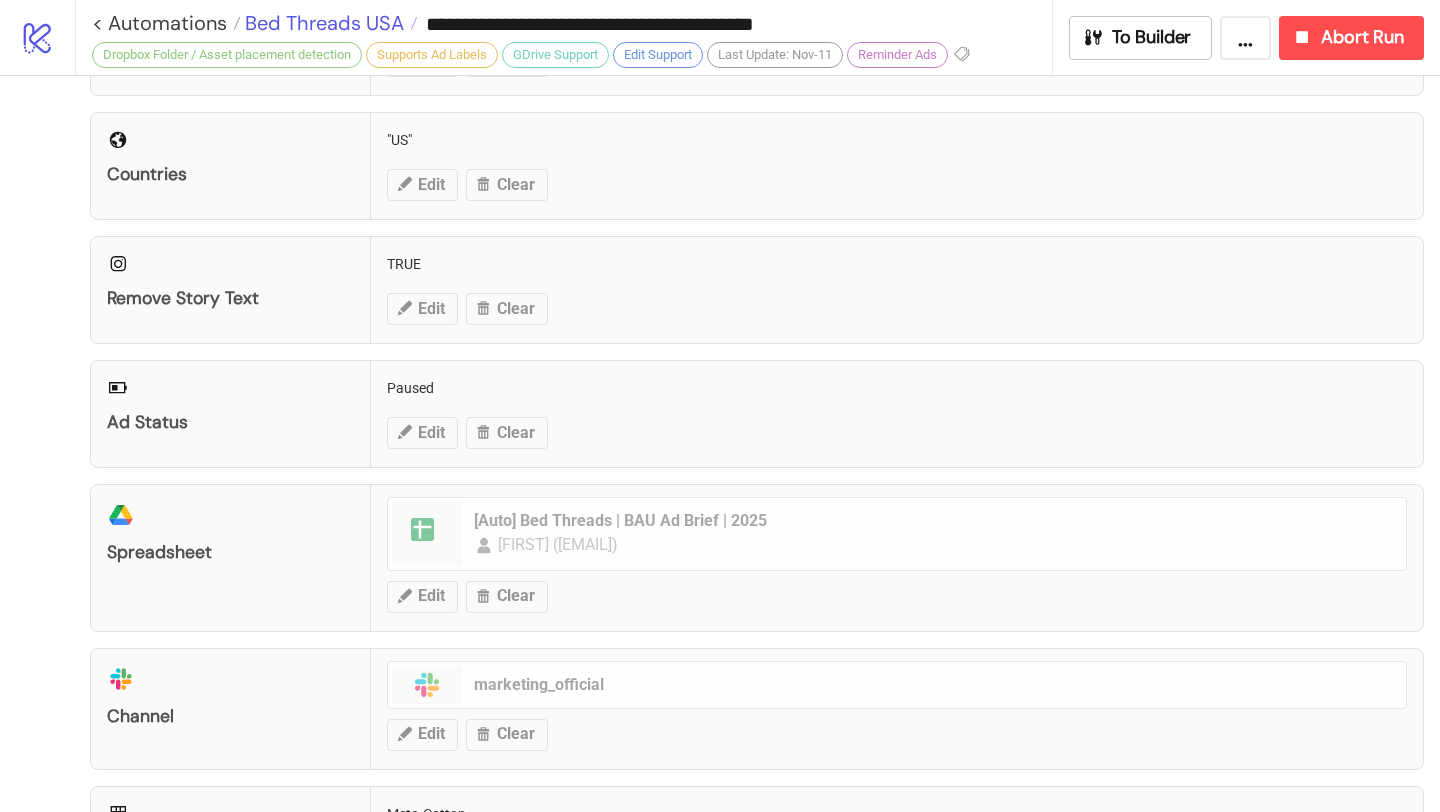 click on "Bed Threads USA" at bounding box center (322, 23) 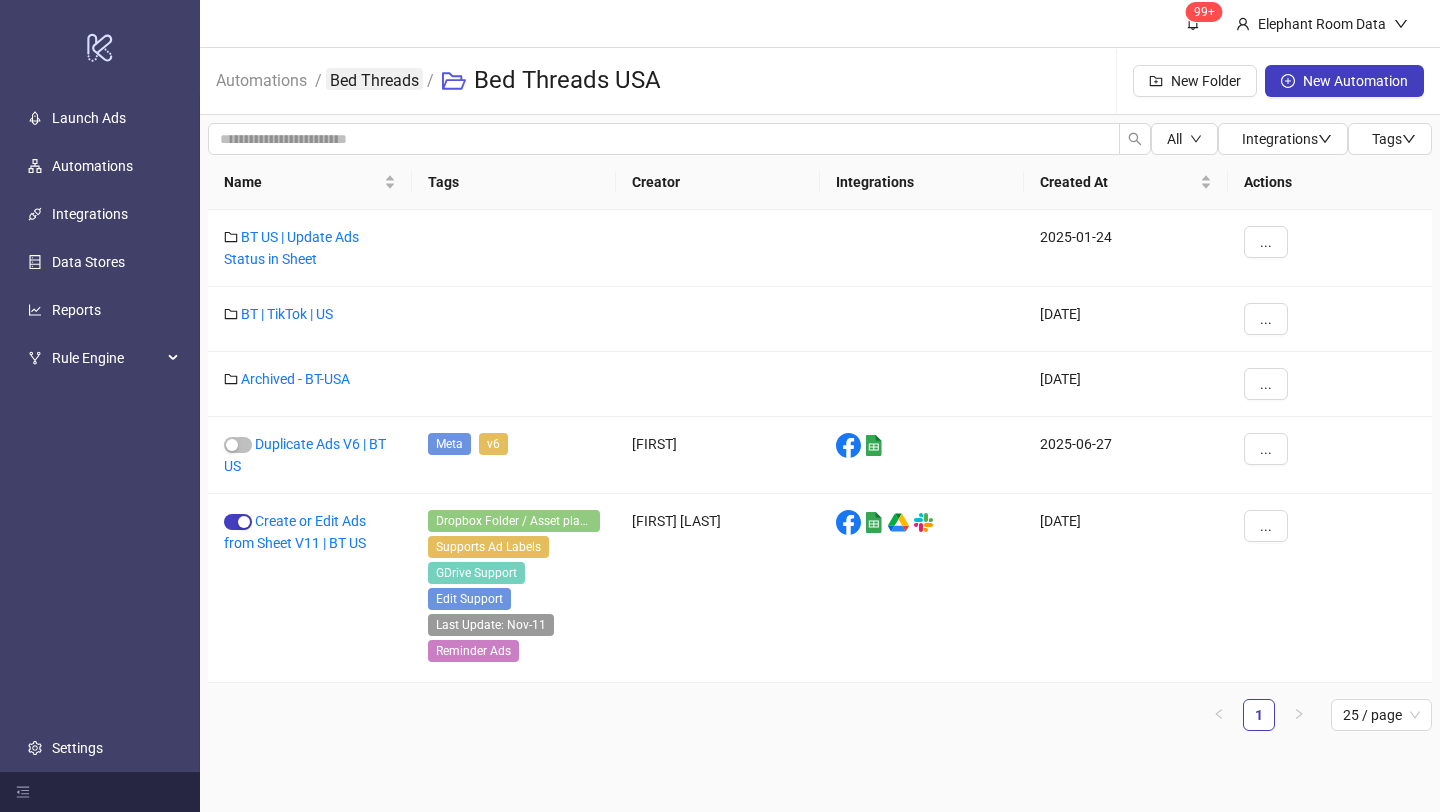 click on "Bed Threads" at bounding box center (374, 79) 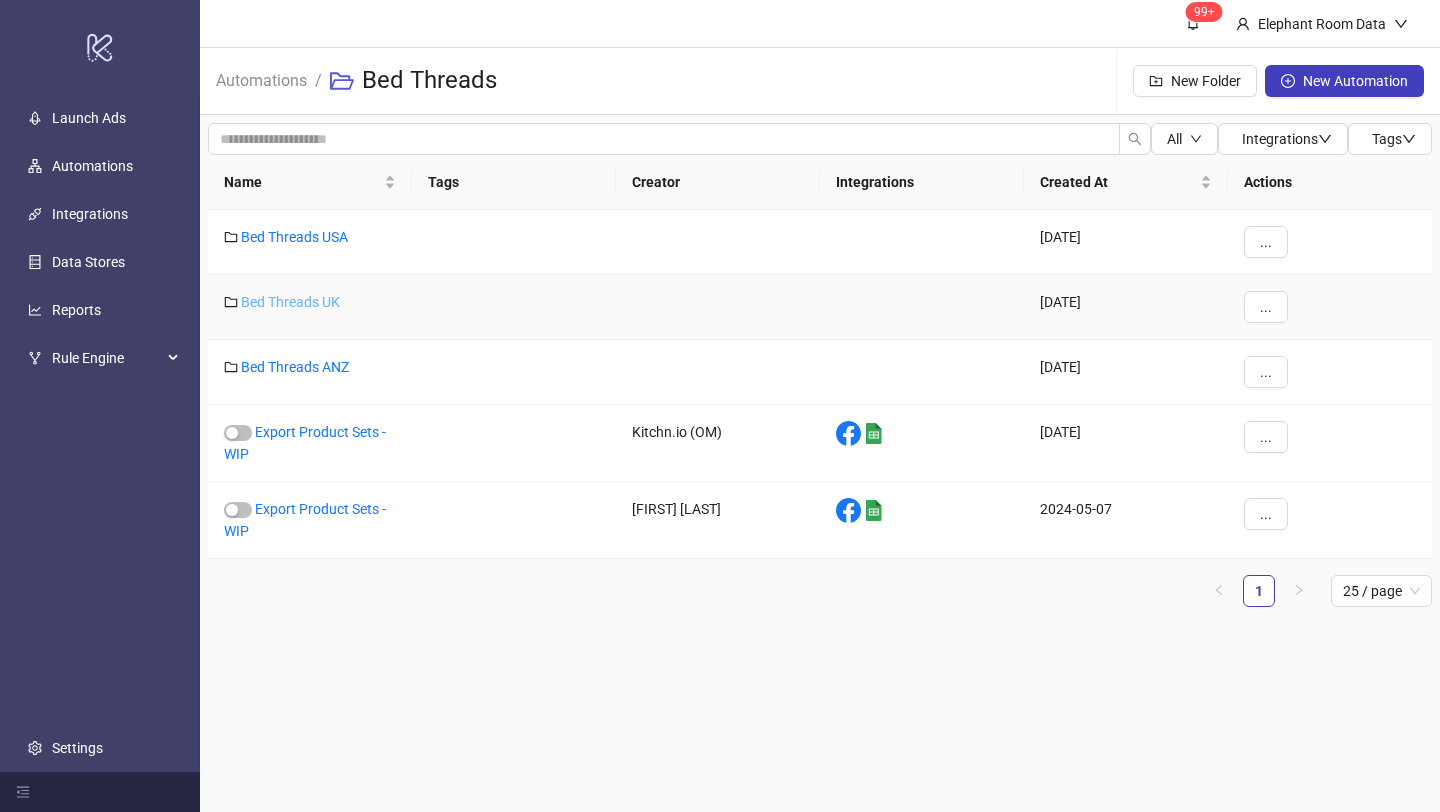 click on "Bed Threads UK" at bounding box center (290, 302) 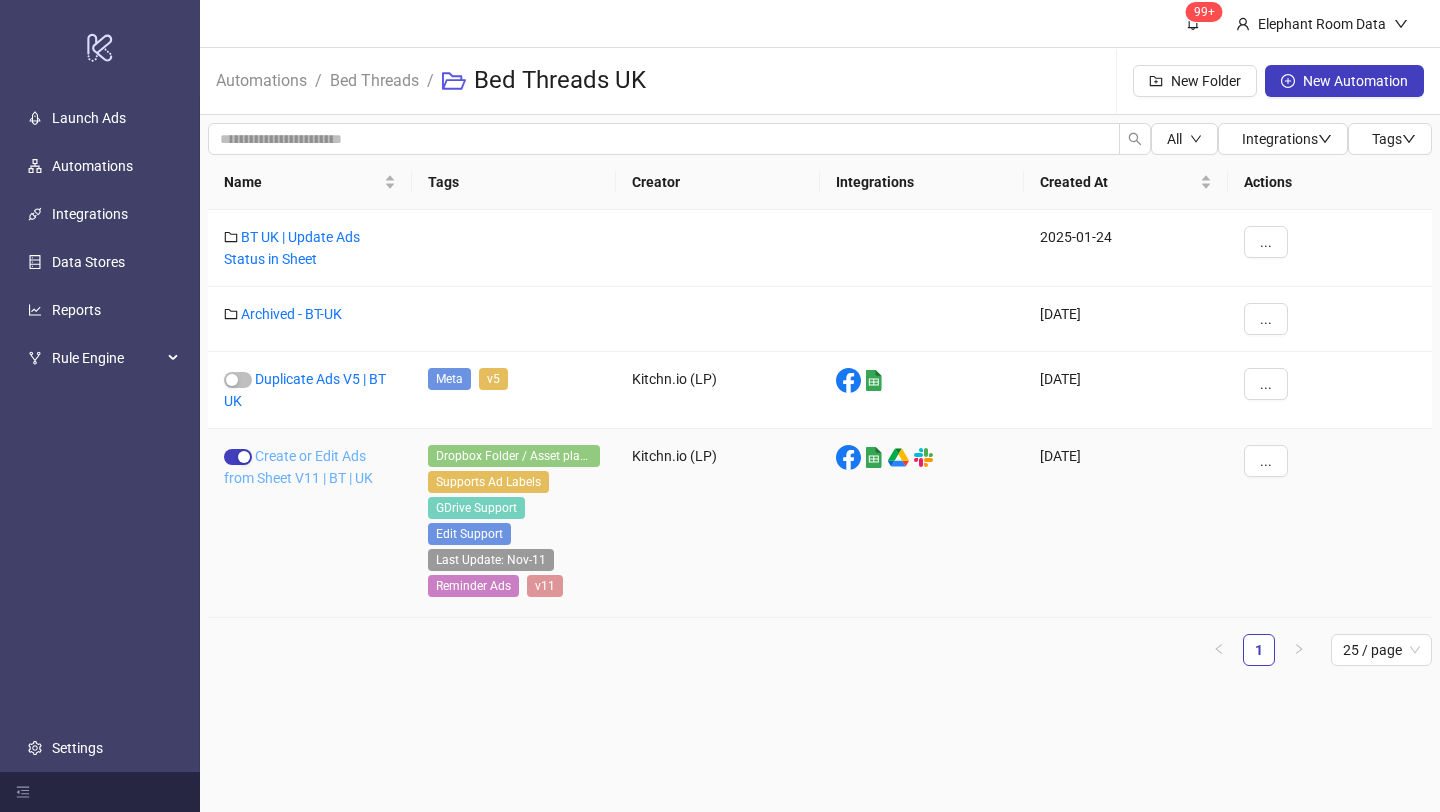 click on "Create or Edit Ads from Sheet V11  |  BT | UK" at bounding box center [298, 467] 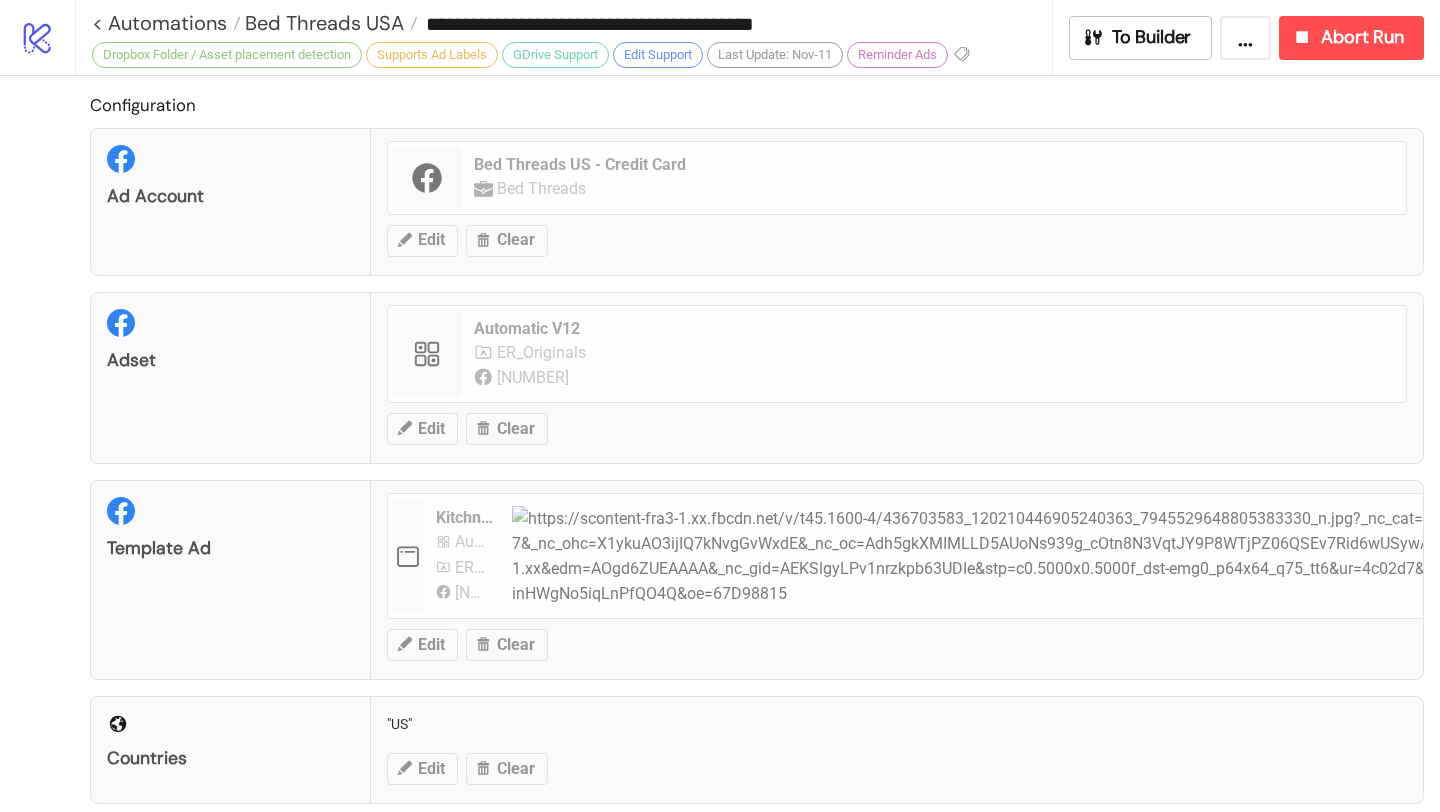 type on "**********" 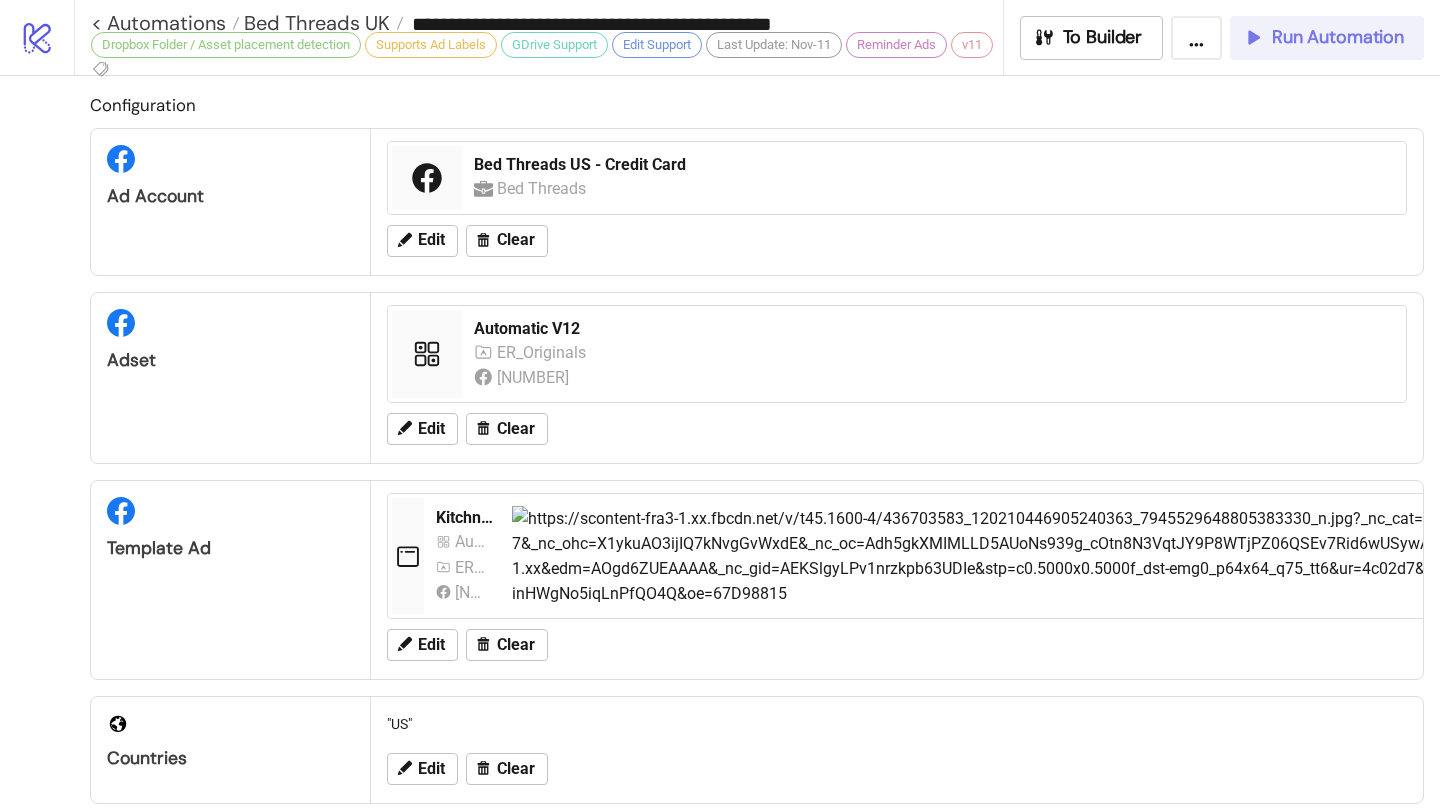 click on "Run Automation" at bounding box center (1327, 38) 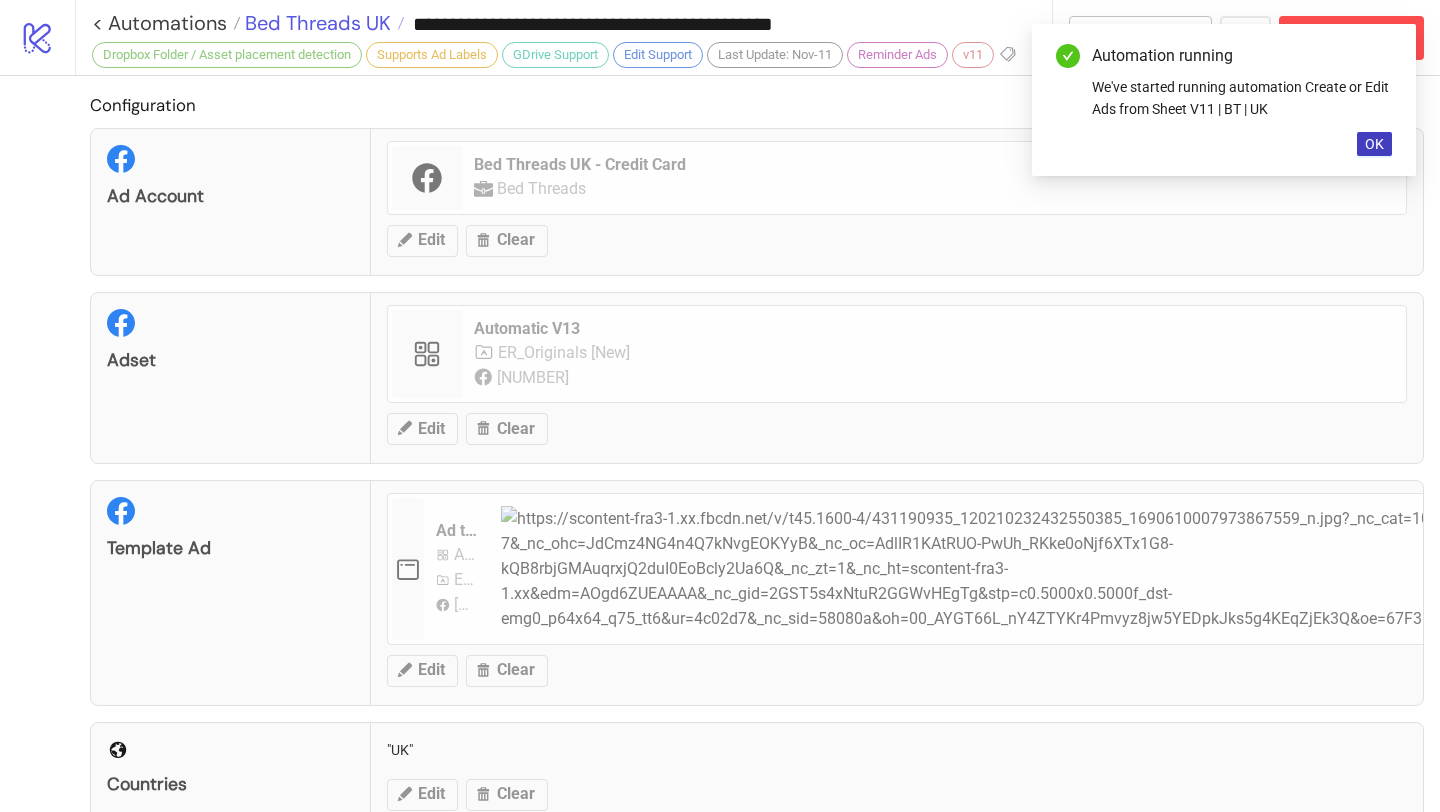click on "Bed Threads UK" at bounding box center (315, 23) 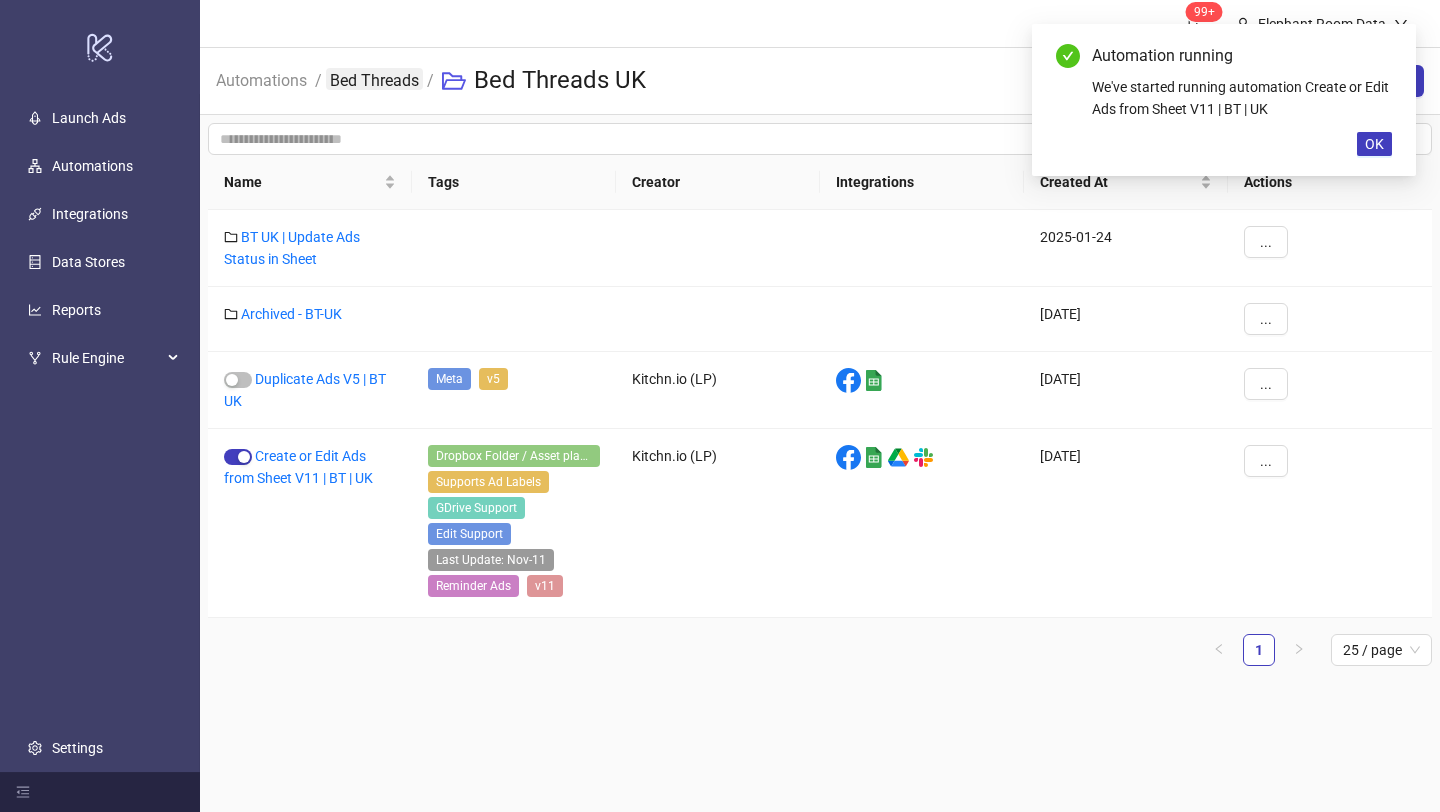 click on "Bed Threads" at bounding box center [374, 79] 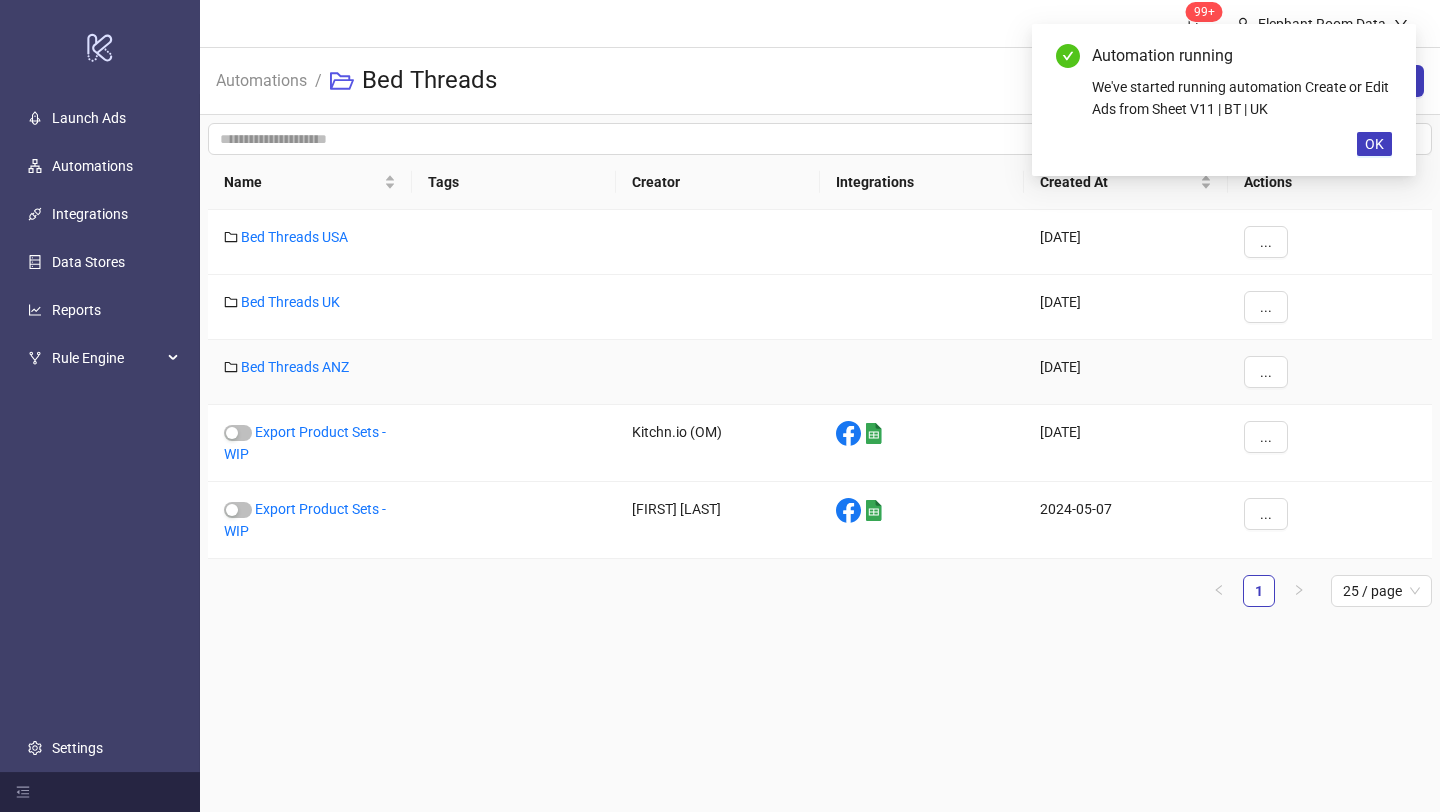 click on "Bed Threads ANZ" at bounding box center [310, 372] 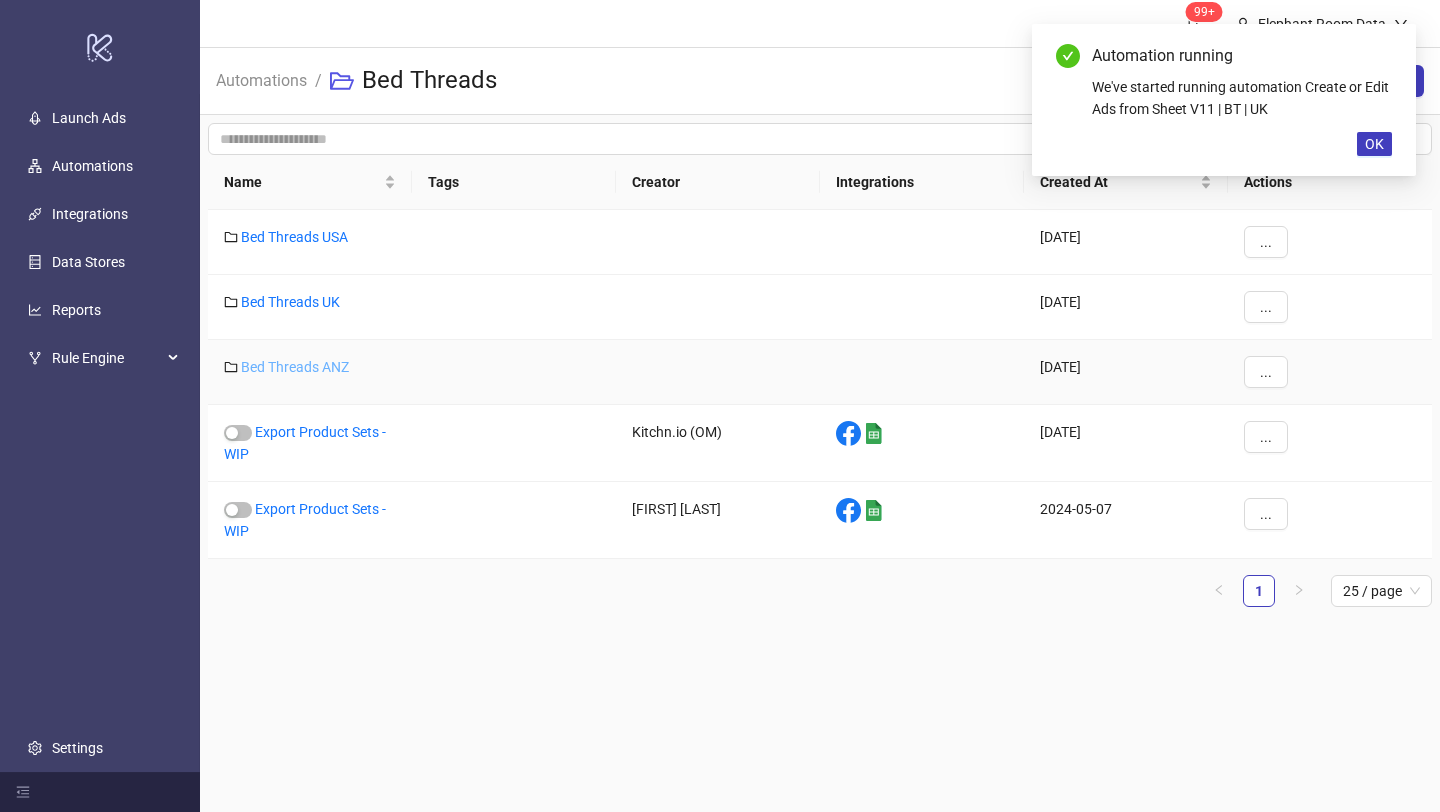 click on "Bed Threads ANZ" at bounding box center (295, 367) 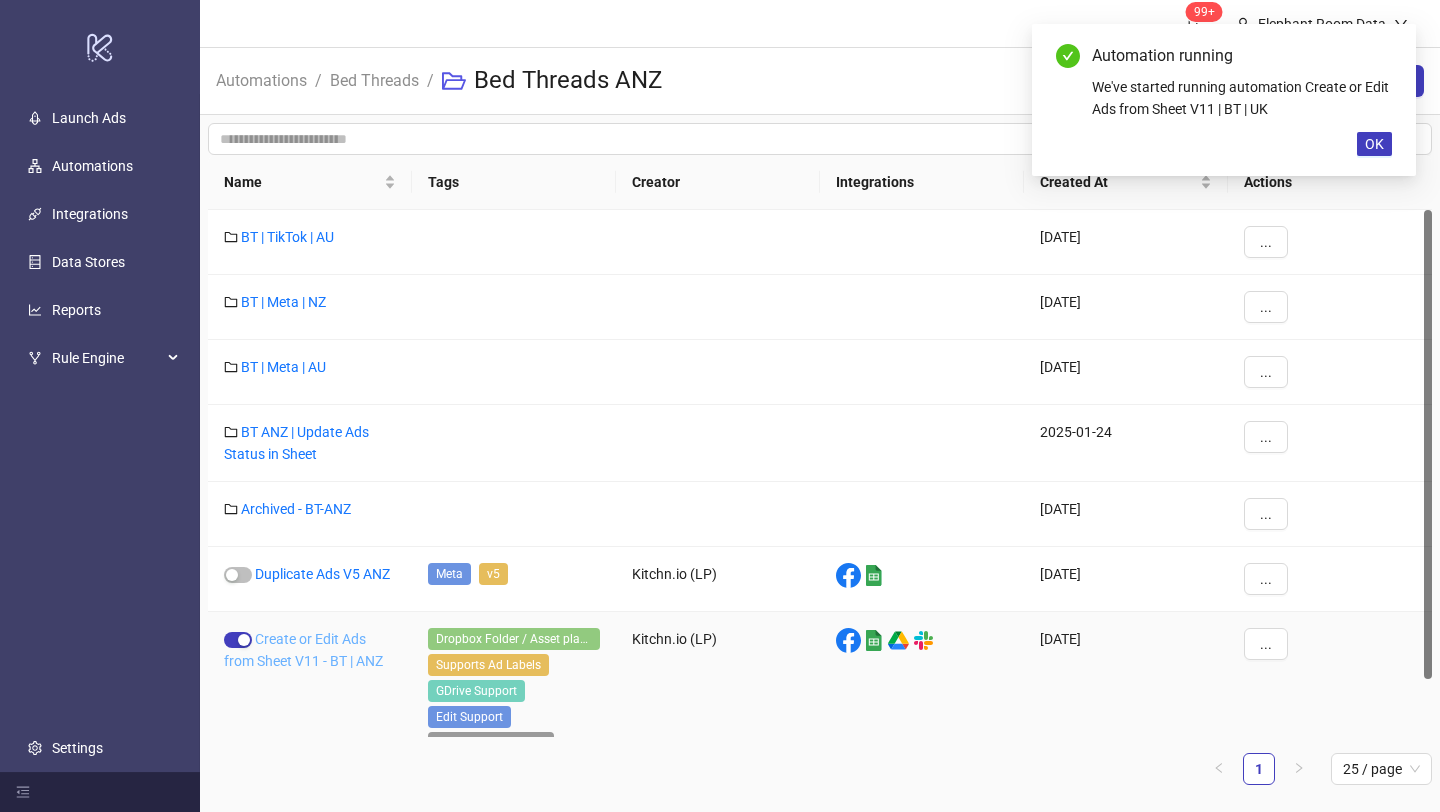 click on "Create or Edit Ads from Sheet V11 - BT | ANZ" at bounding box center (303, 650) 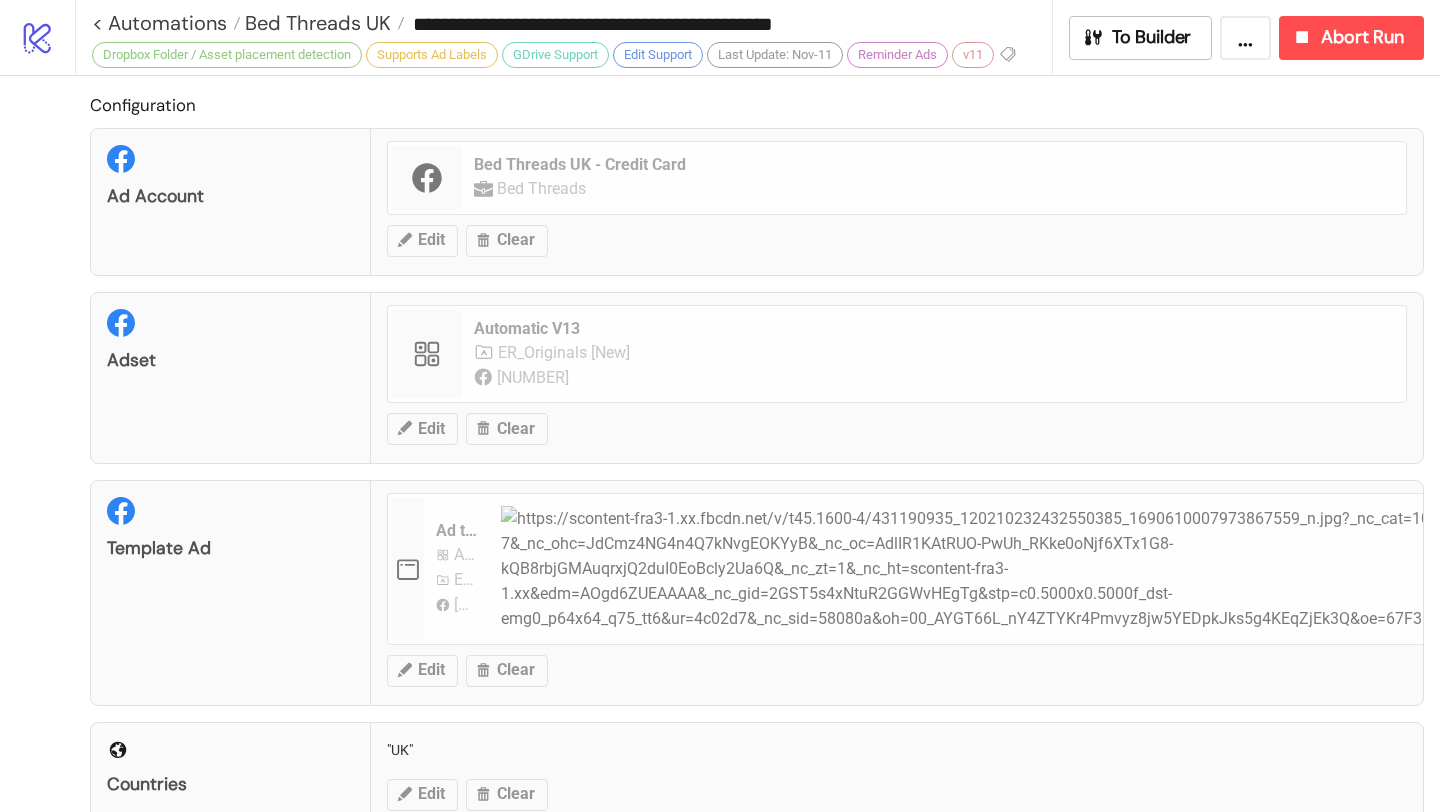 type on "**********" 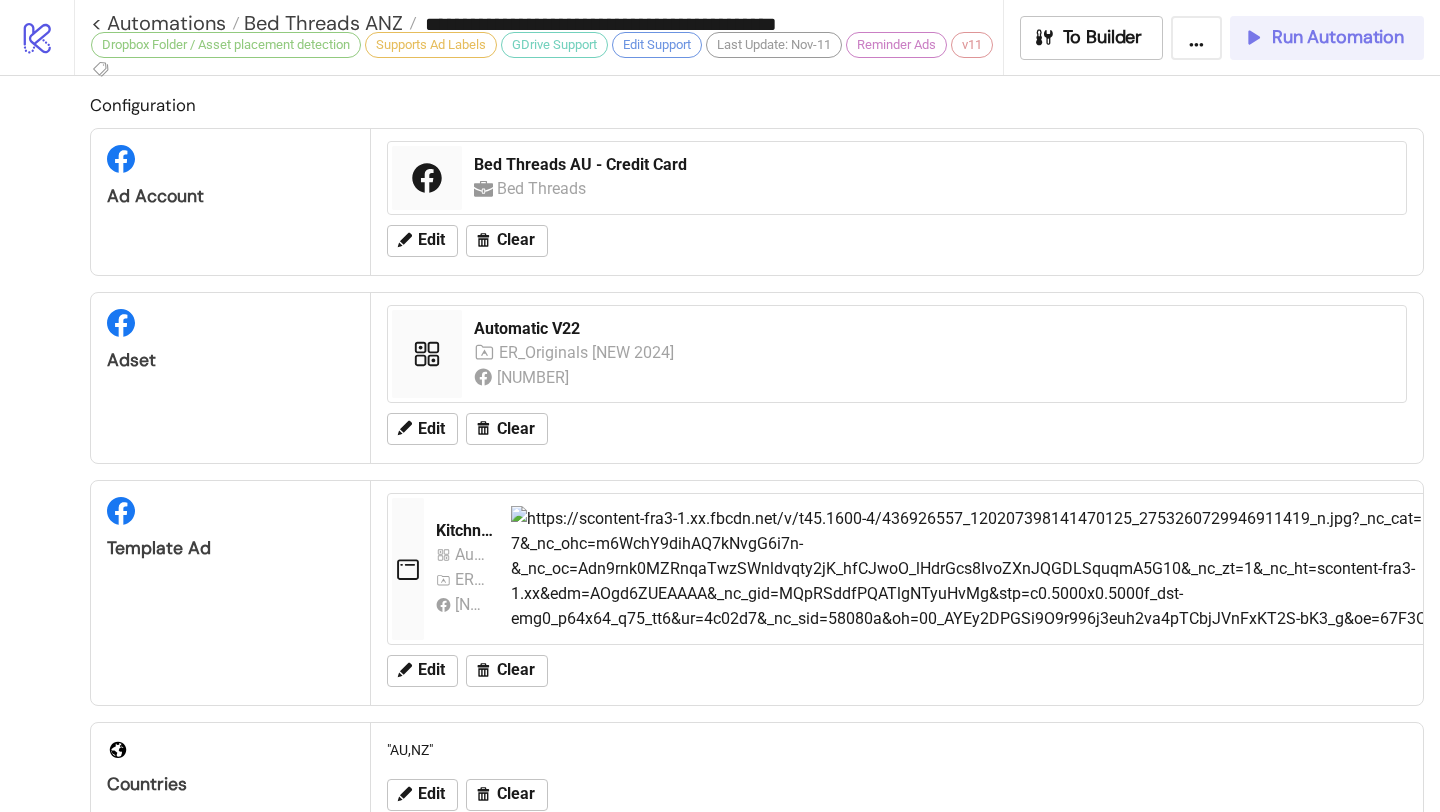 click on "Run Automation" at bounding box center (1338, 37) 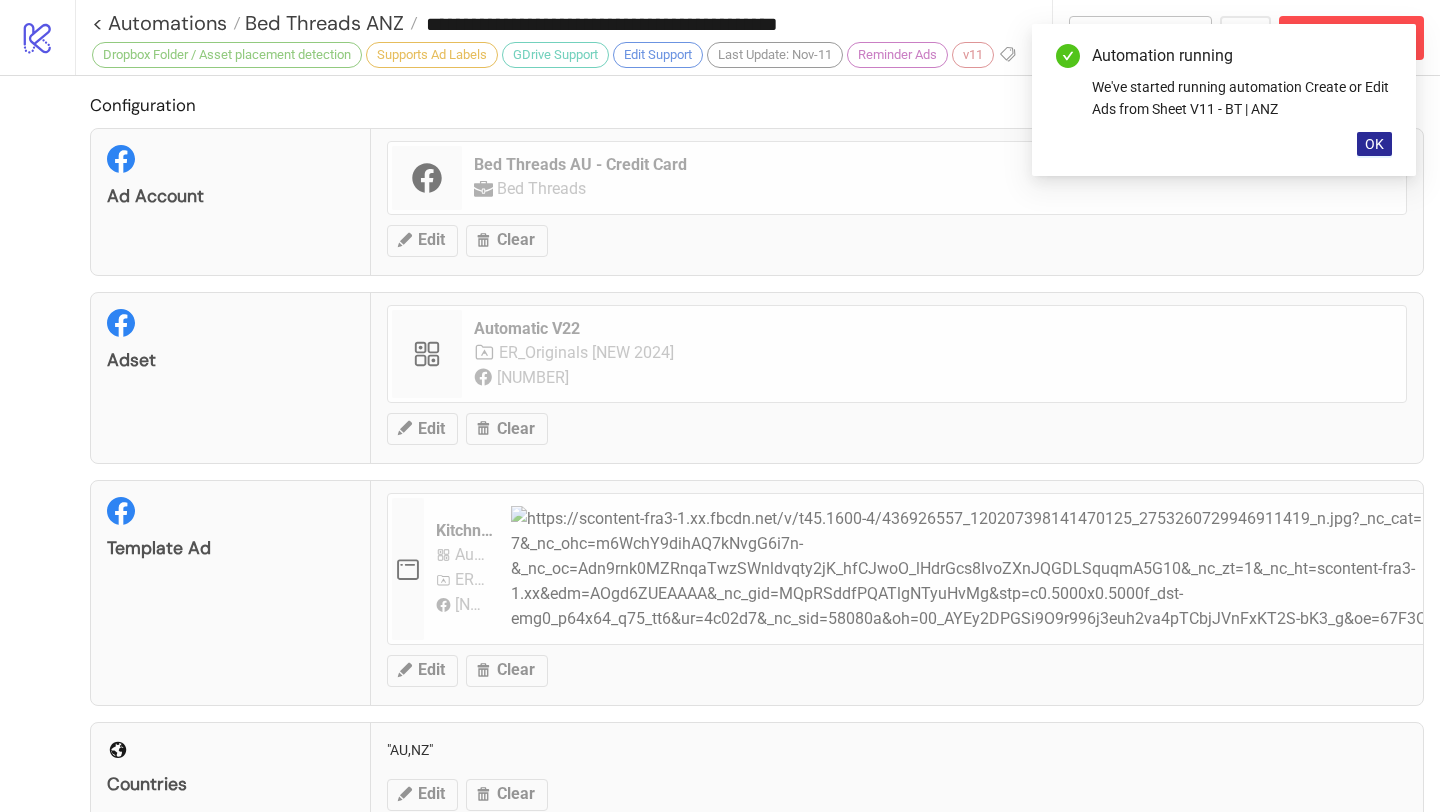 click on "OK" at bounding box center [1374, 144] 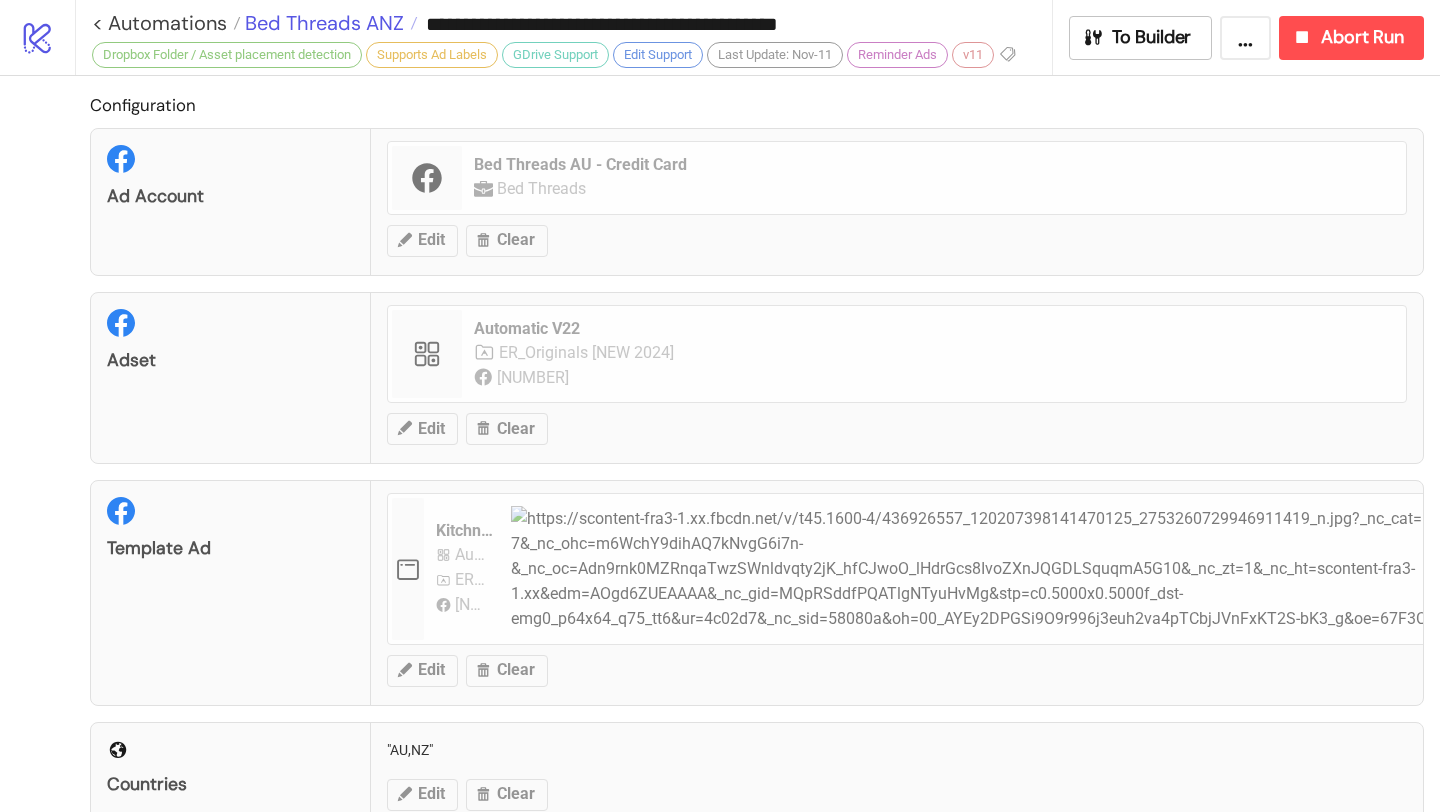 click on "Bed Threads ANZ" at bounding box center [322, 23] 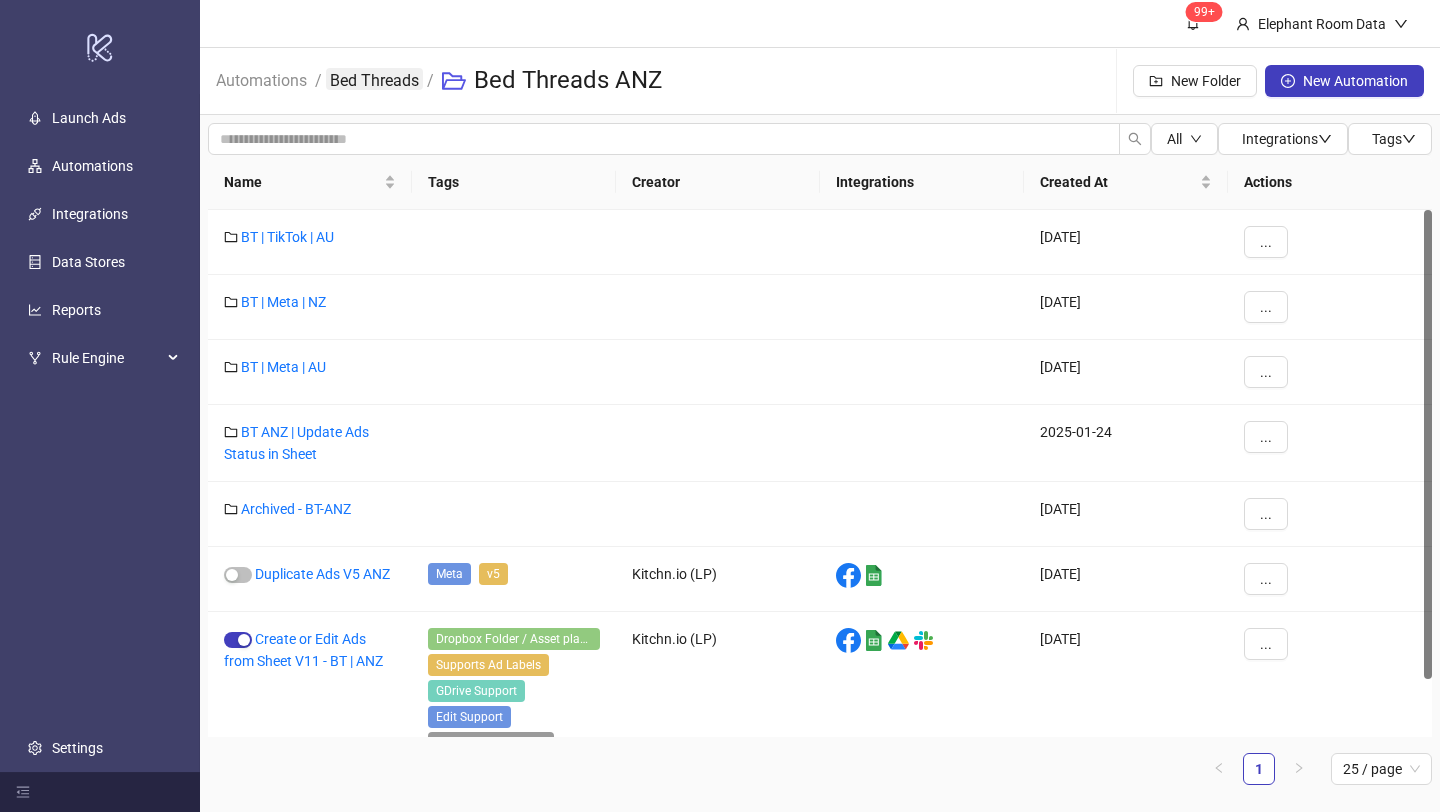 click on "Bed Threads" at bounding box center (374, 79) 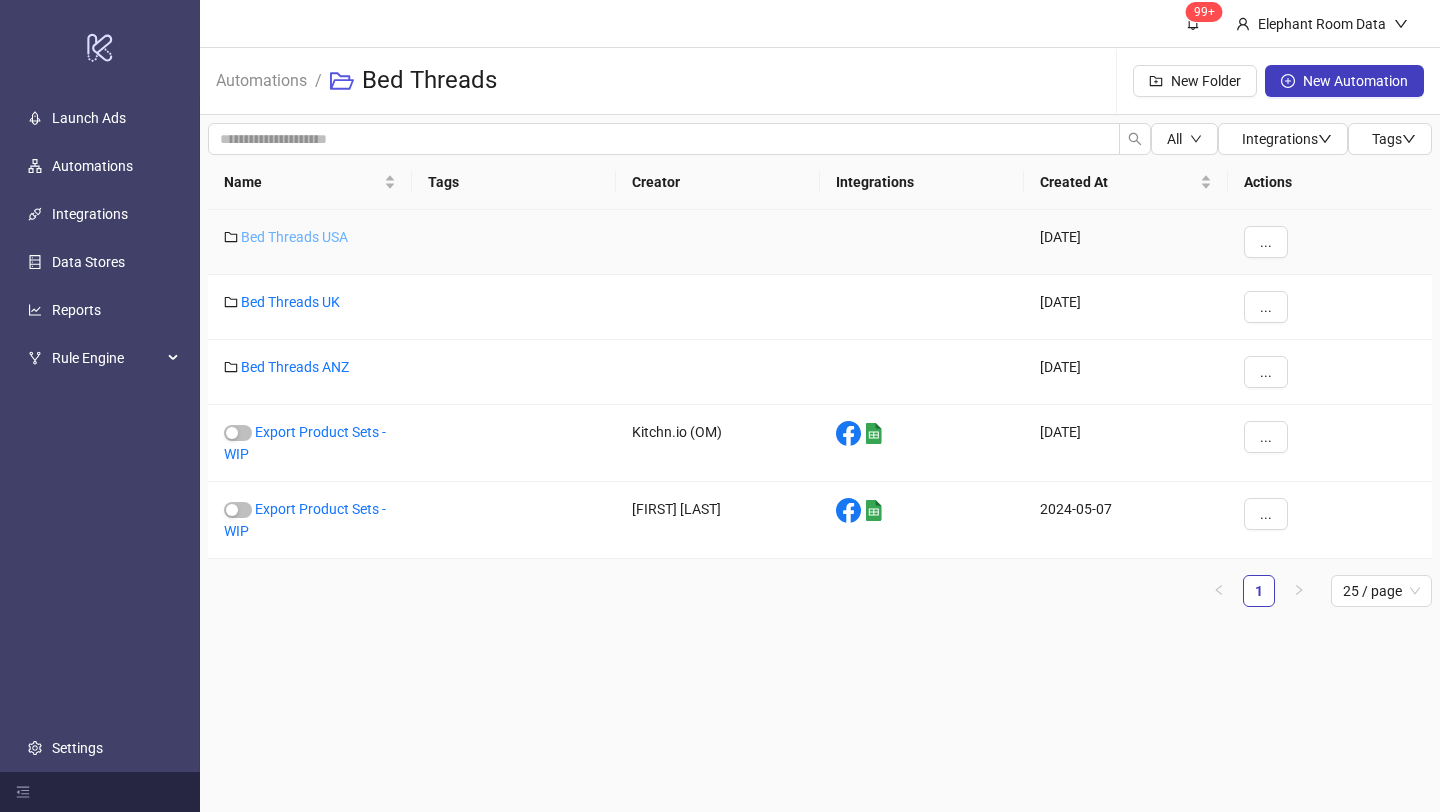 click on "Bed Threads USA" at bounding box center [294, 237] 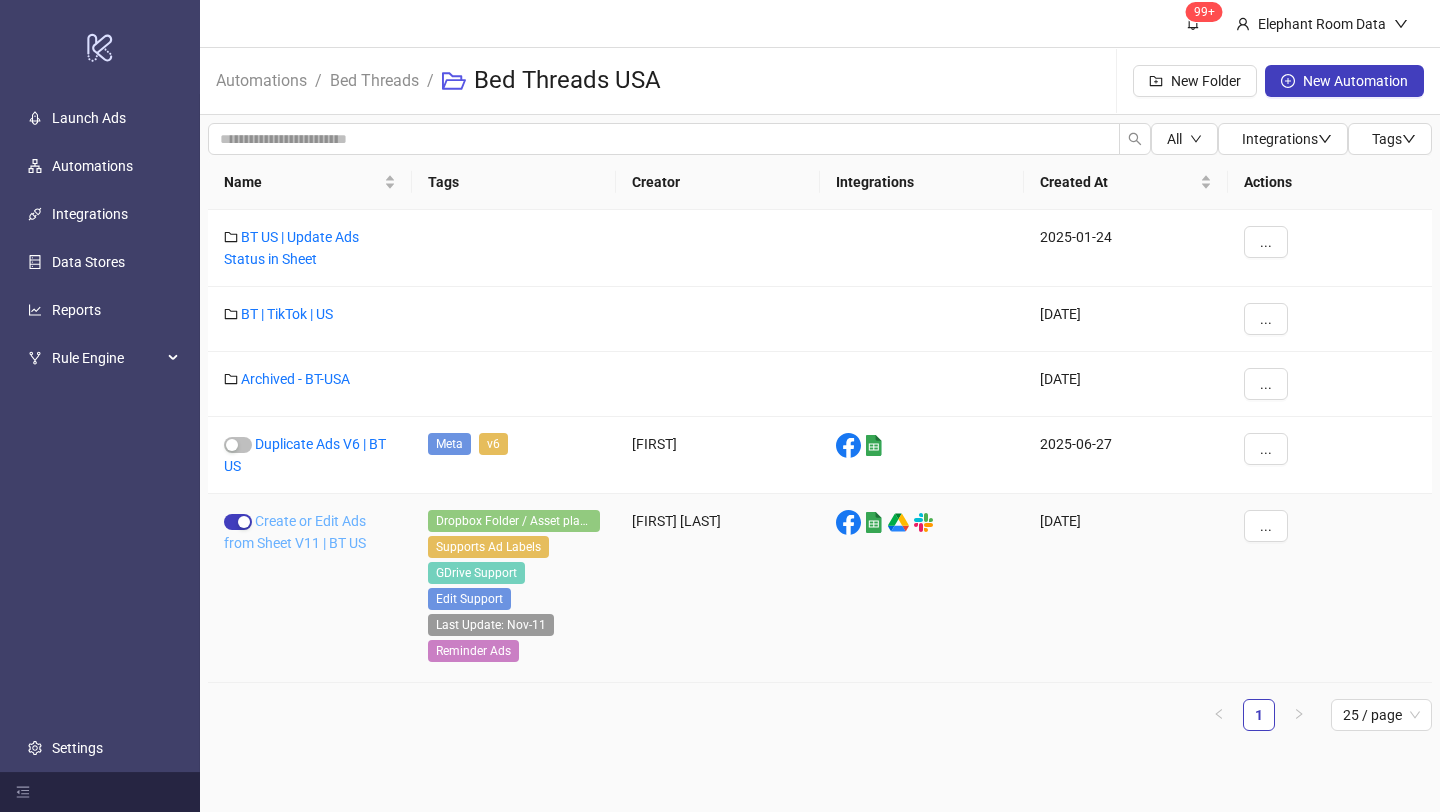 click on "Create or Edit Ads from Sheet V11 | BT US" at bounding box center [295, 532] 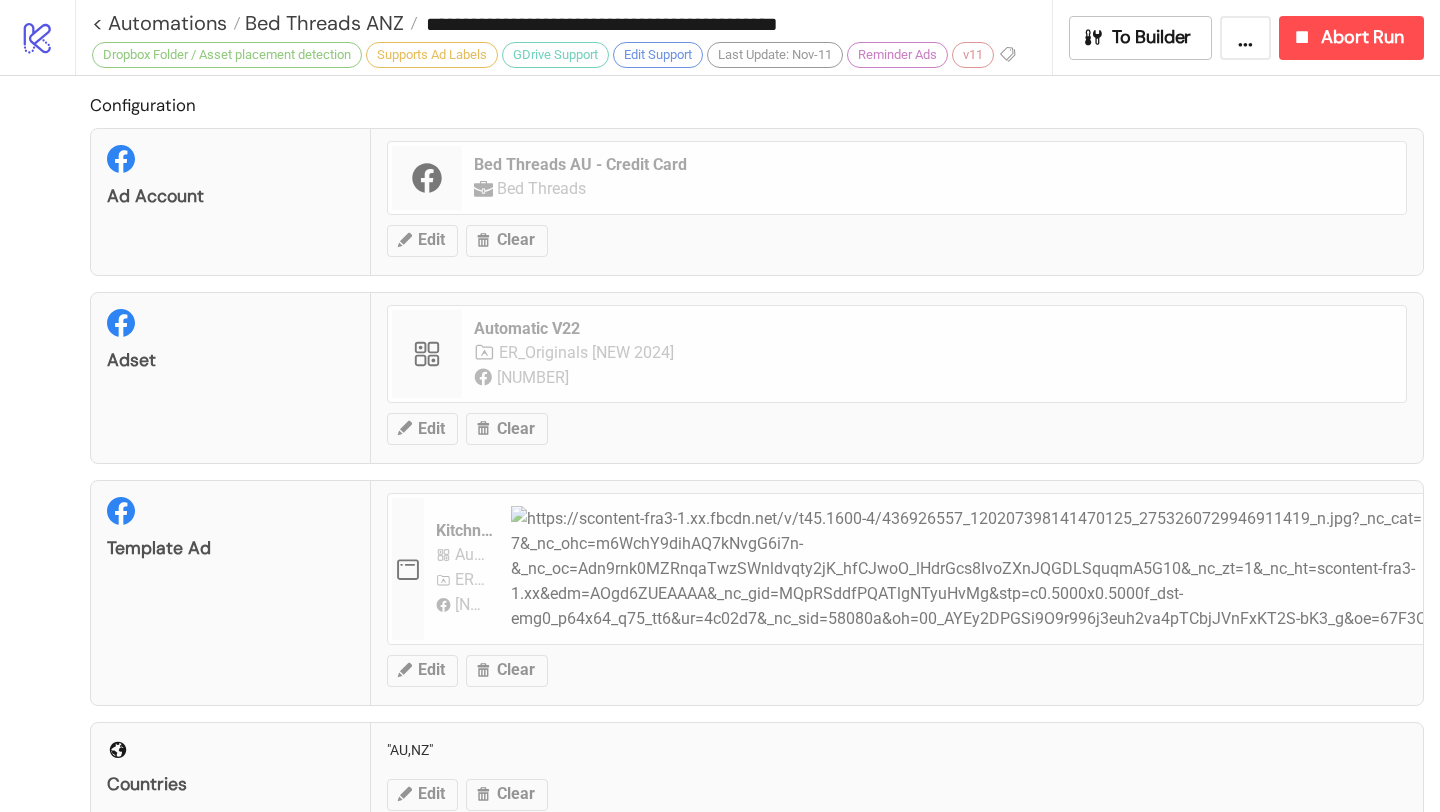 type on "**********" 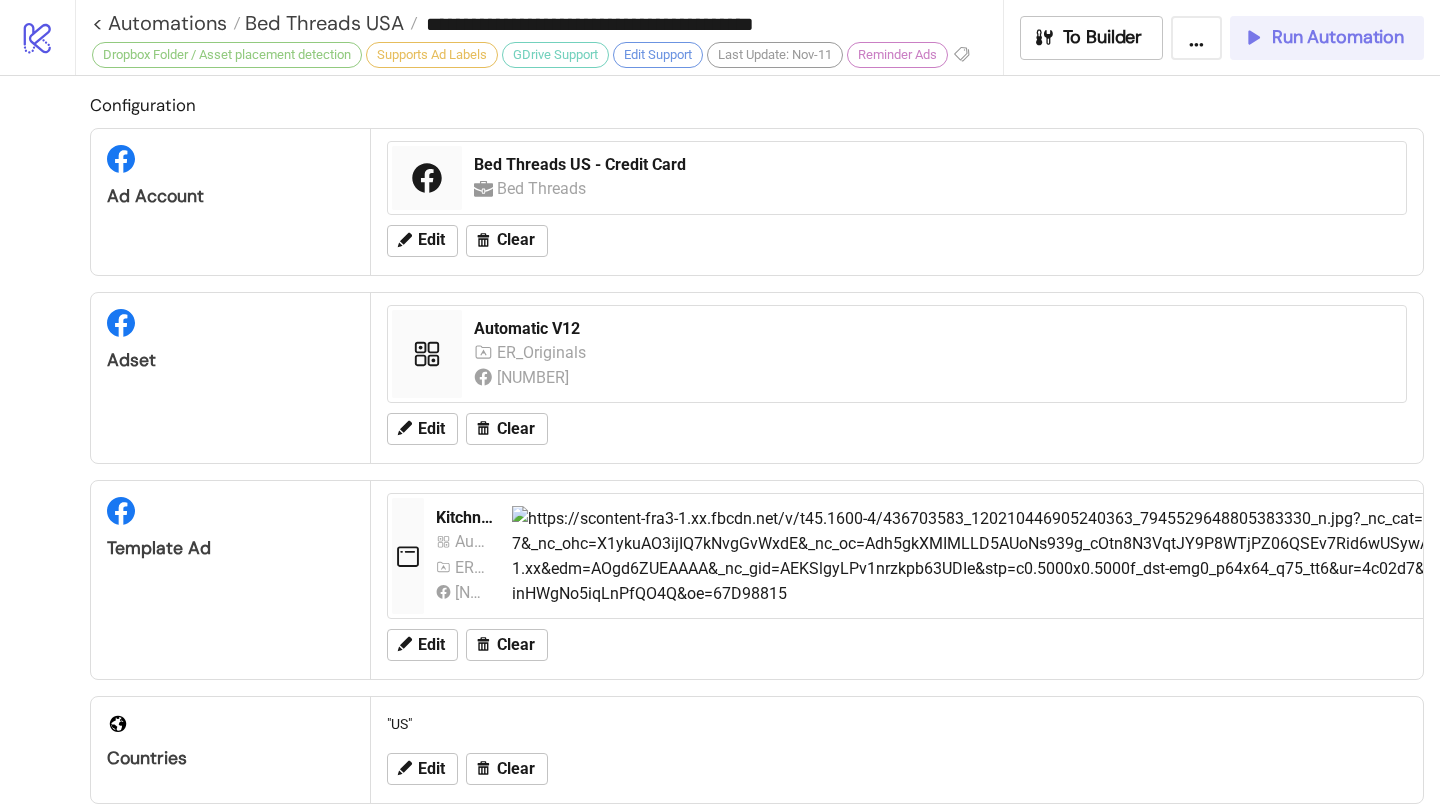 click on "Run Automation" at bounding box center (1327, 38) 